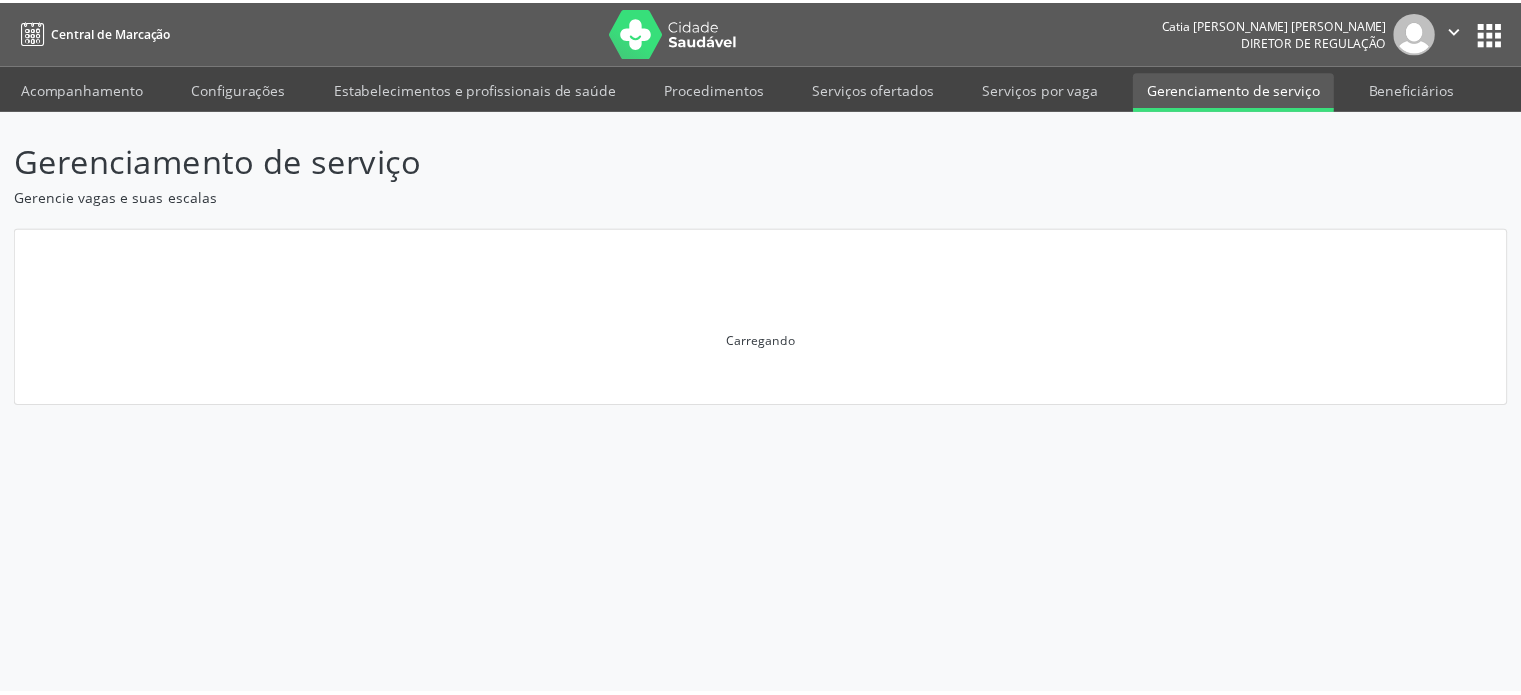 scroll, scrollTop: 0, scrollLeft: 0, axis: both 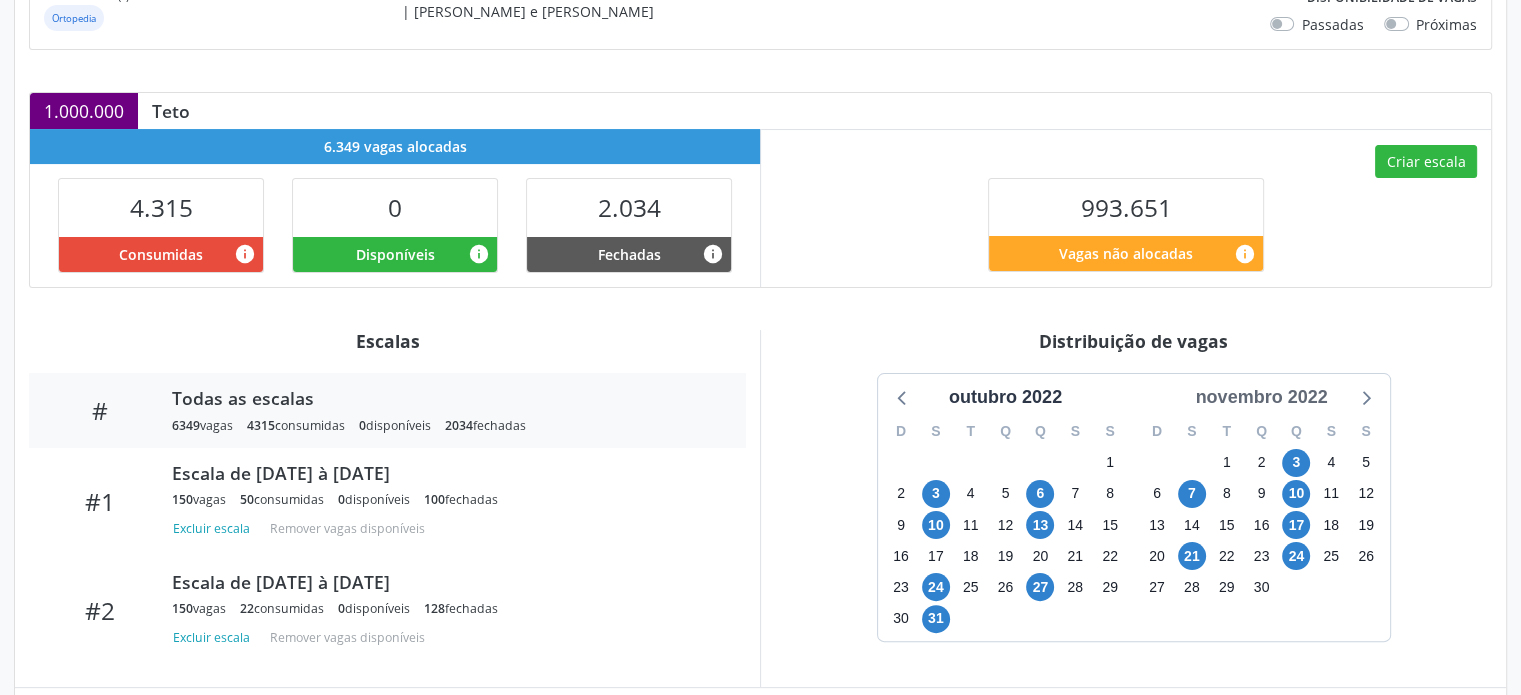 click on "novembro 2022" at bounding box center (1261, 397) 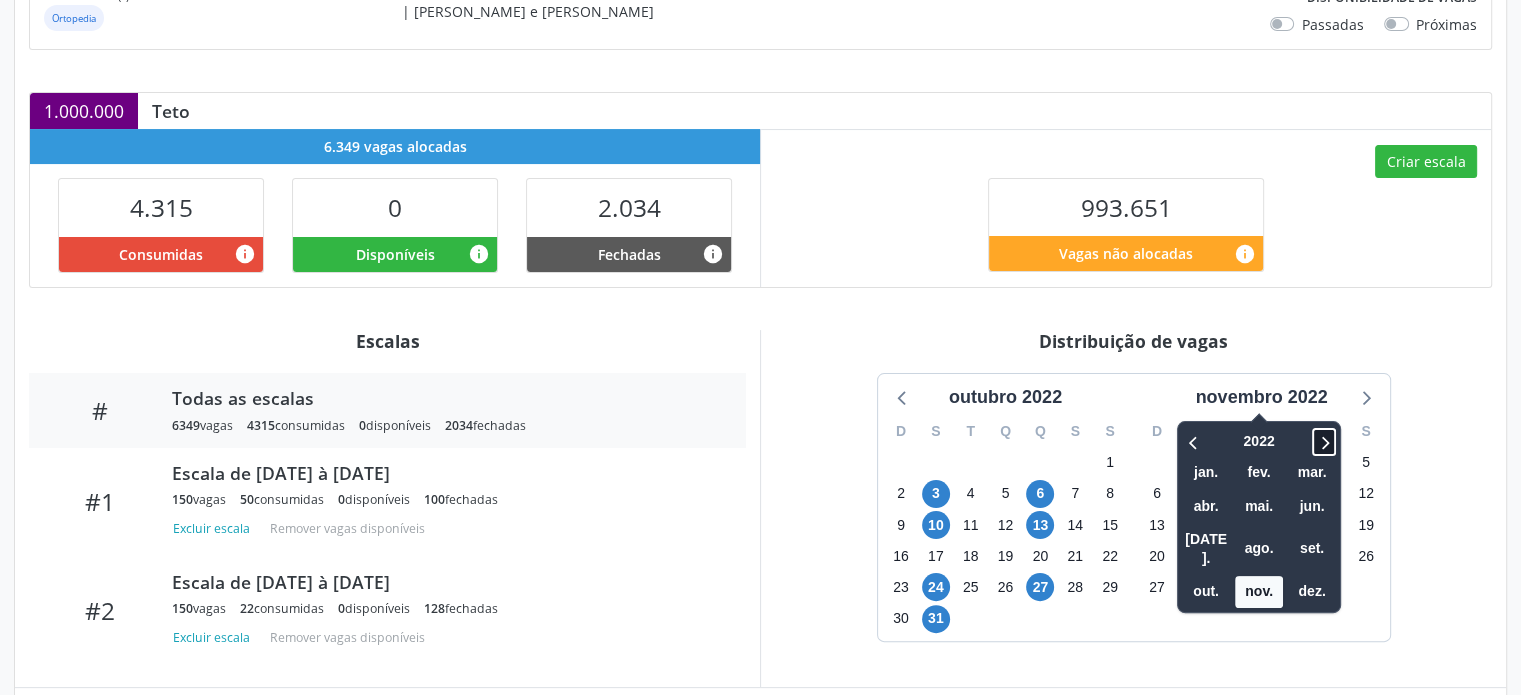 click 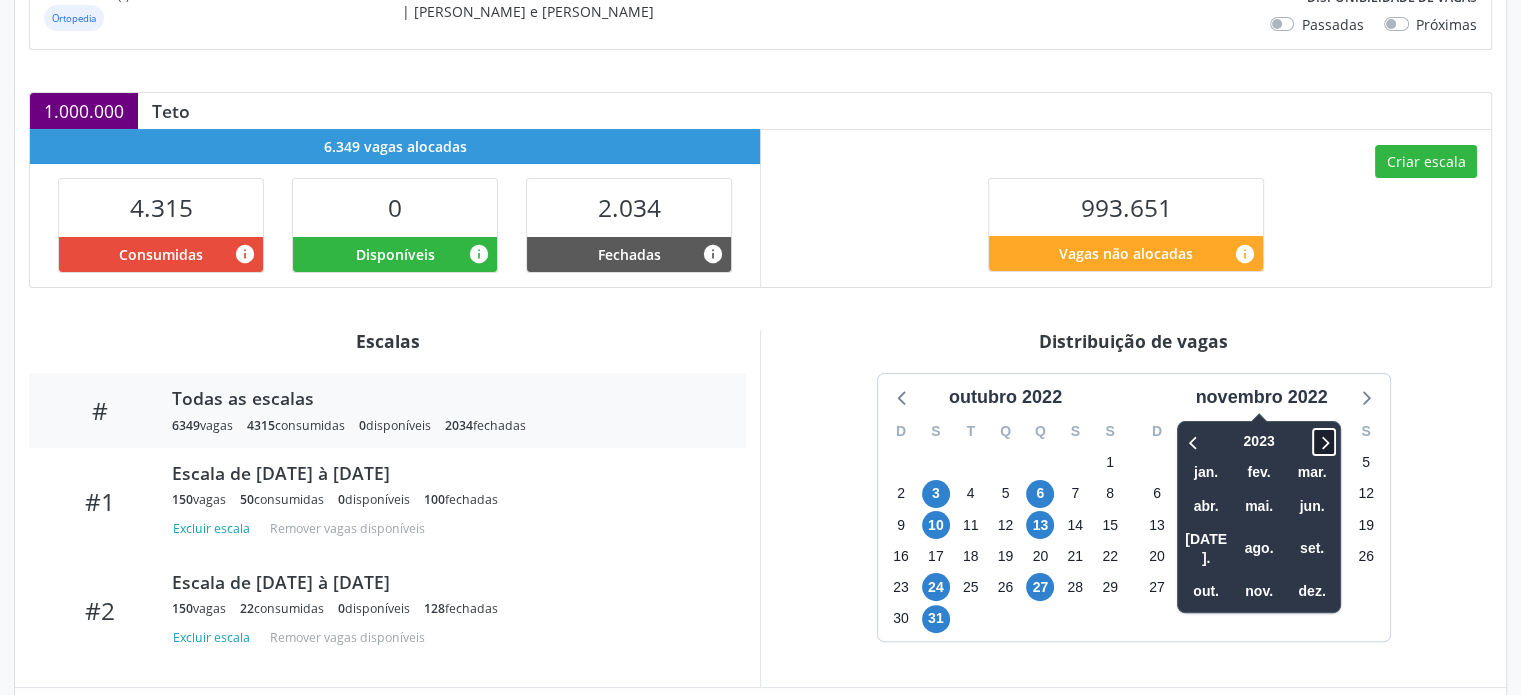 click 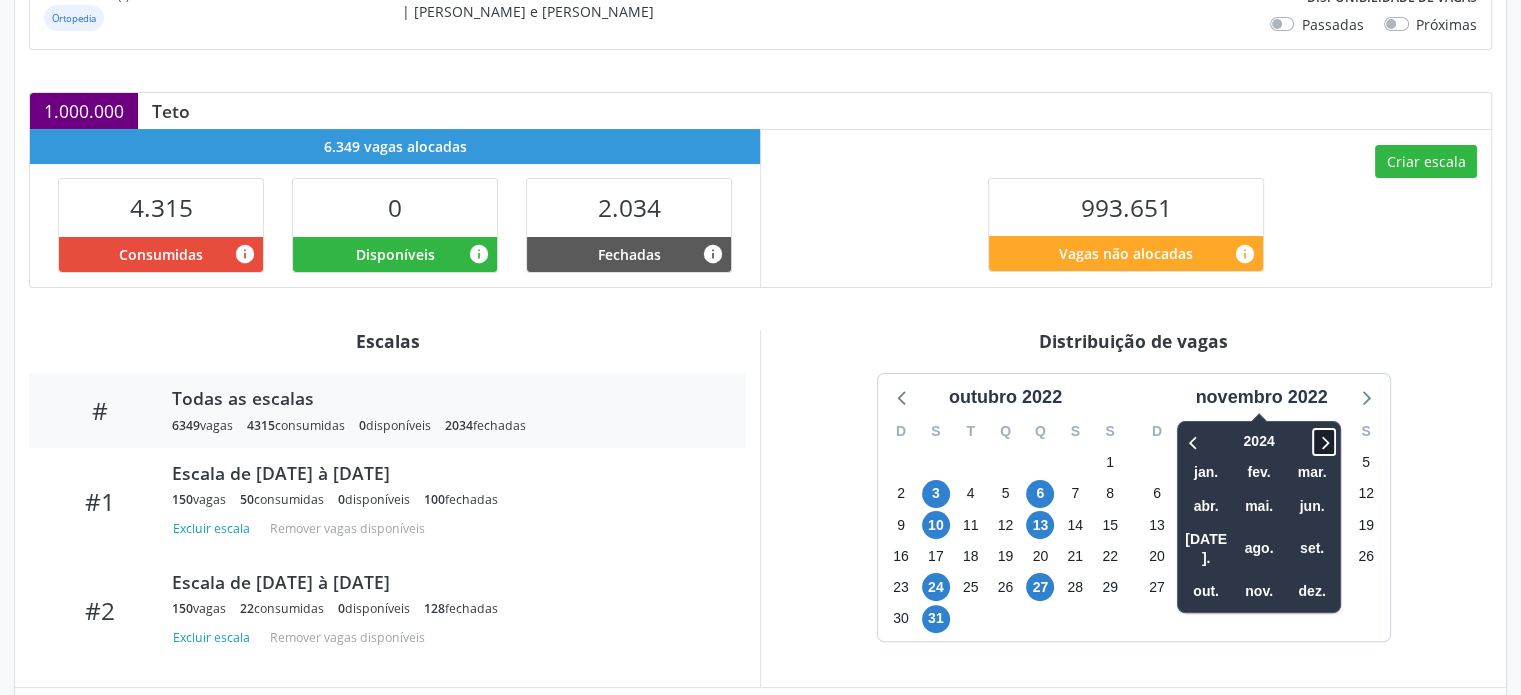 click 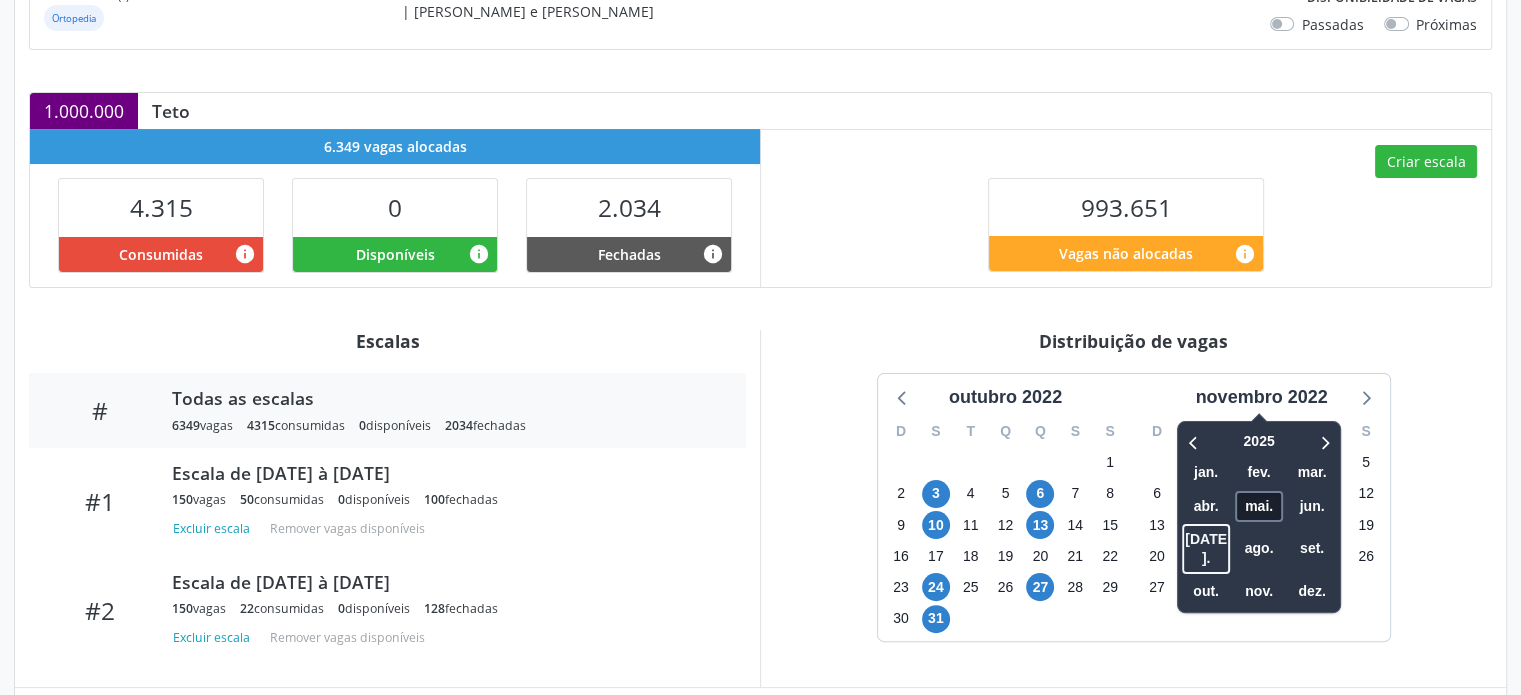 click on "mai." at bounding box center [1259, 506] 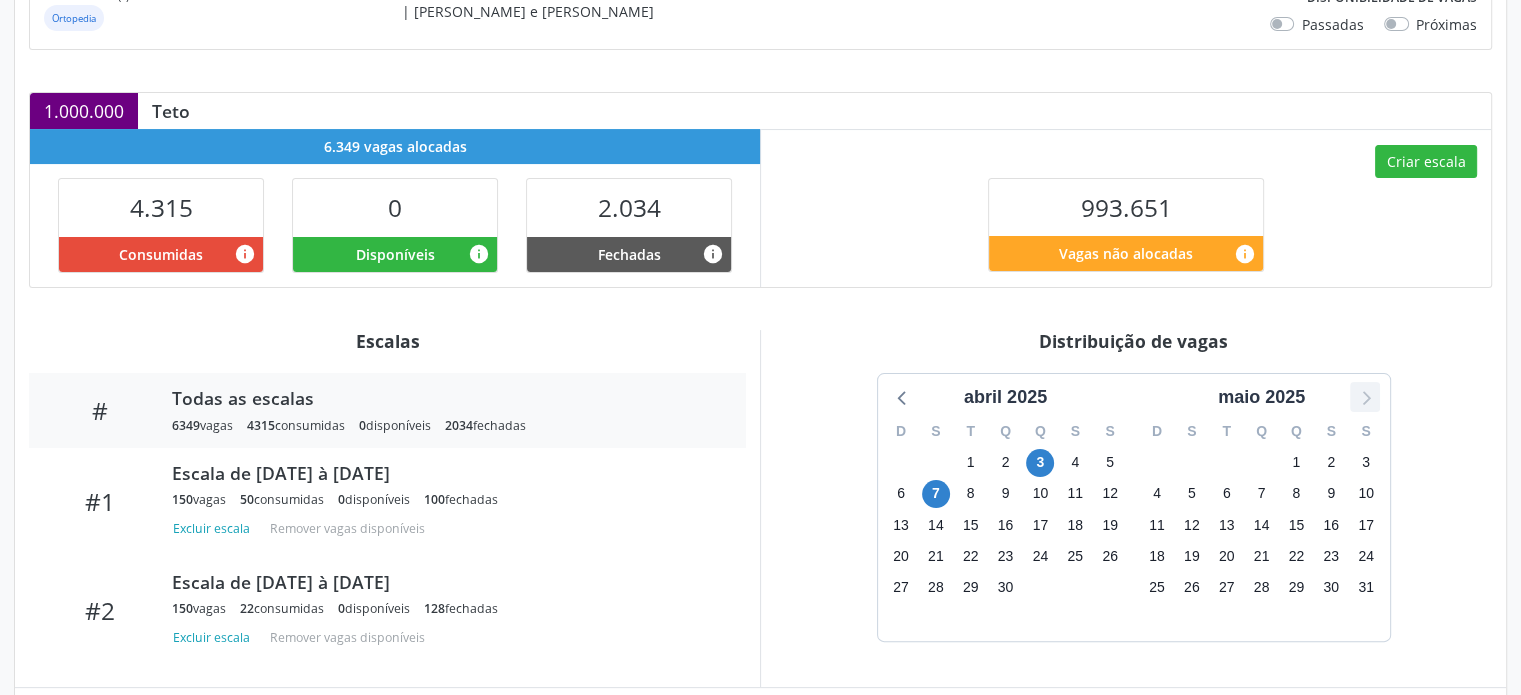 click 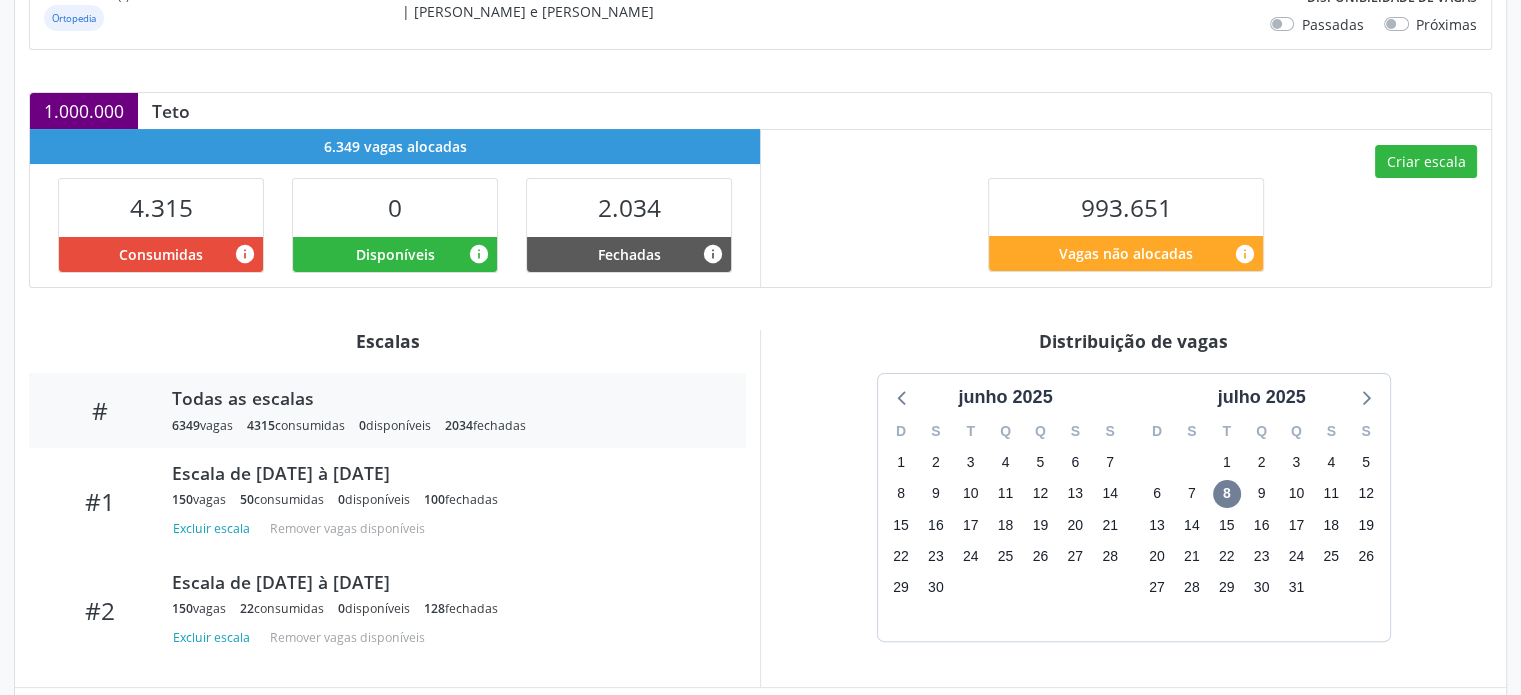 drag, startPoint x: 1364, startPoint y: 394, endPoint x: 179, endPoint y: 169, distance: 1206.1716 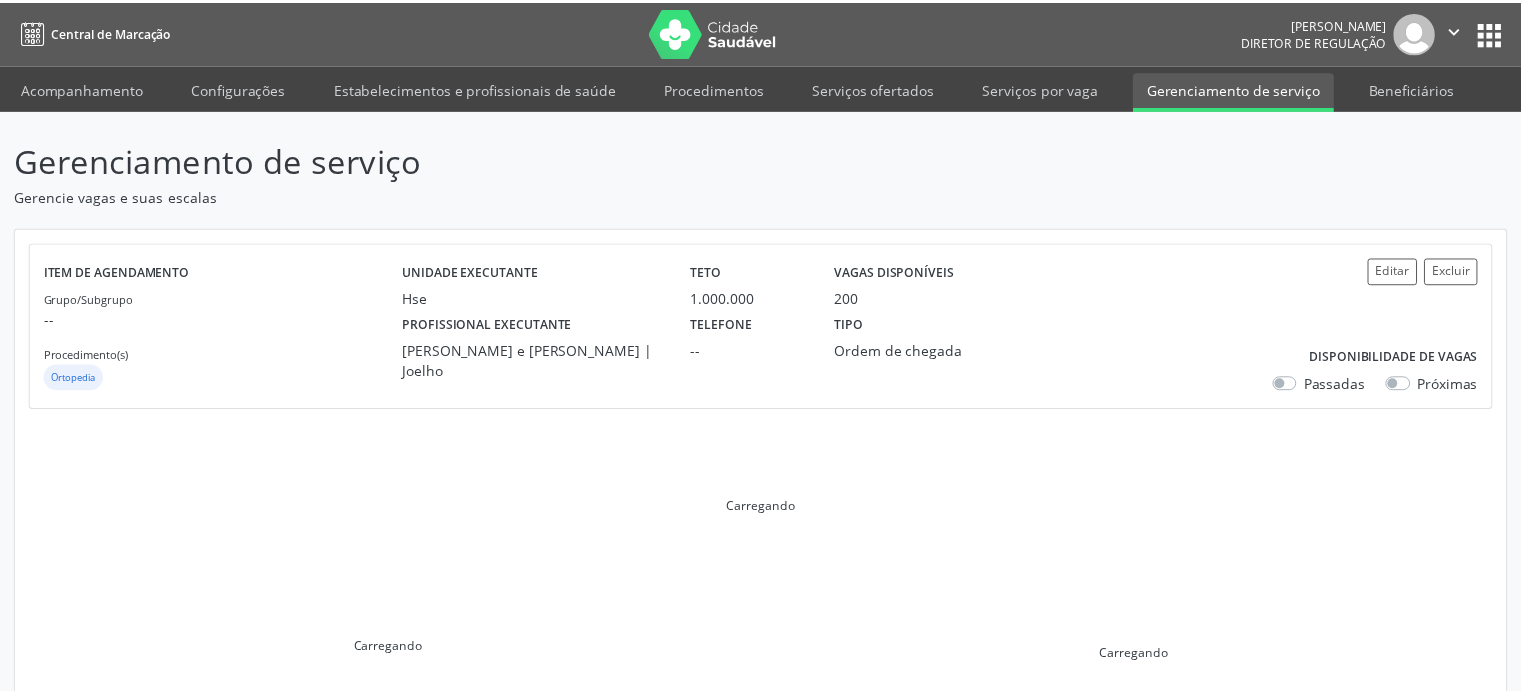 scroll, scrollTop: 0, scrollLeft: 0, axis: both 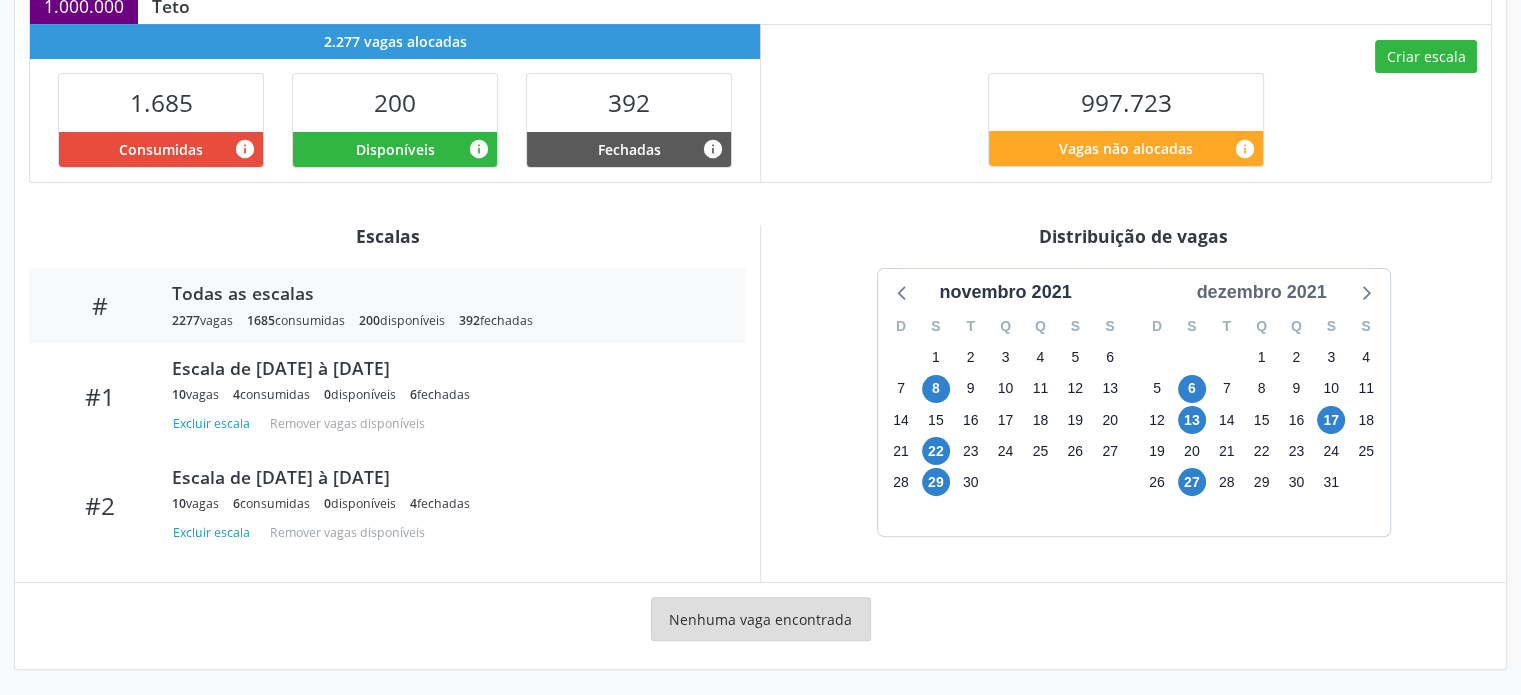 click on "dezembro 2021" at bounding box center (1261, 292) 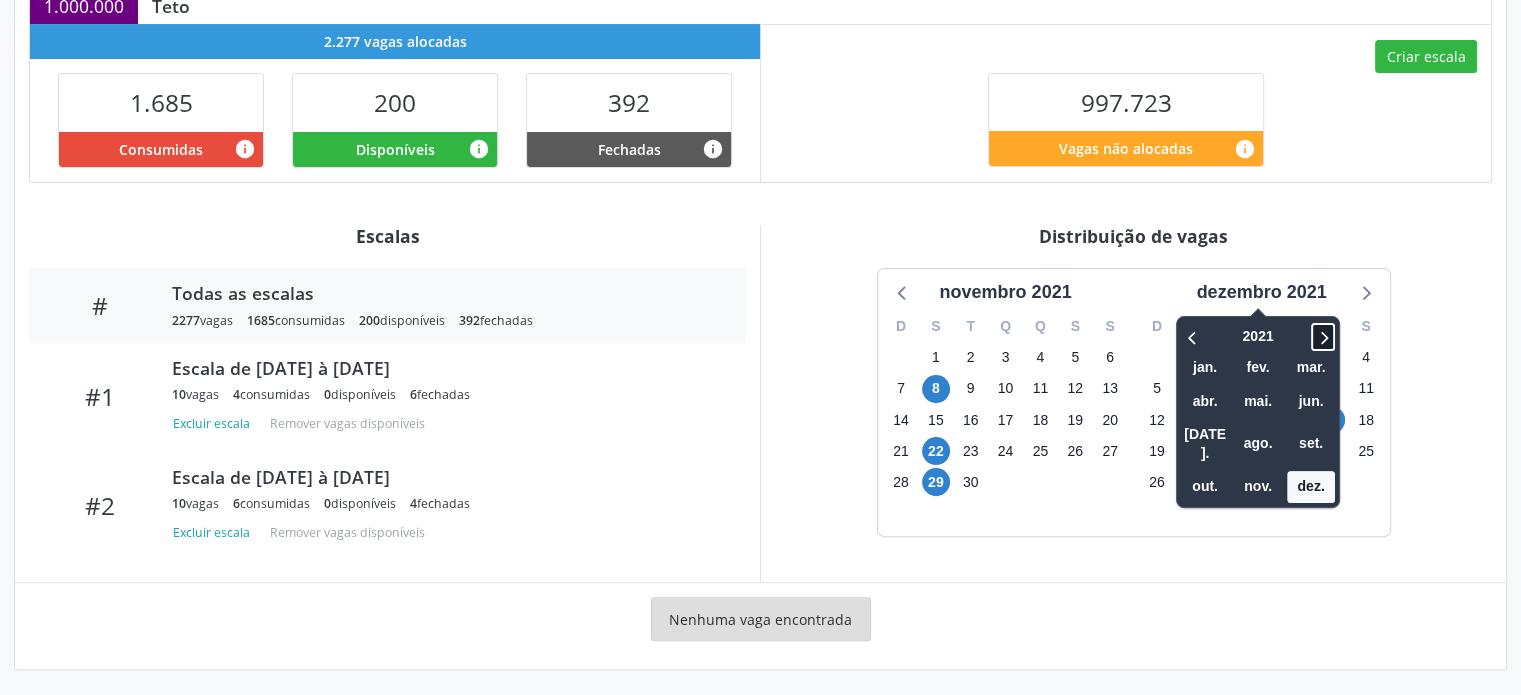 click 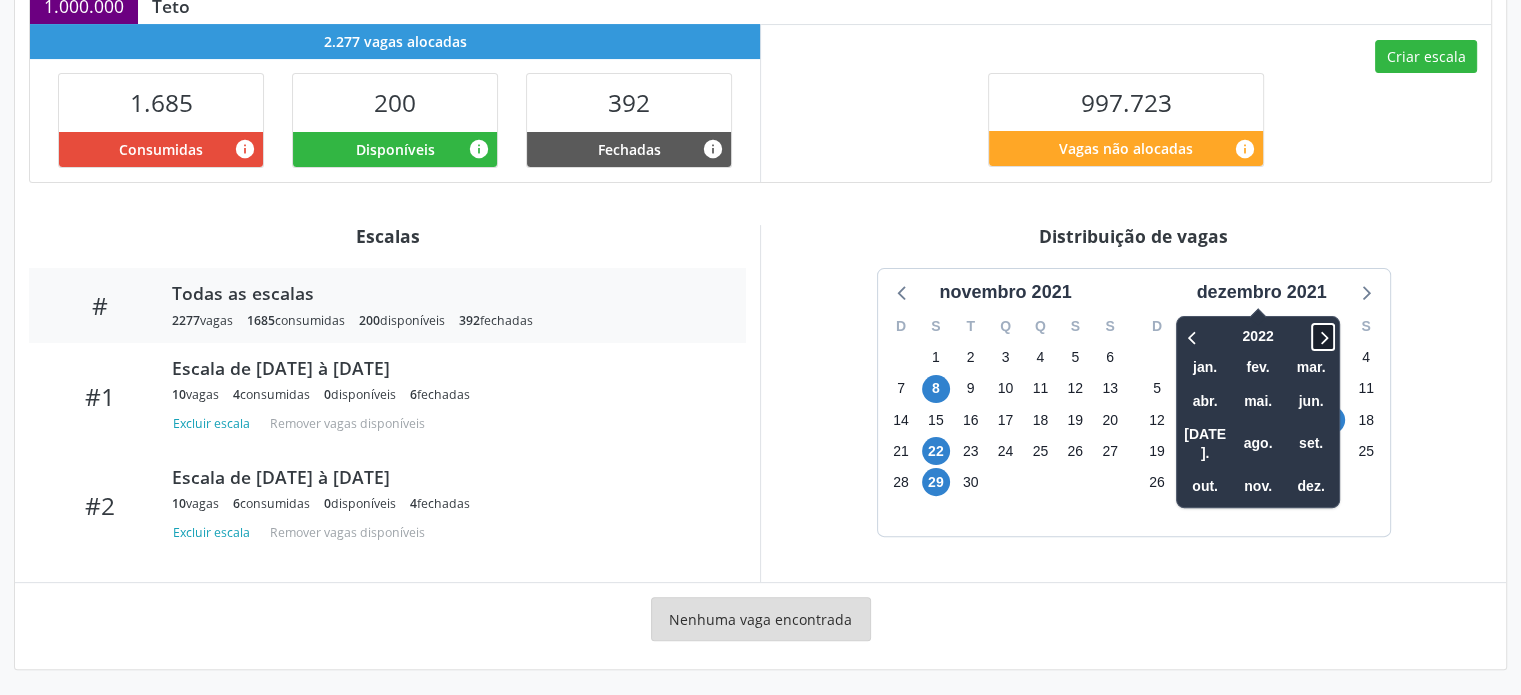 click 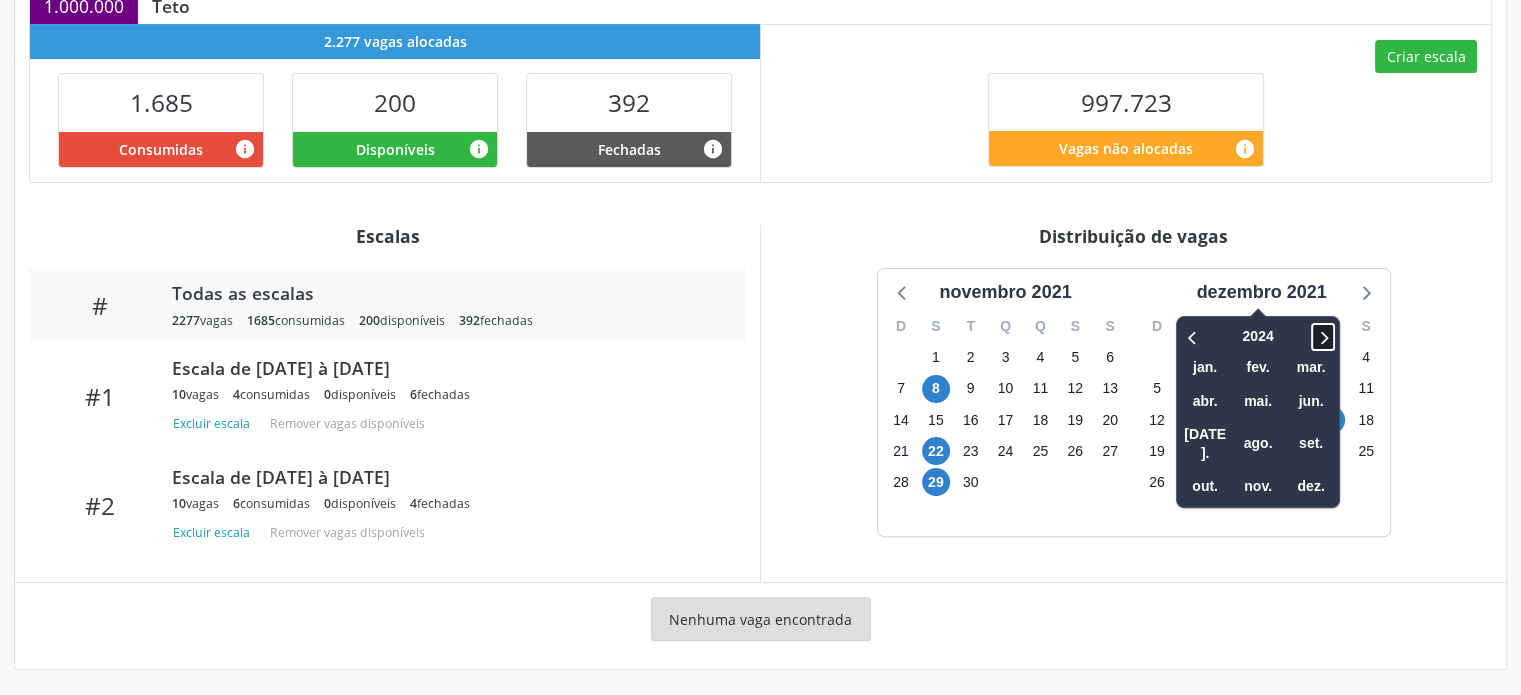 click 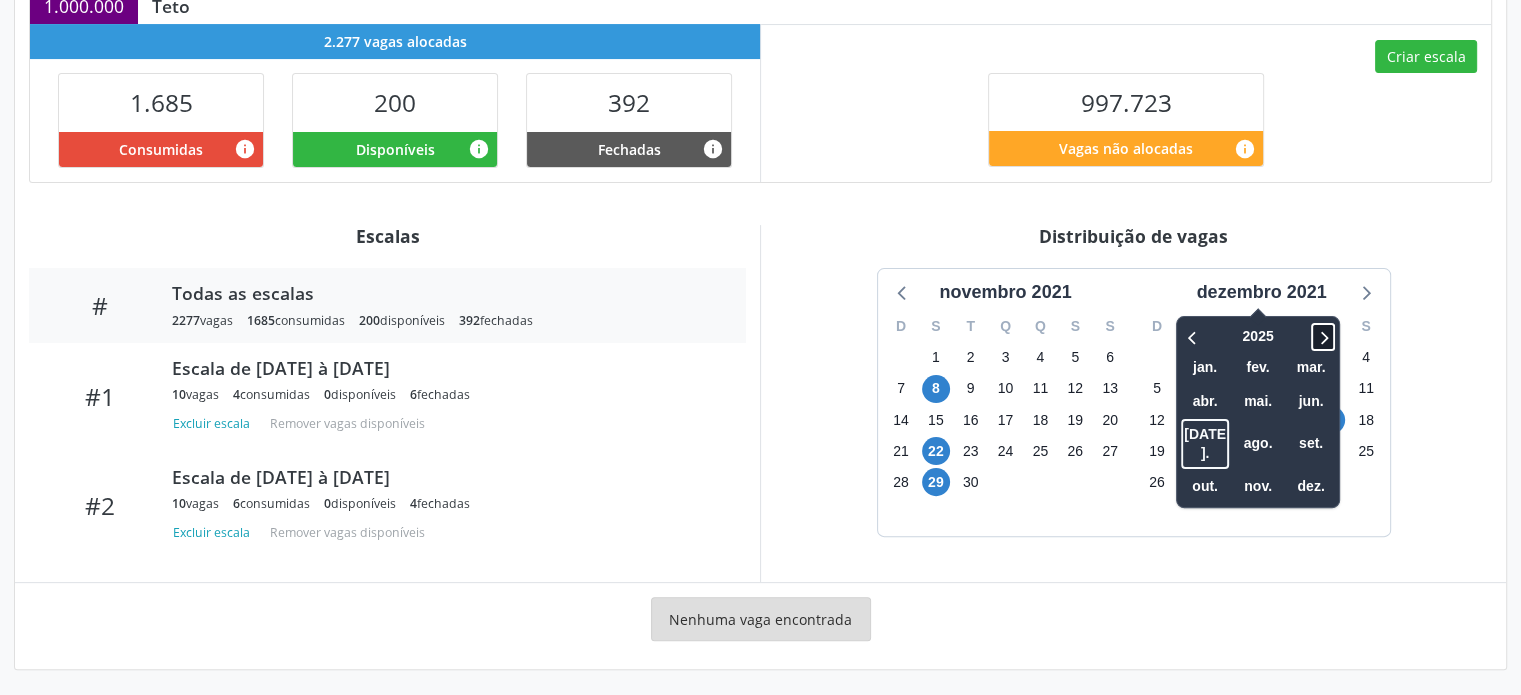 click 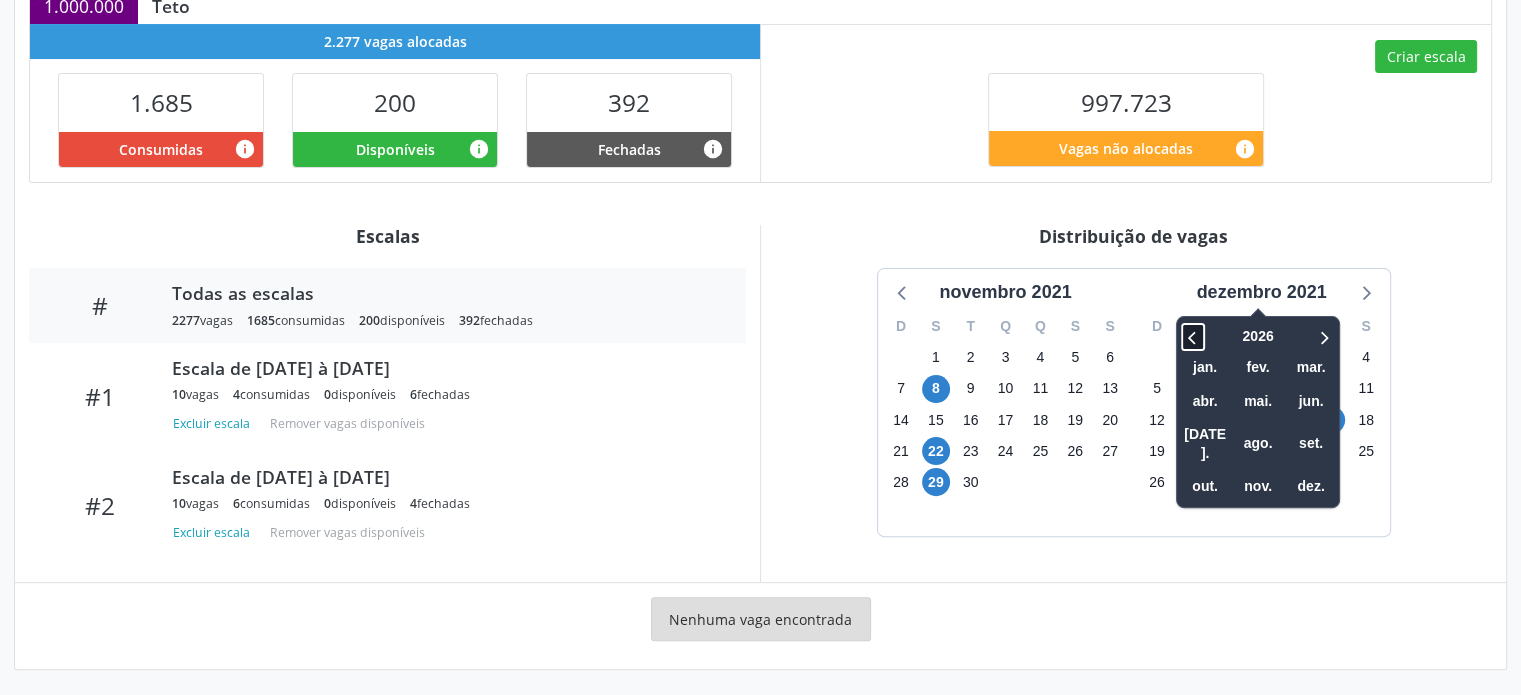 click 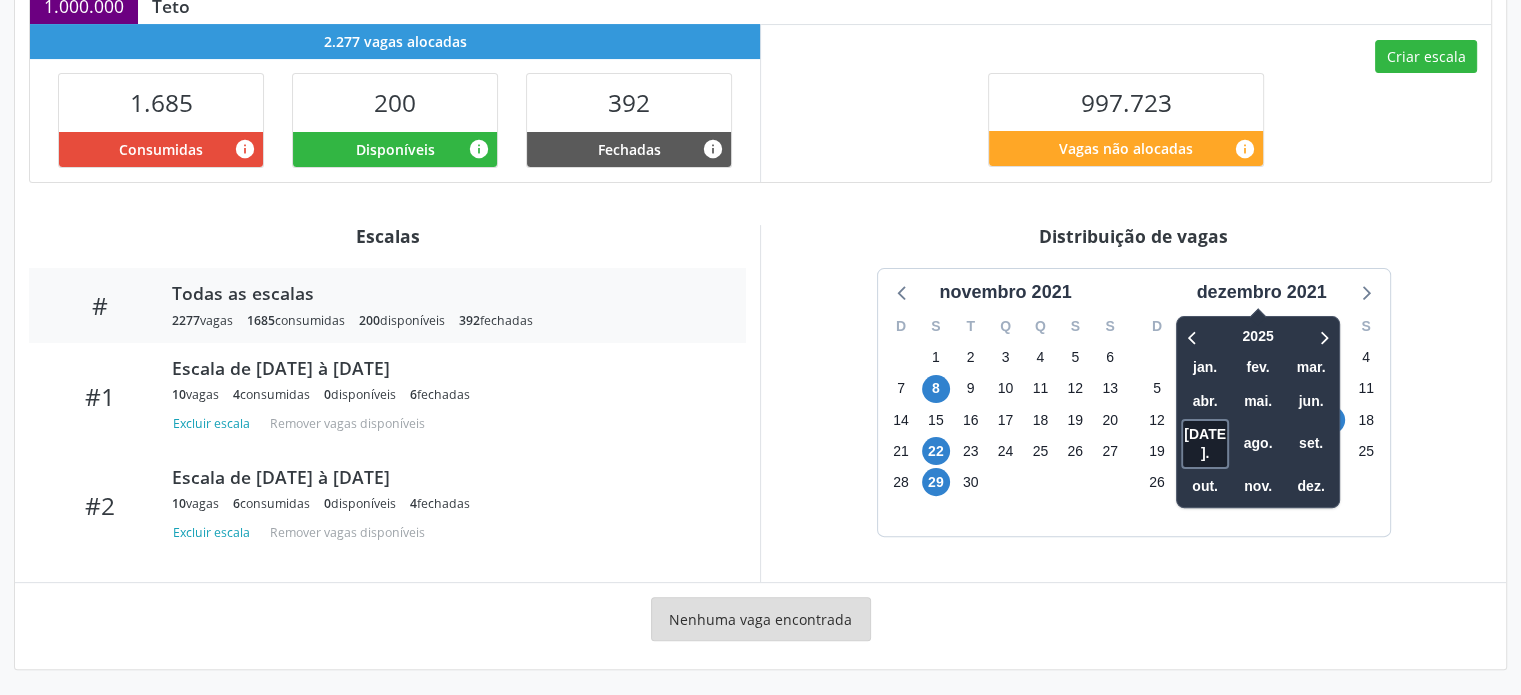 click on "jul." at bounding box center (1205, 444) 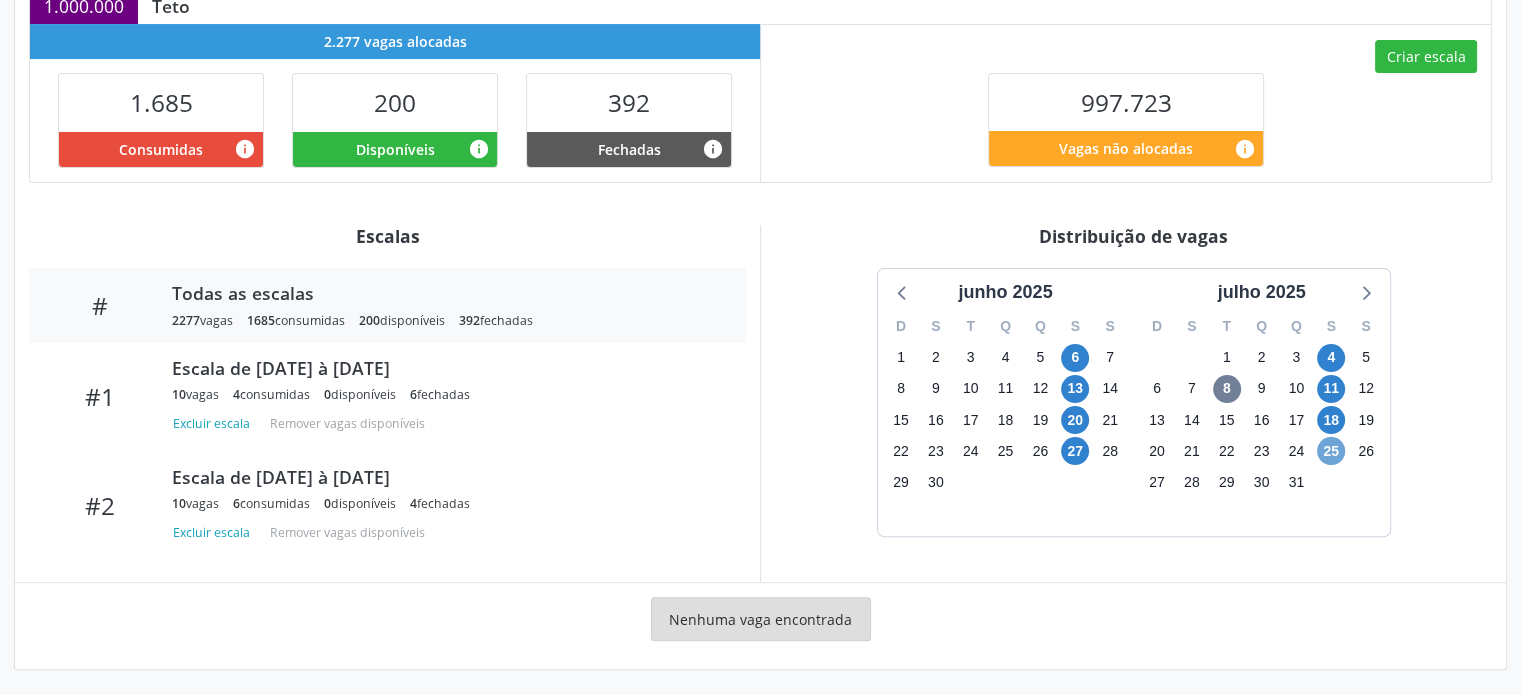 click on "25" at bounding box center (1331, 451) 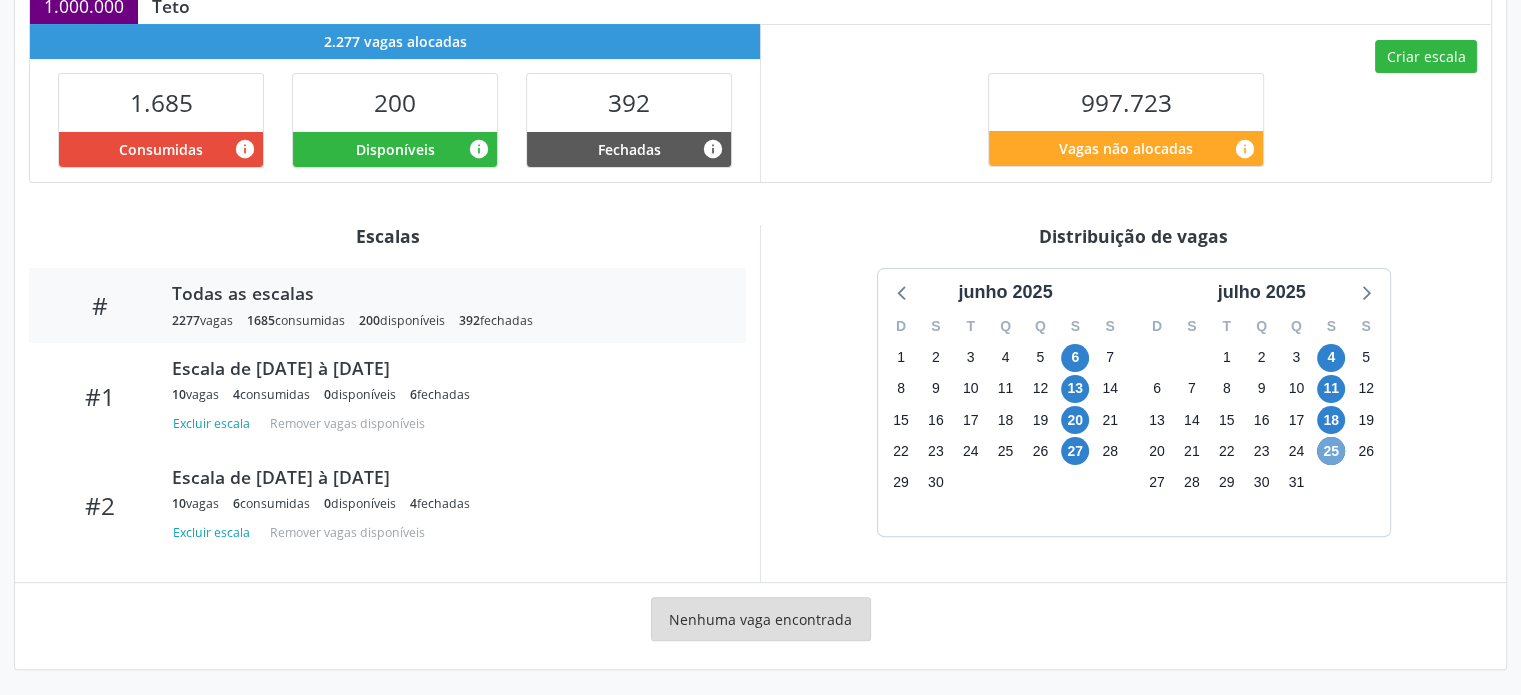 click on "25" at bounding box center [1331, 451] 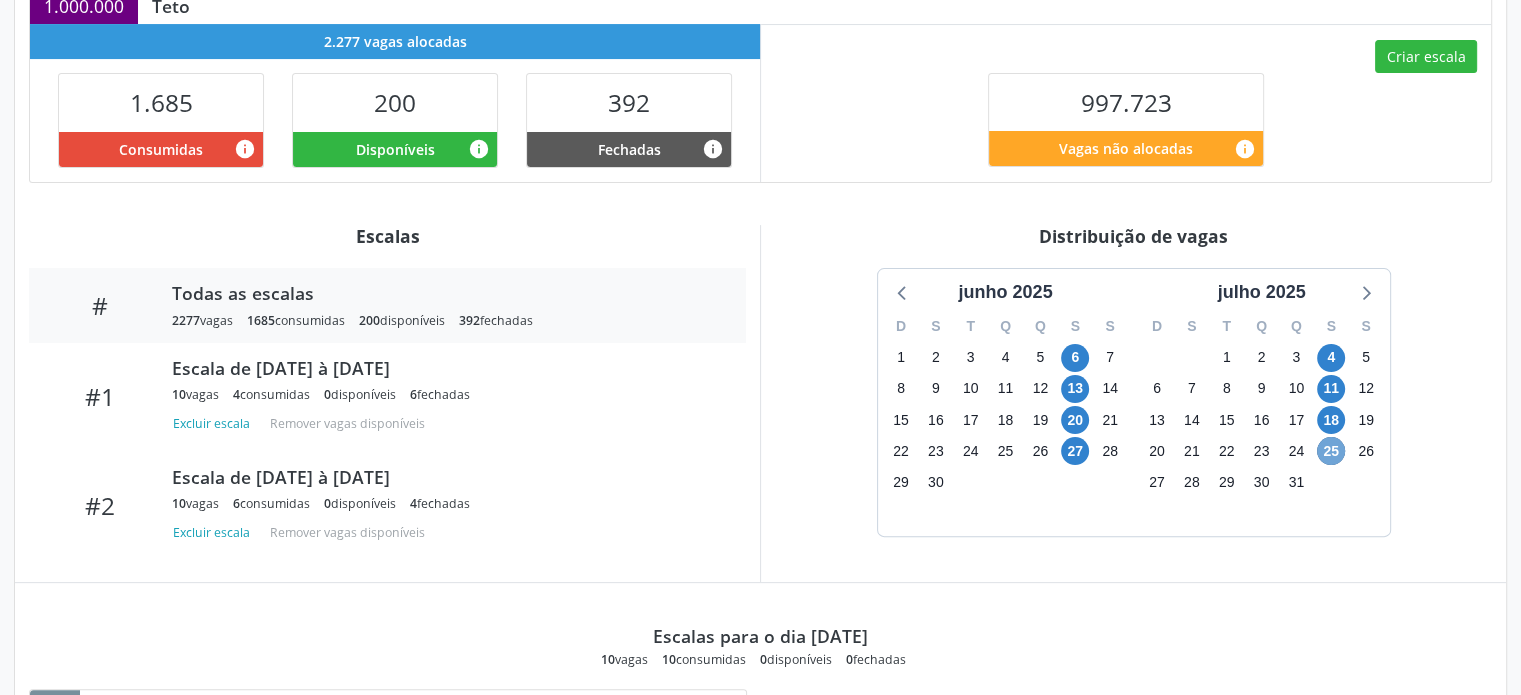 scroll, scrollTop: 756, scrollLeft: 0, axis: vertical 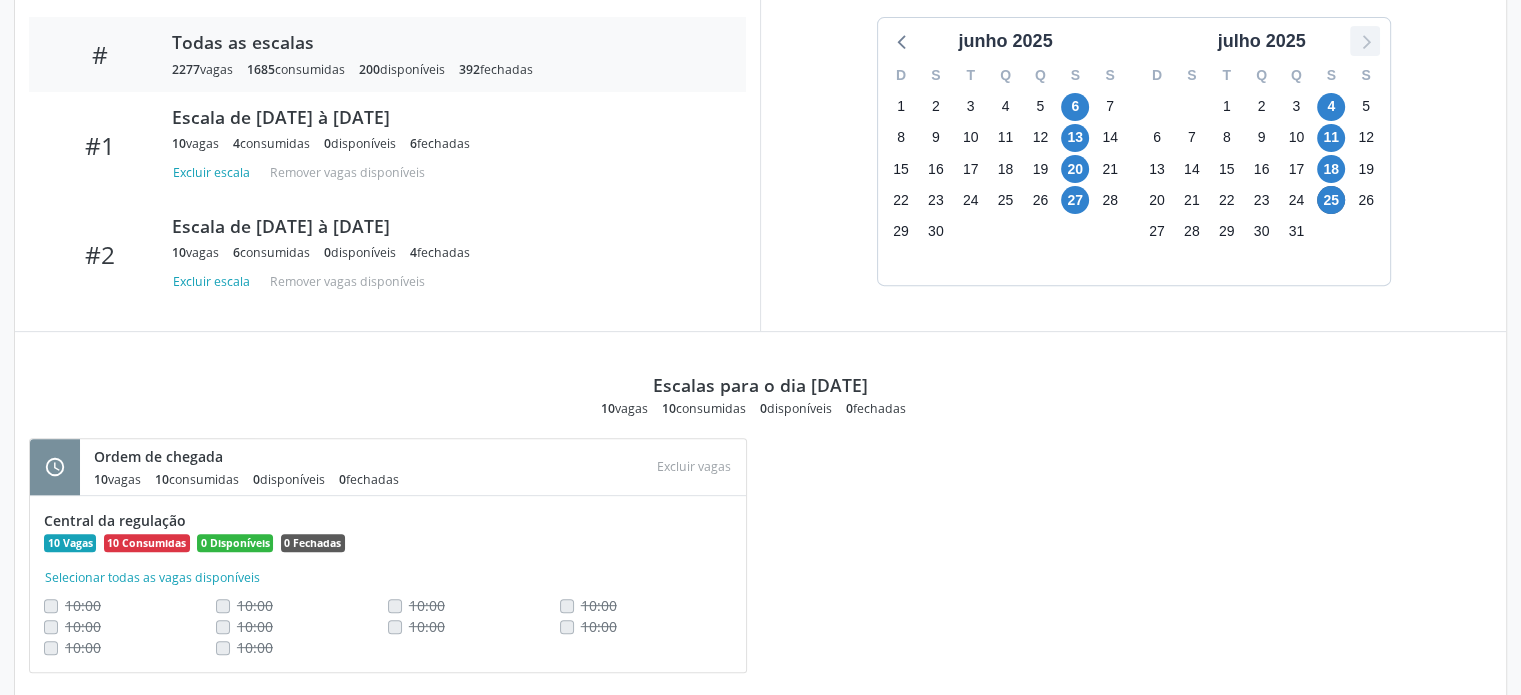 click 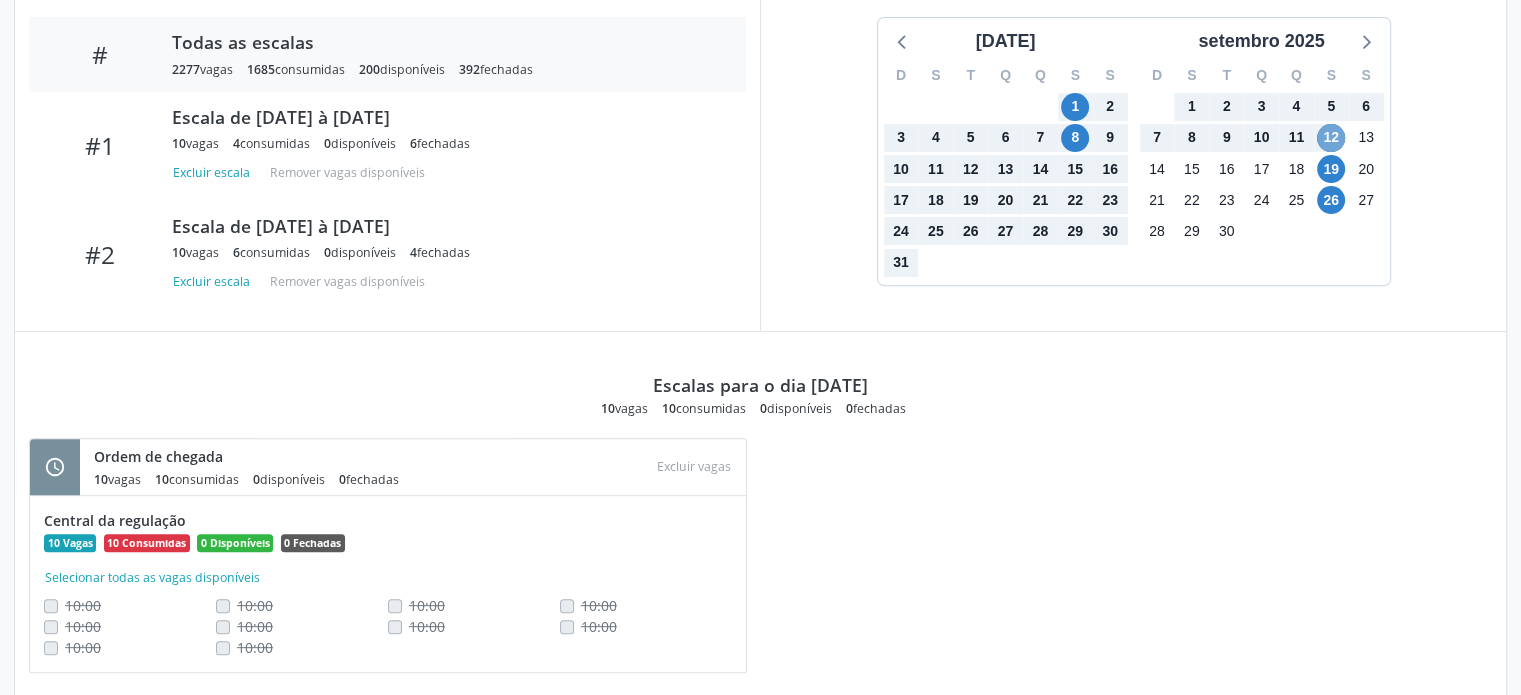 click on "12" at bounding box center (1331, 138) 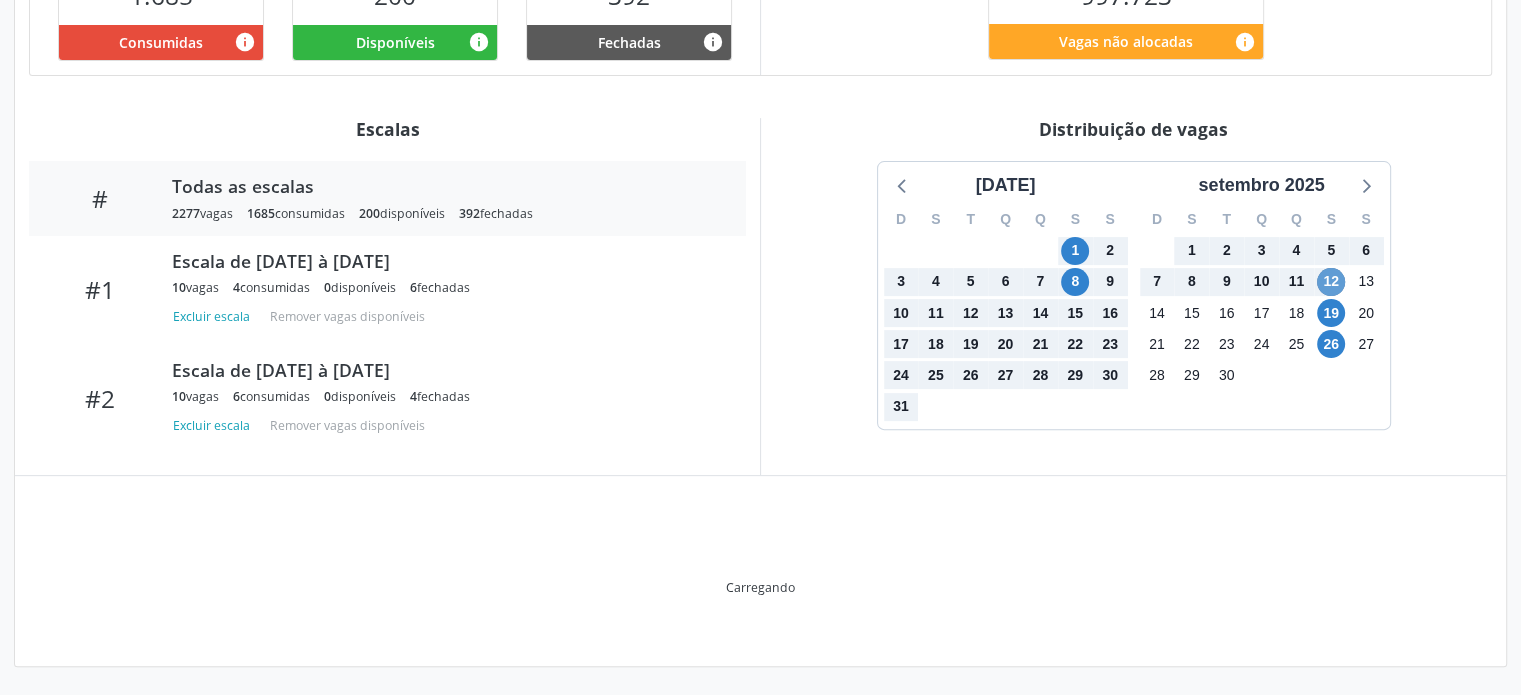 scroll, scrollTop: 570, scrollLeft: 0, axis: vertical 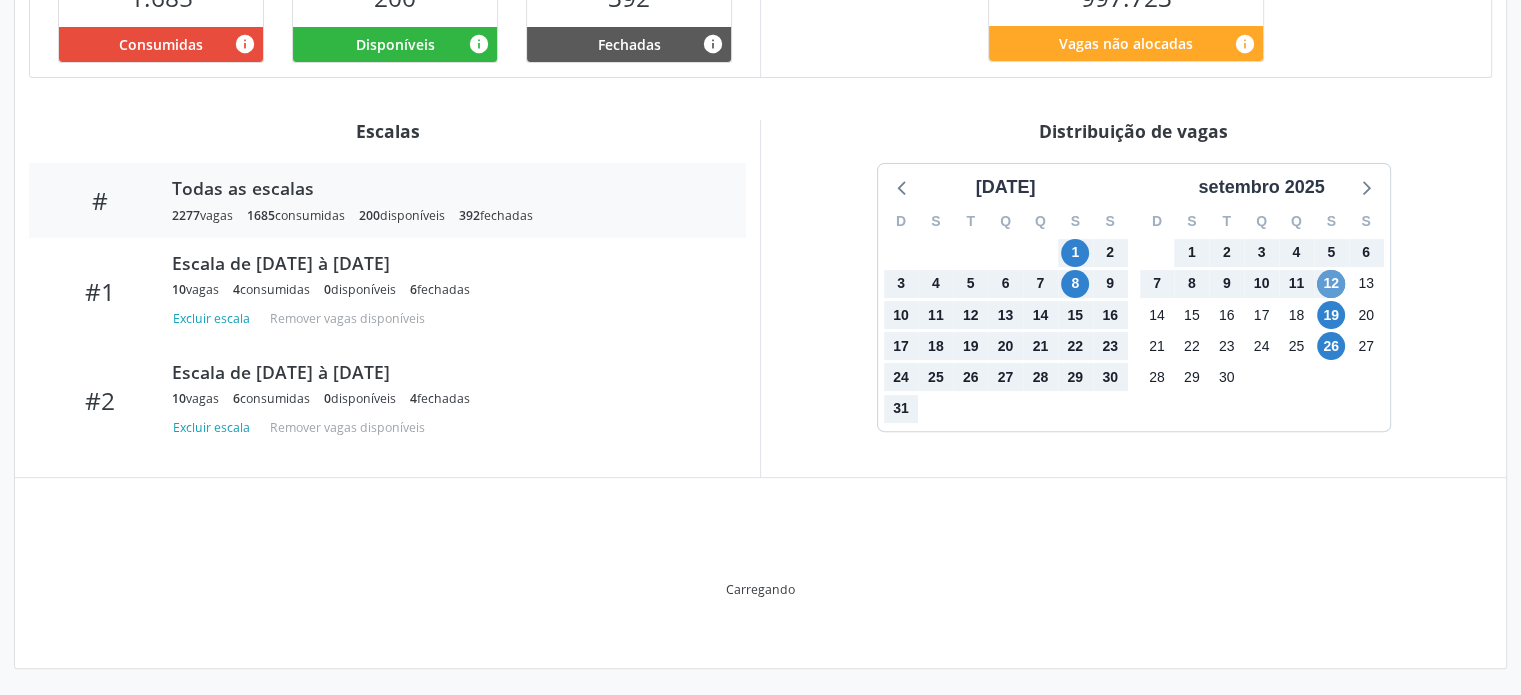 click on "Distribuição de vagas" at bounding box center [1133, 131] 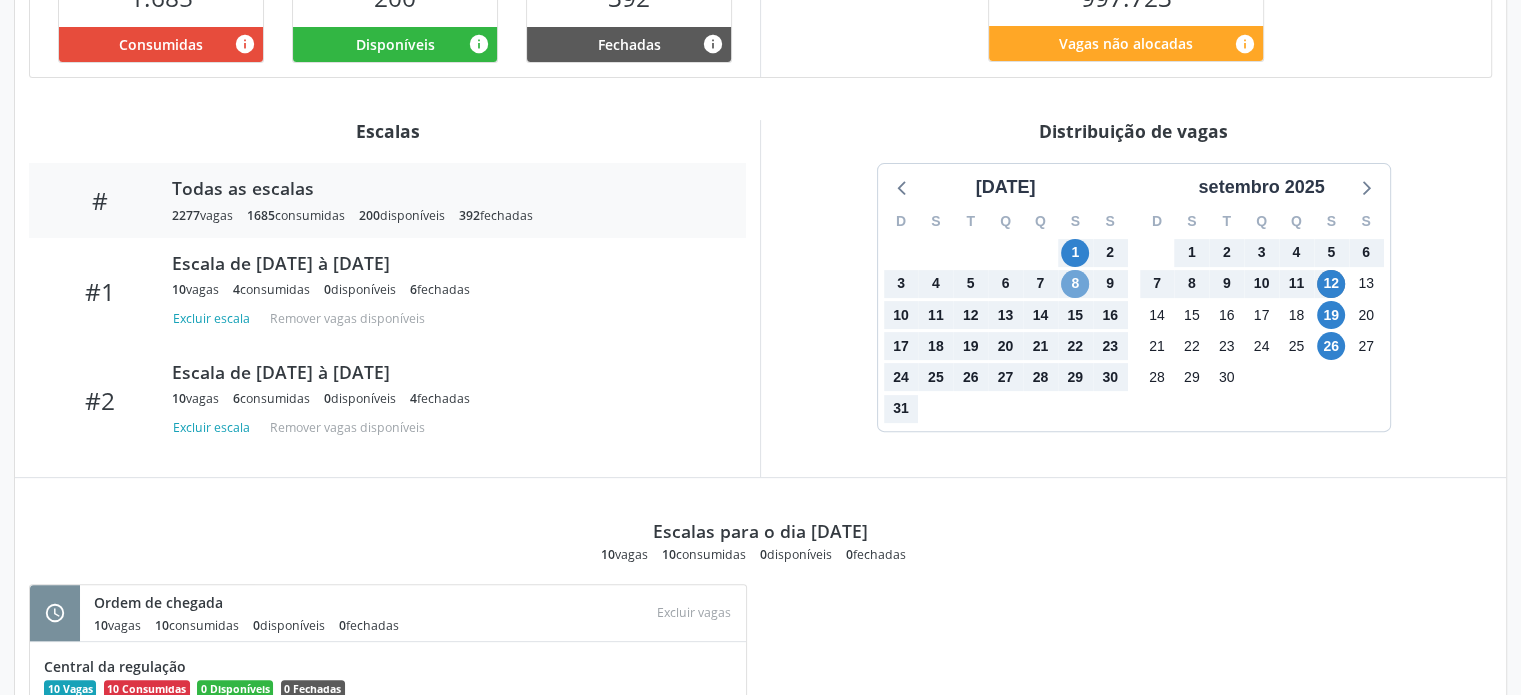click on "8" at bounding box center (1075, 284) 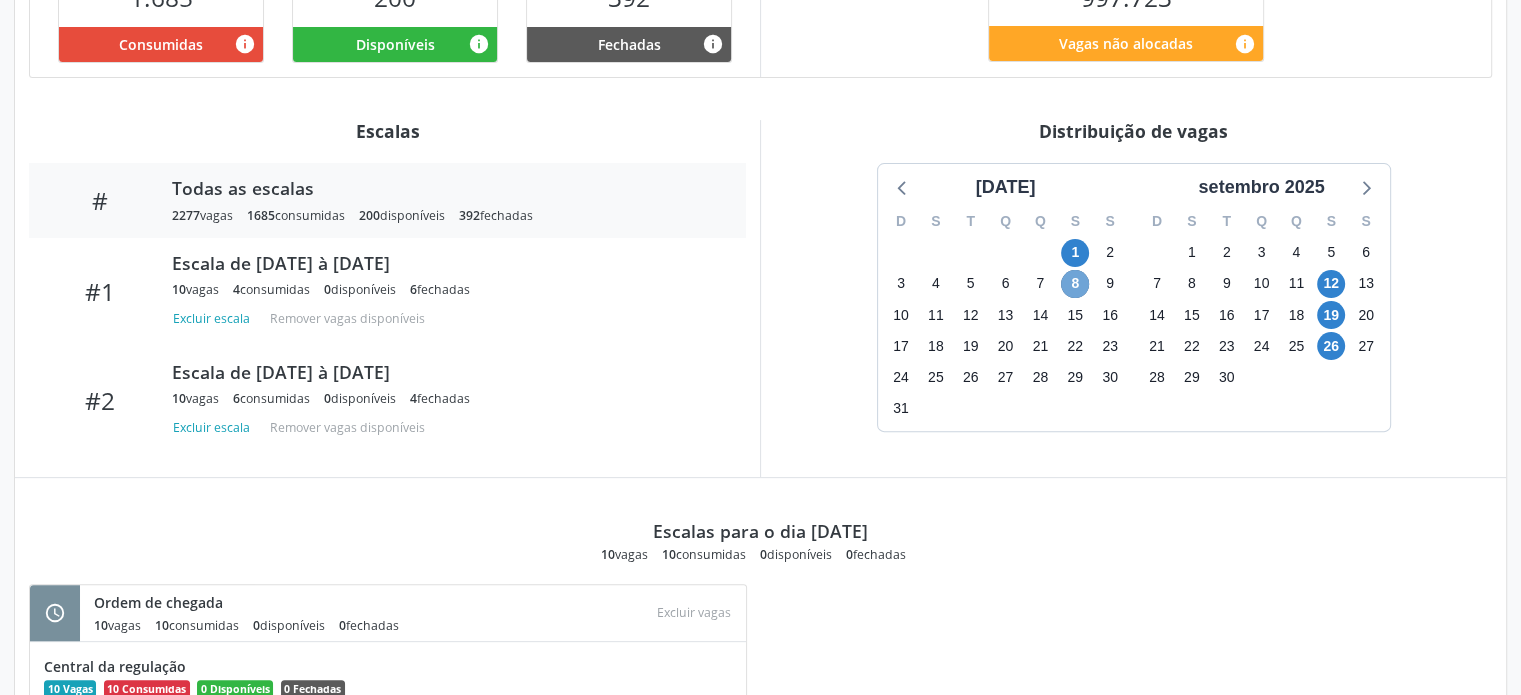 click on "8" at bounding box center [1075, 284] 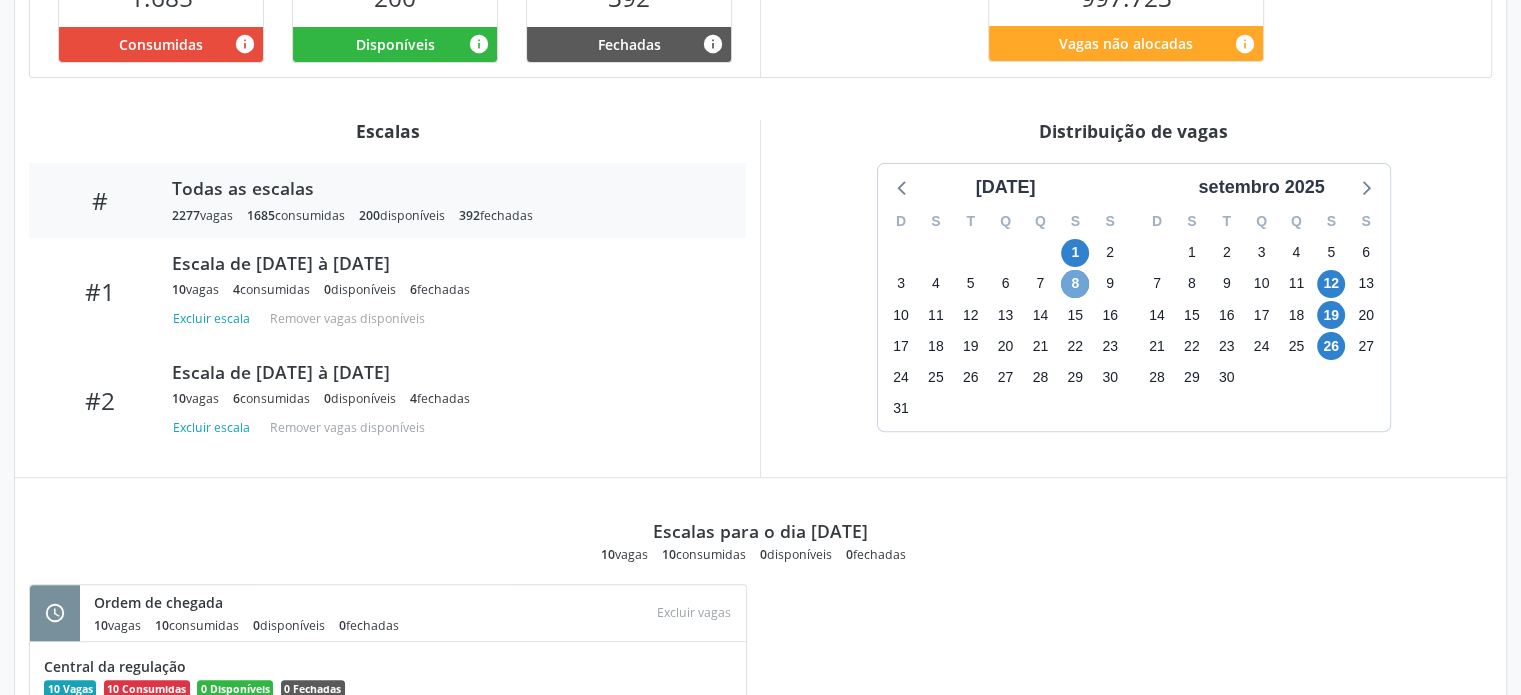 scroll, scrollTop: 756, scrollLeft: 0, axis: vertical 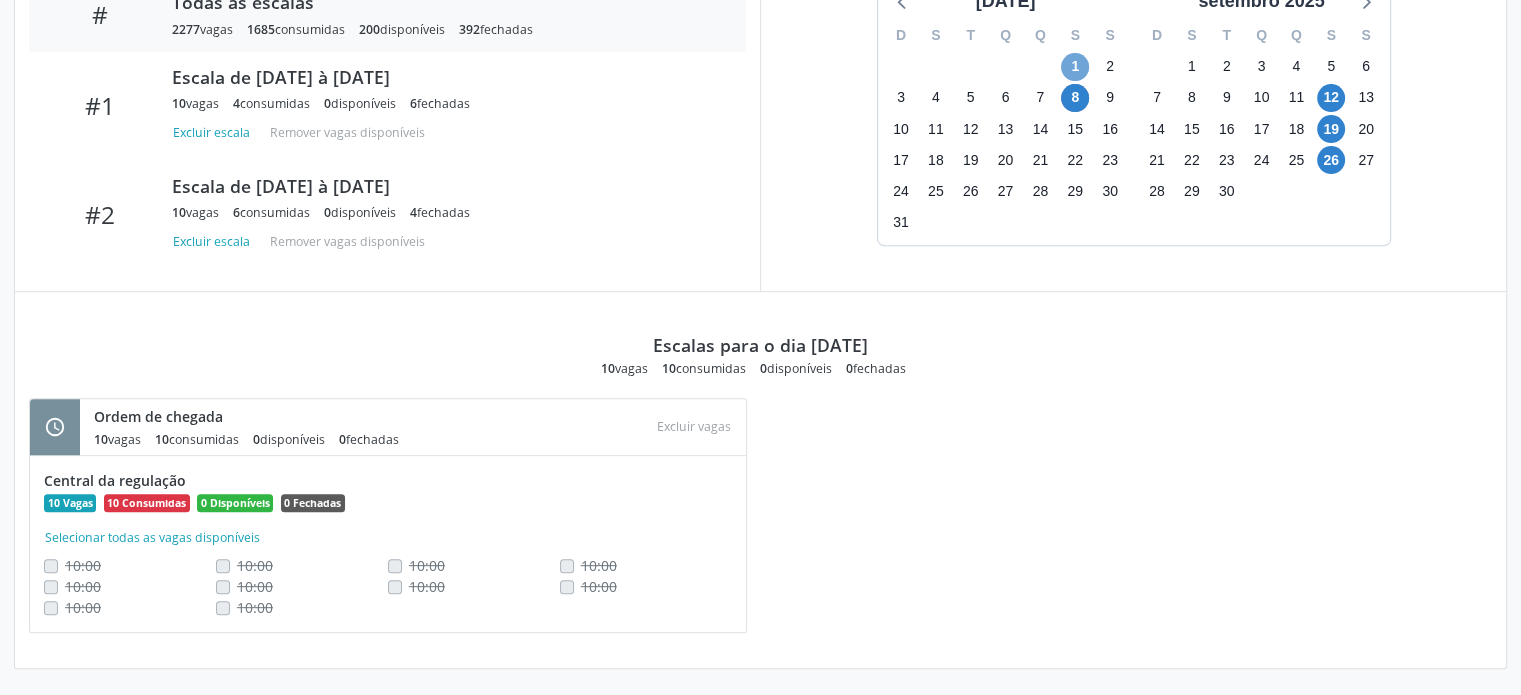 click on "1" at bounding box center (1075, 67) 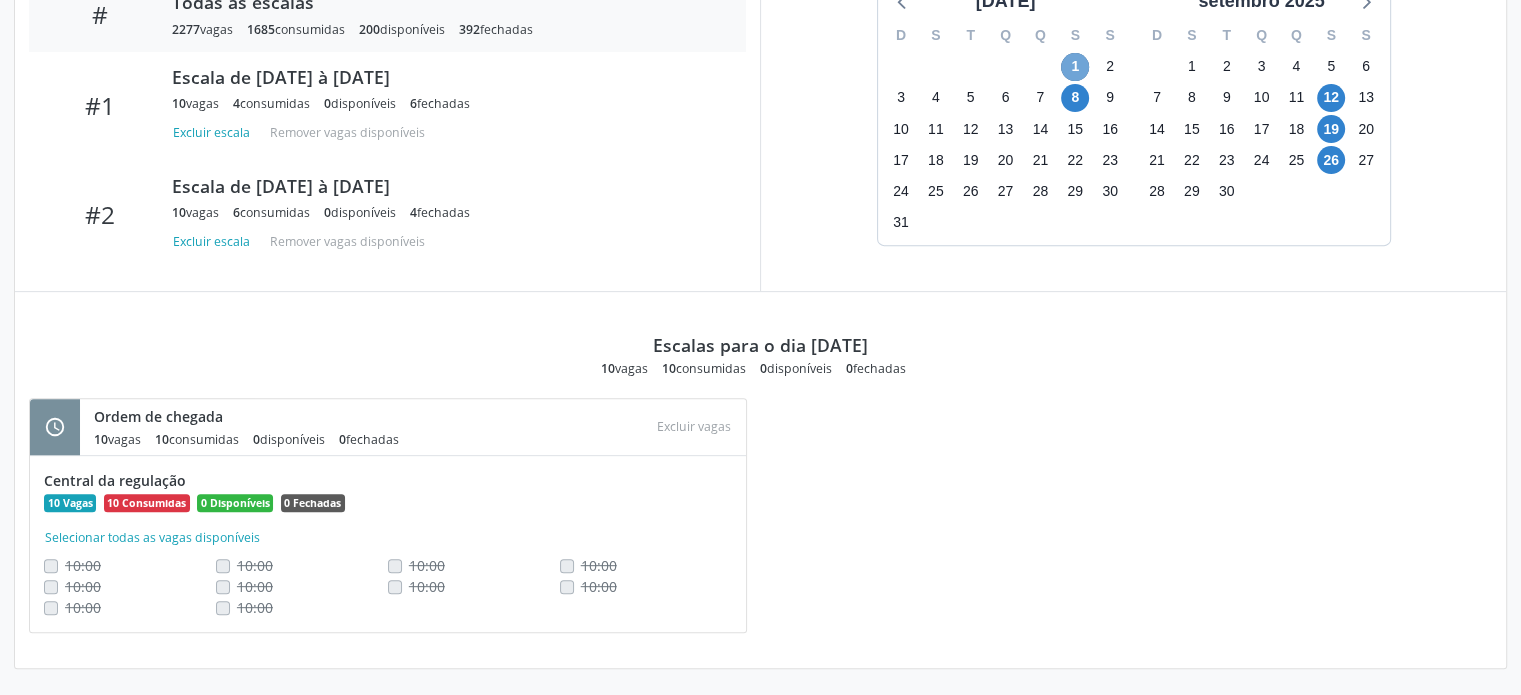 click on "1" at bounding box center [1075, 67] 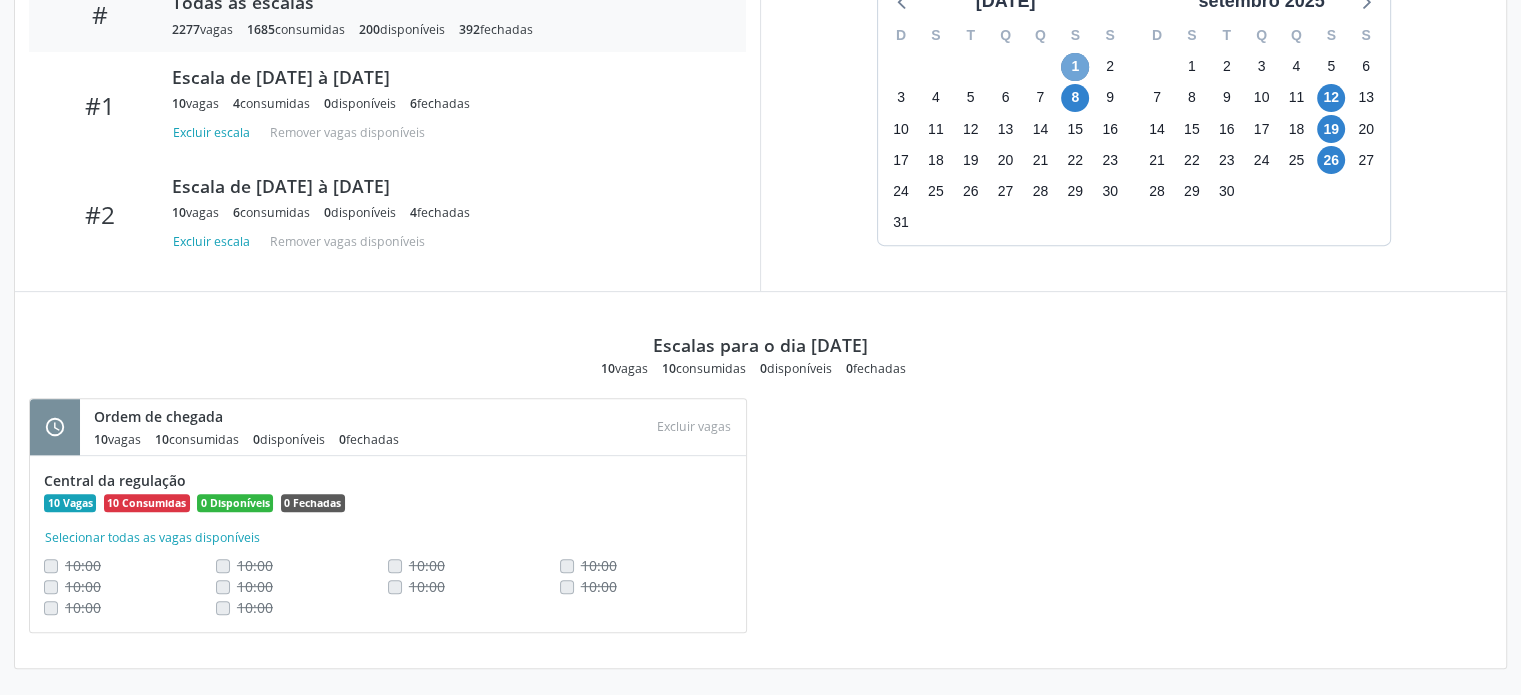 scroll, scrollTop: 148, scrollLeft: 0, axis: vertical 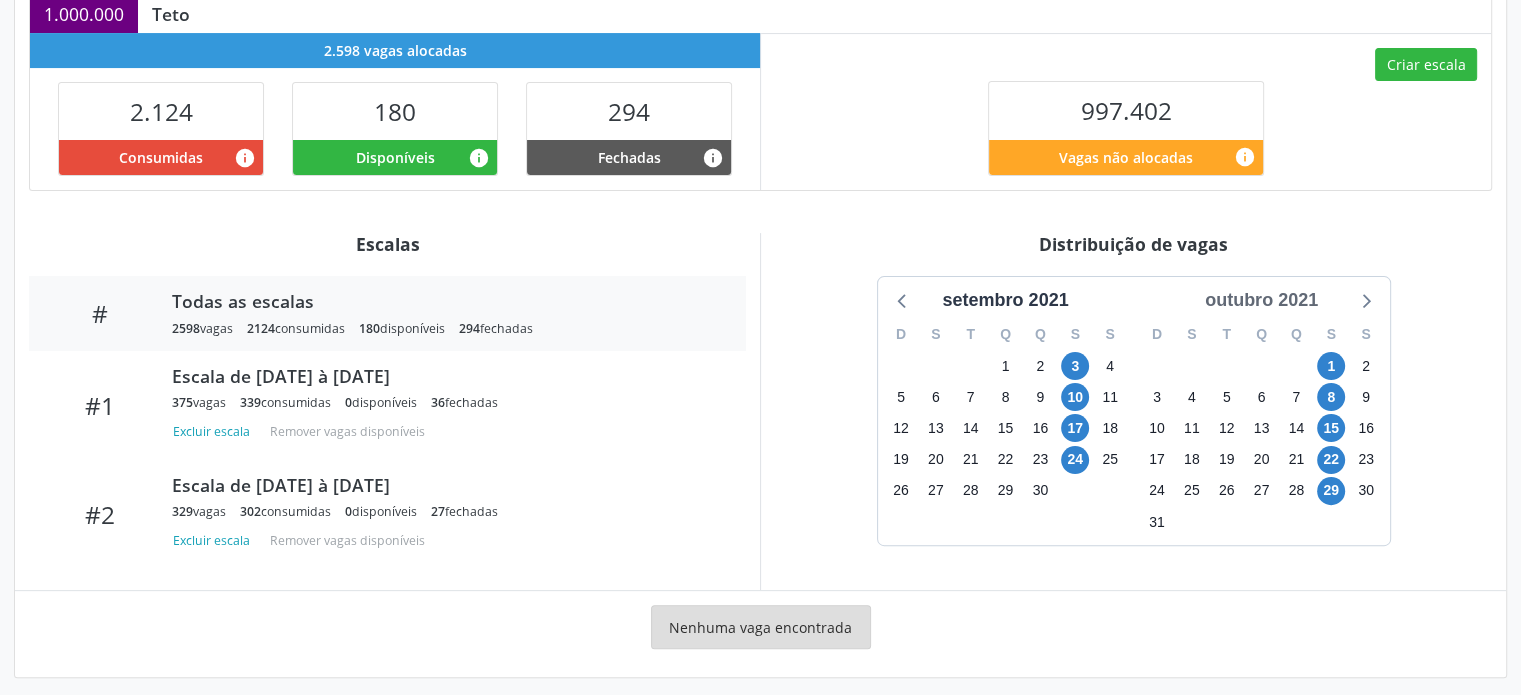click on "outubro 2021" at bounding box center (1261, 300) 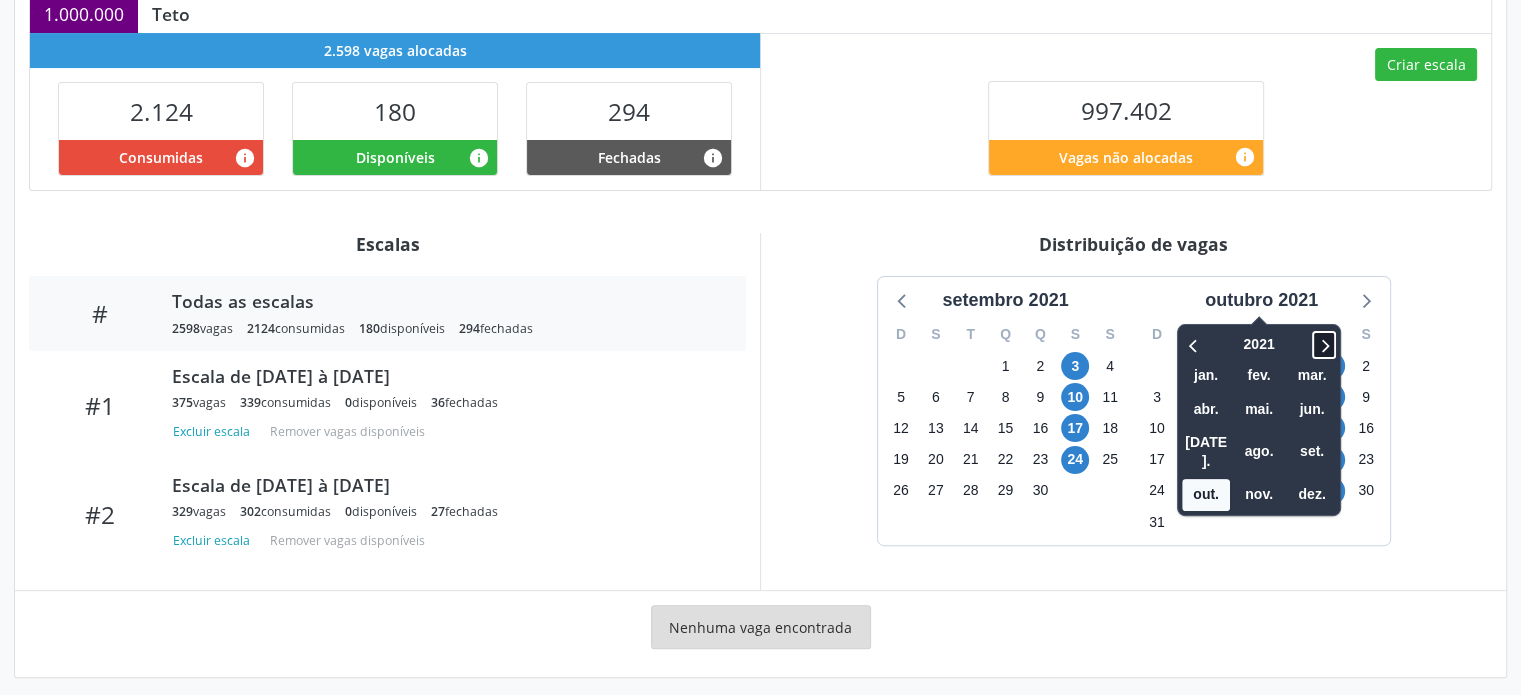 click 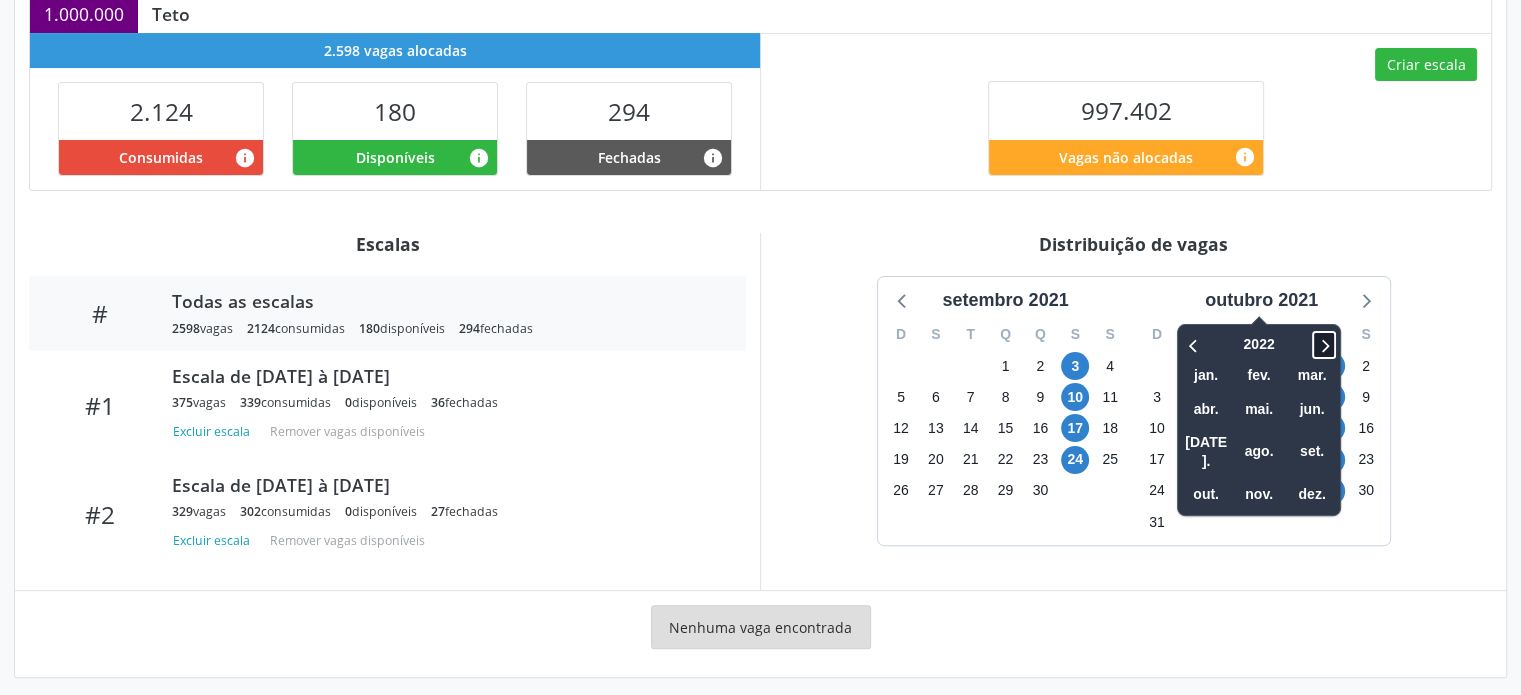 click 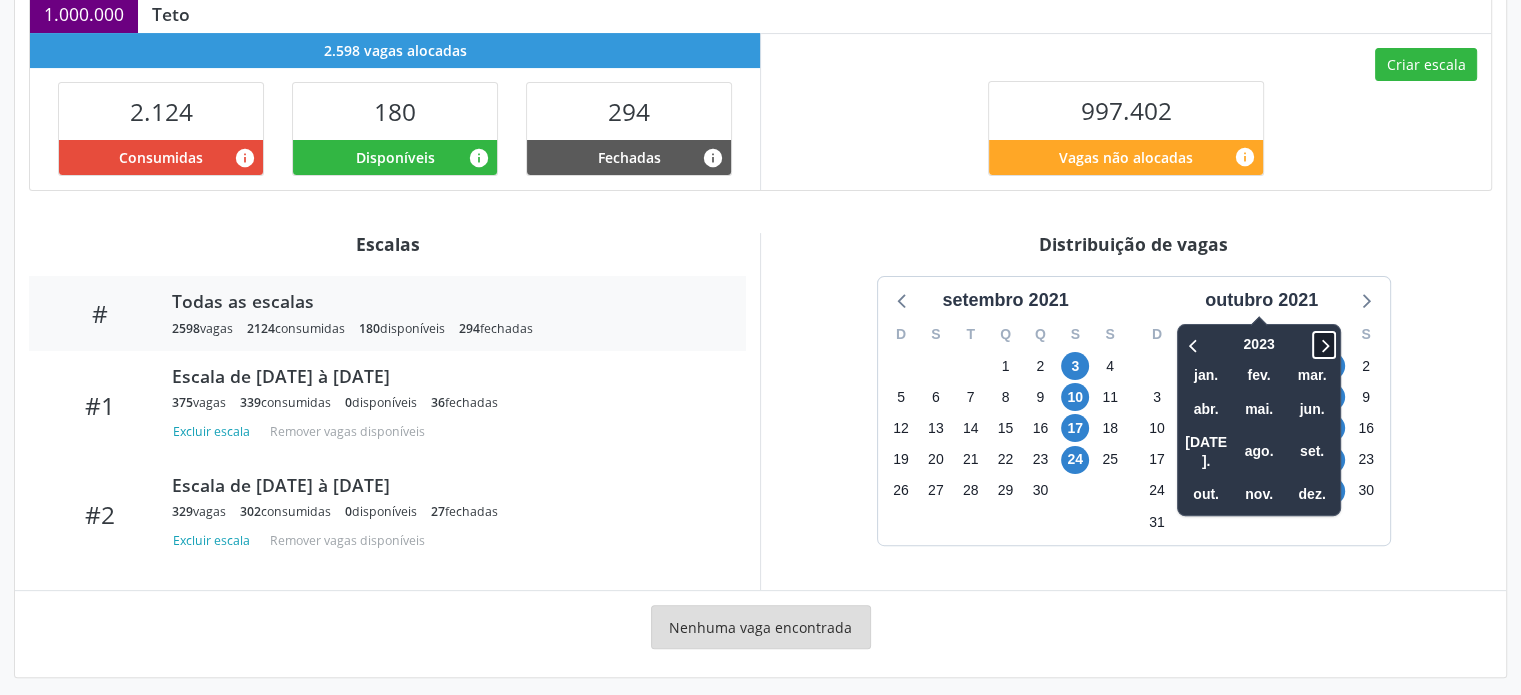click 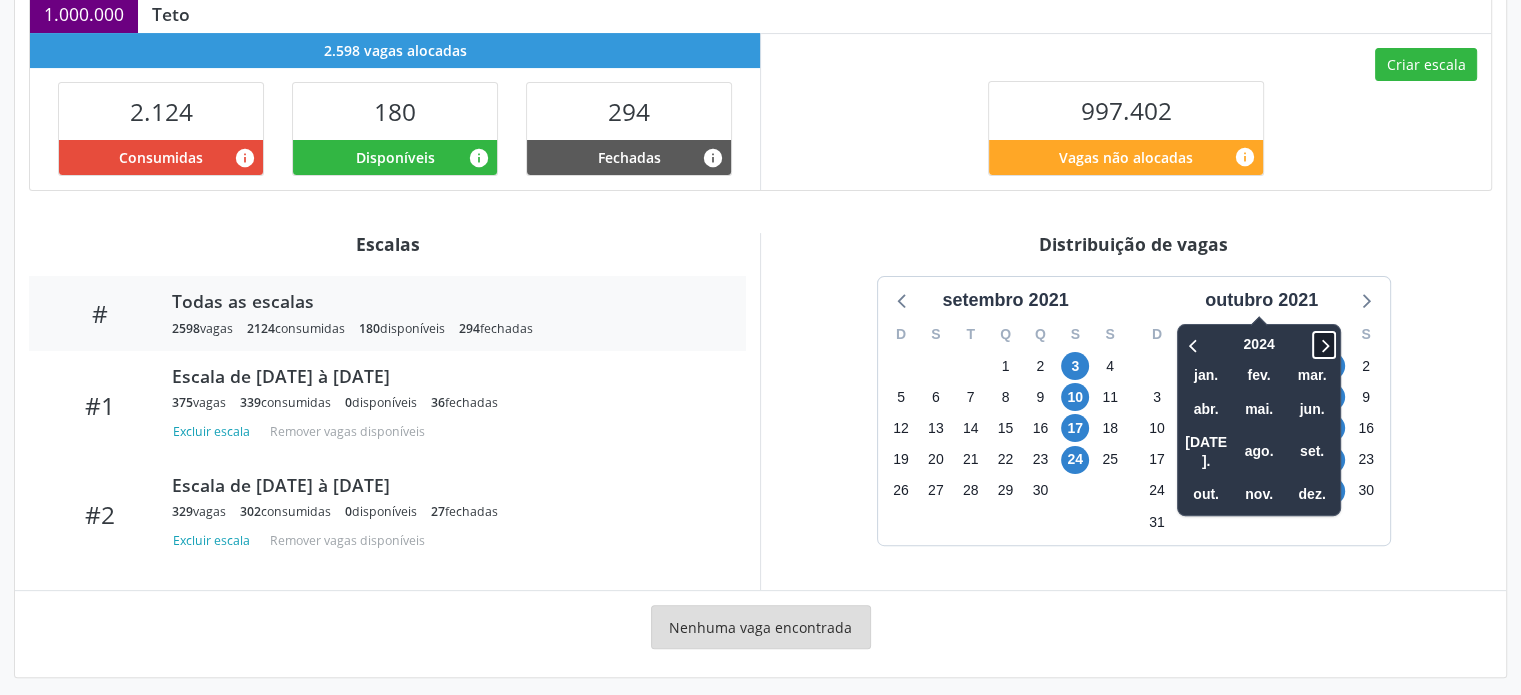 click 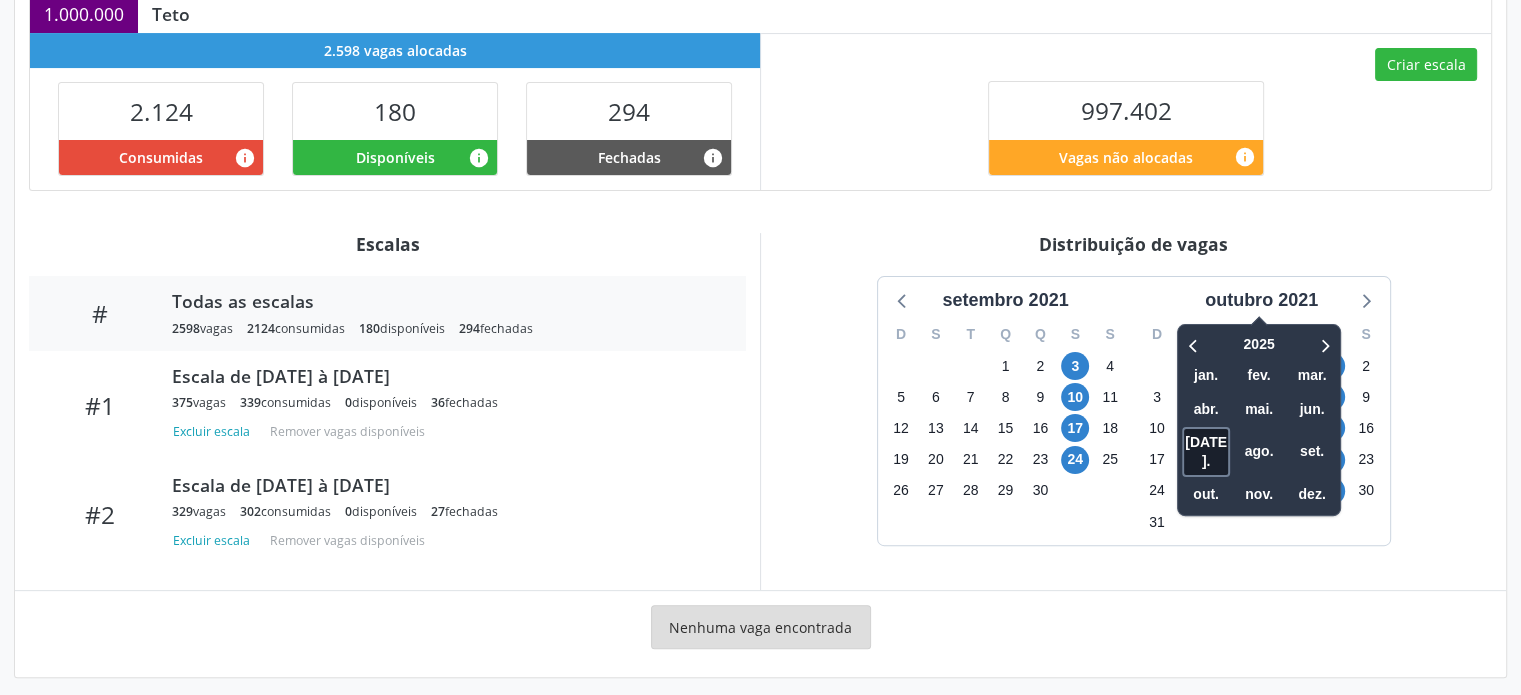 click on "jul." at bounding box center (1206, 452) 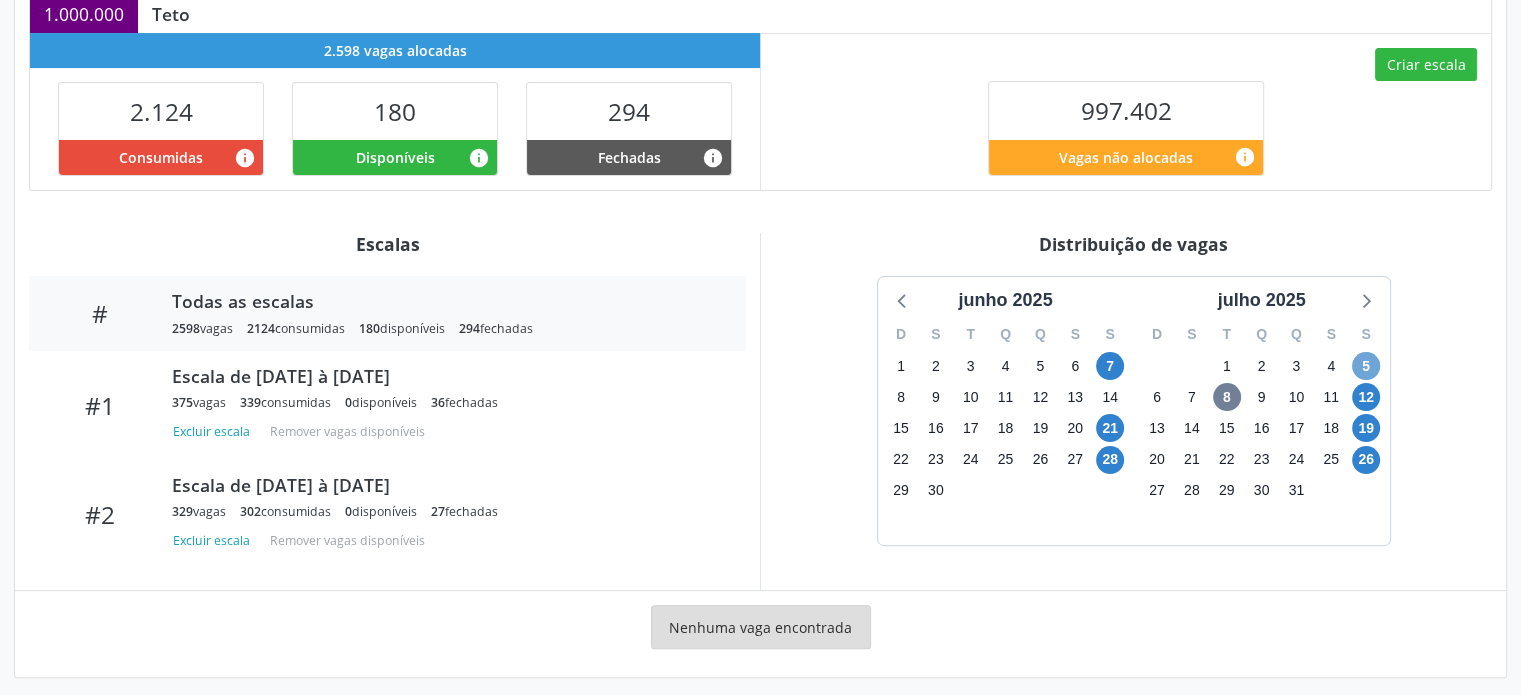 click on "5" at bounding box center [1366, 366] 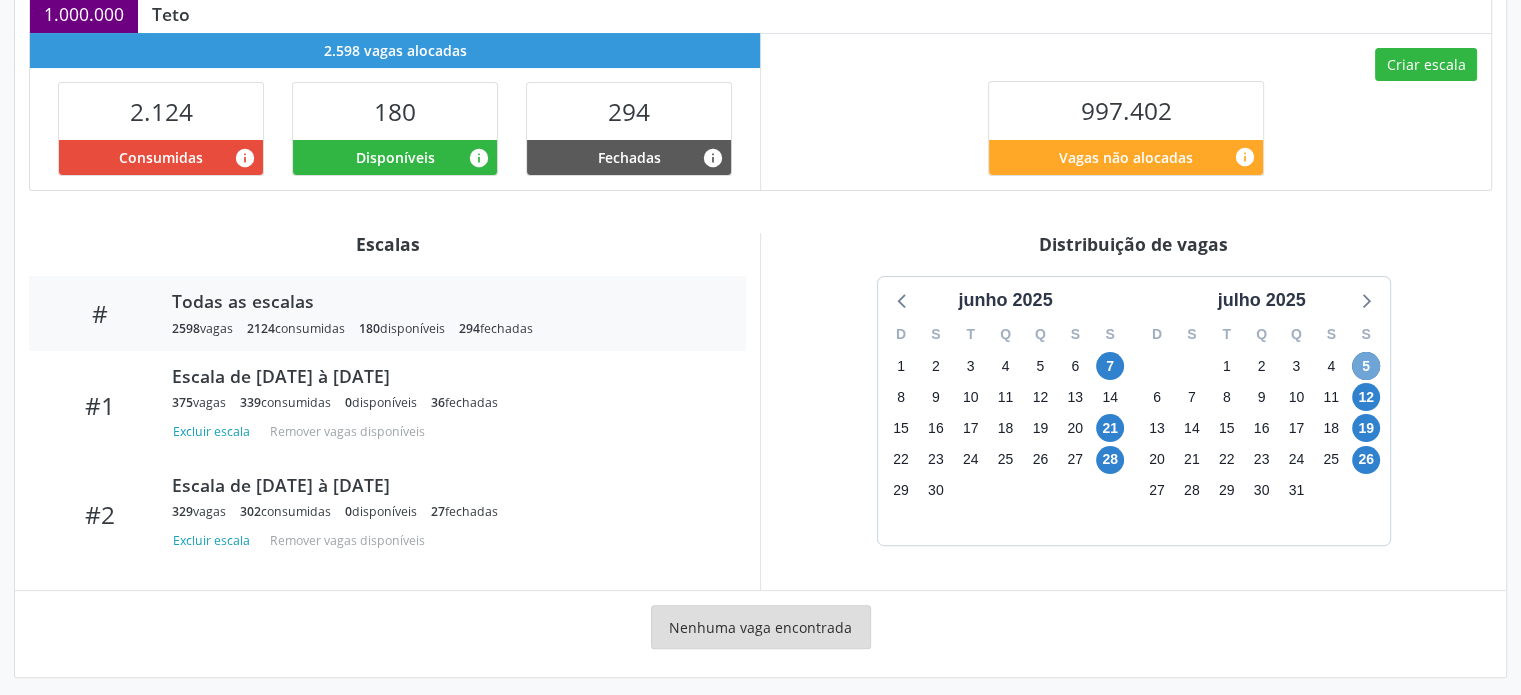 click on "5" at bounding box center [1366, 366] 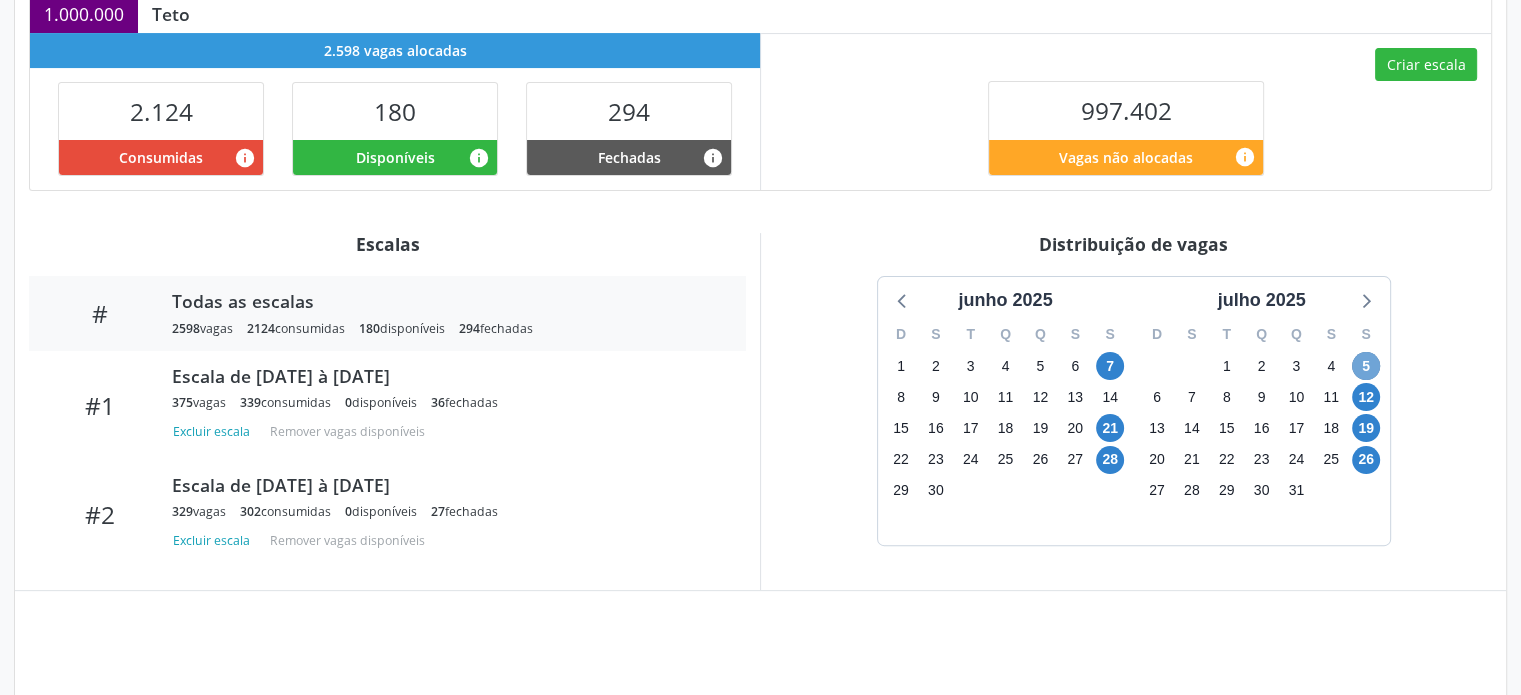 click on "5" at bounding box center [1366, 366] 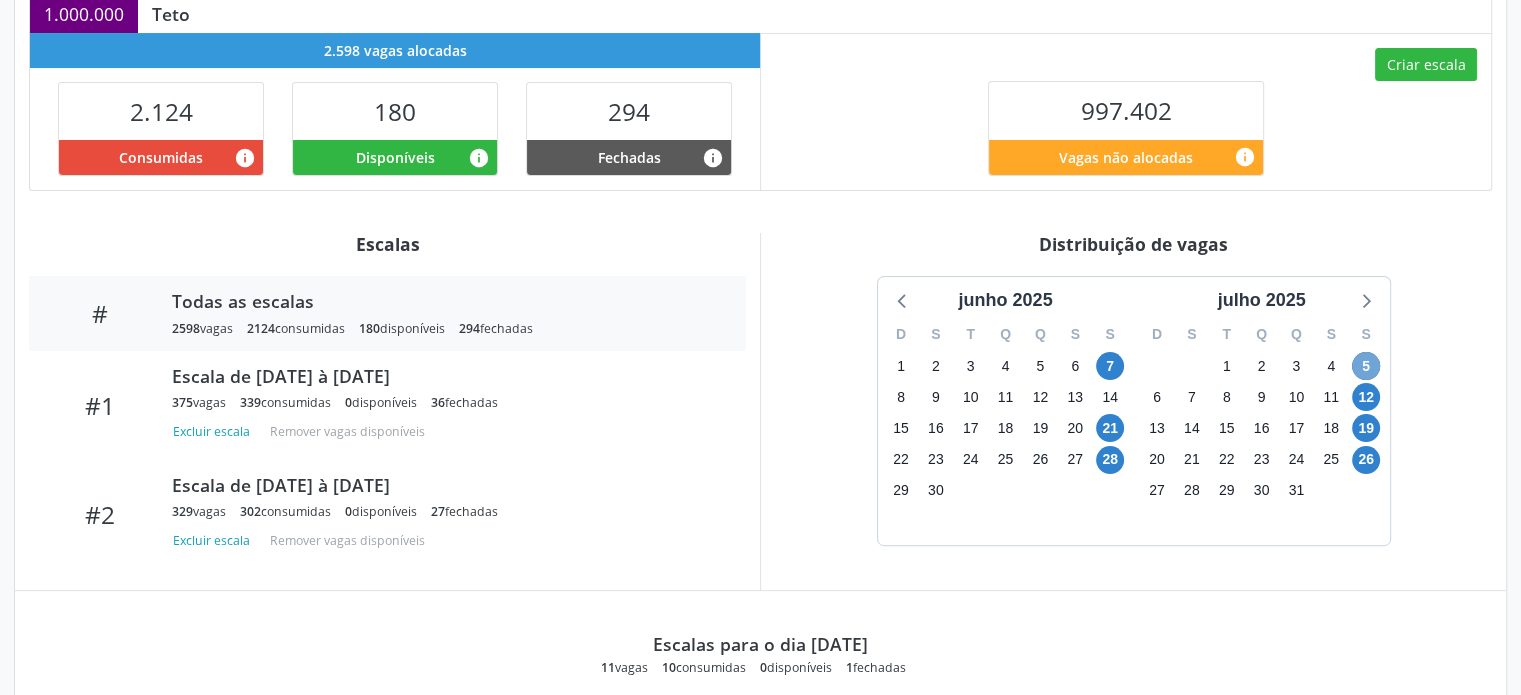 scroll, scrollTop: 756, scrollLeft: 0, axis: vertical 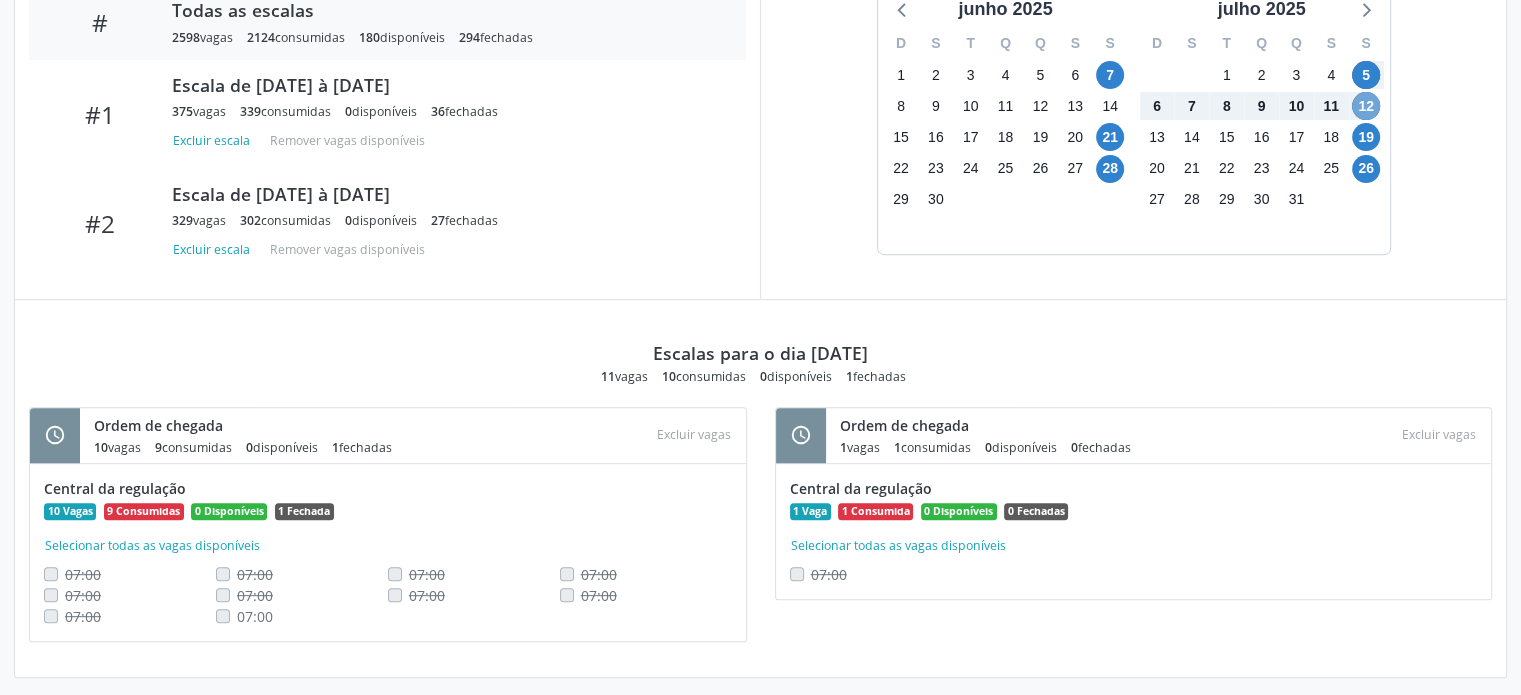 click on "12" at bounding box center (1366, 106) 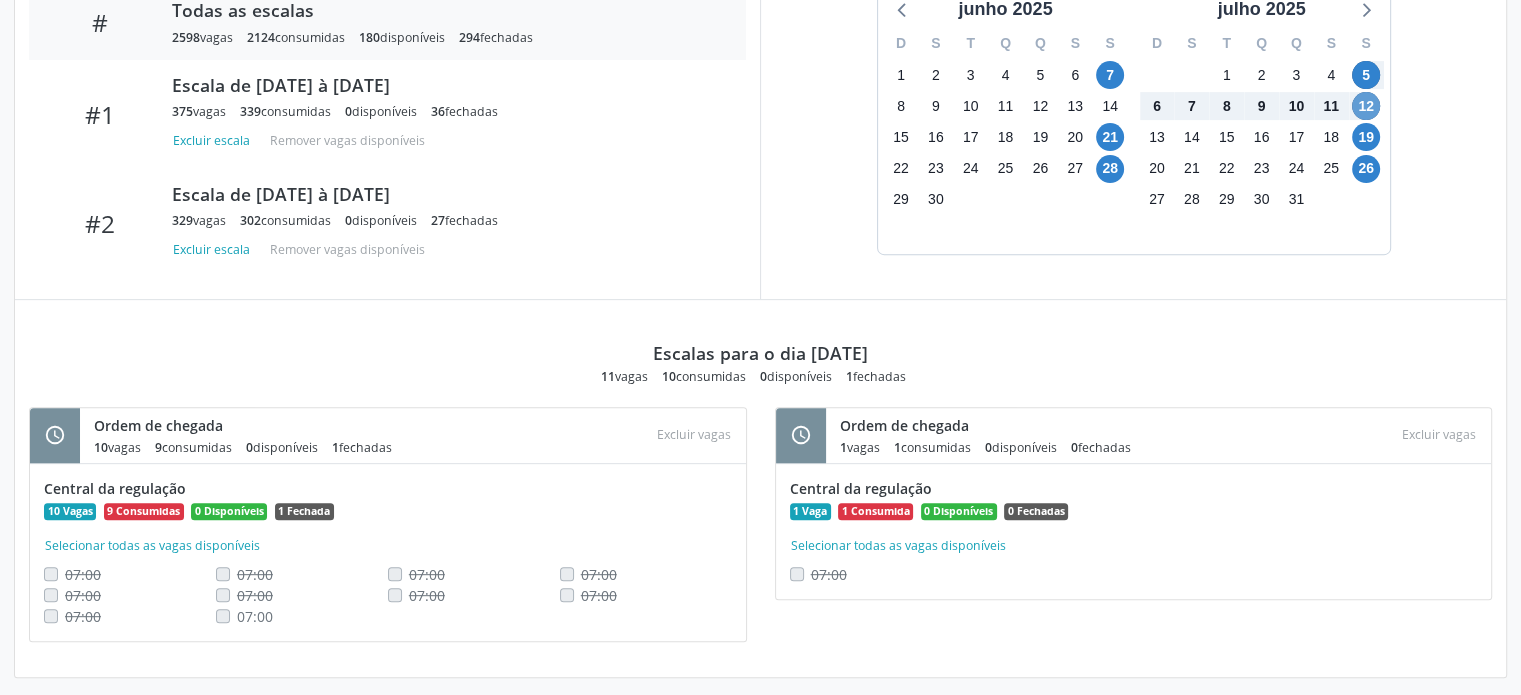 scroll, scrollTop: 570, scrollLeft: 0, axis: vertical 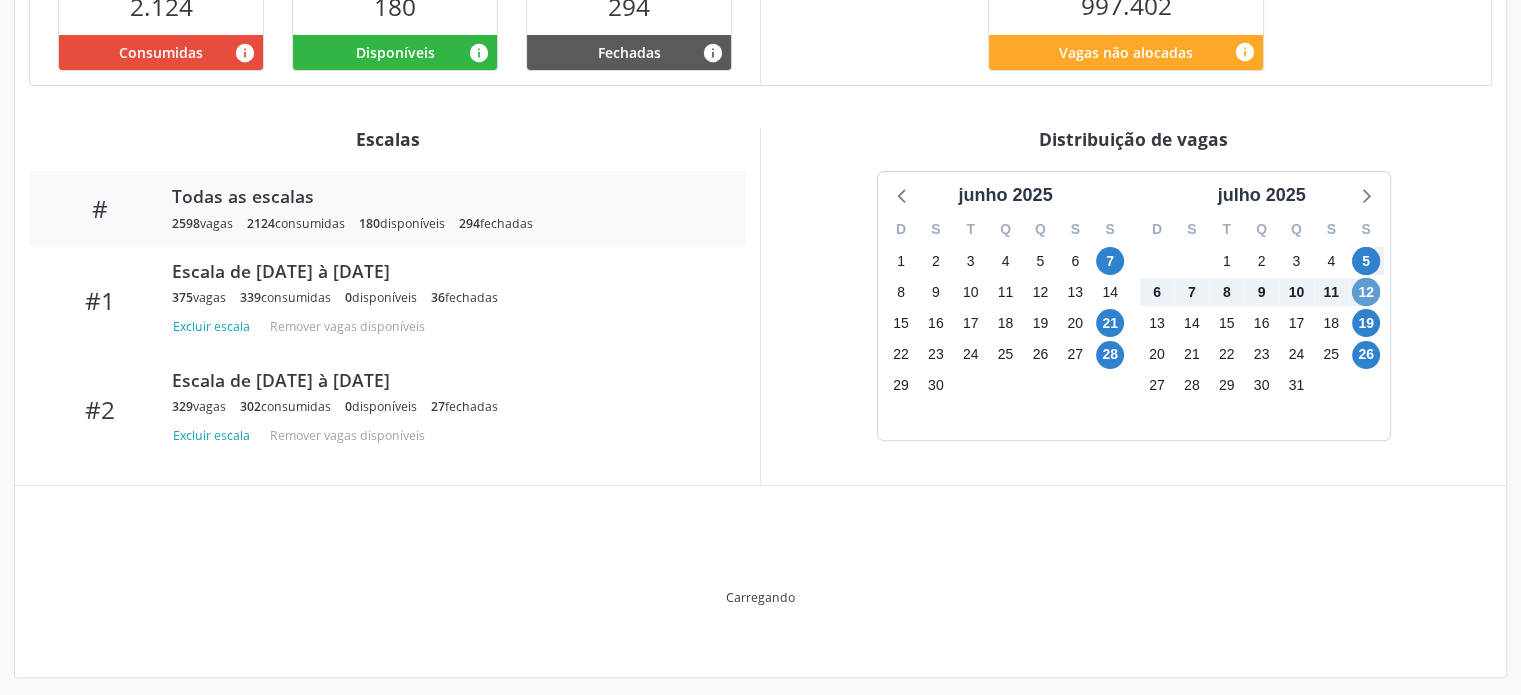 click on "Item de agendamento
Grupo/Subgrupo   --   Procedimento(s)     Ortopedia
Unidade executante
Hse
Teto
1.000.000
Vagas disponíveis
180
Profissional executante
Alexey Alves Garcez | Geral, Coluna, Cotovelo, Ombro e Joelho
Telefone
--
Tipo
Ordem de chegada
Editar
Excluir
Disponibilidade de vagas
Passadas
Próximas
1.000.000
Teto
2.598 vagas alocadas
2.124
Consumidas
info
180
Disponíveis
info
294
Fechadas
info
Criar escala
997.402
Vagas não alocadas
info
Escalas
#
2598" at bounding box center [760, 168] 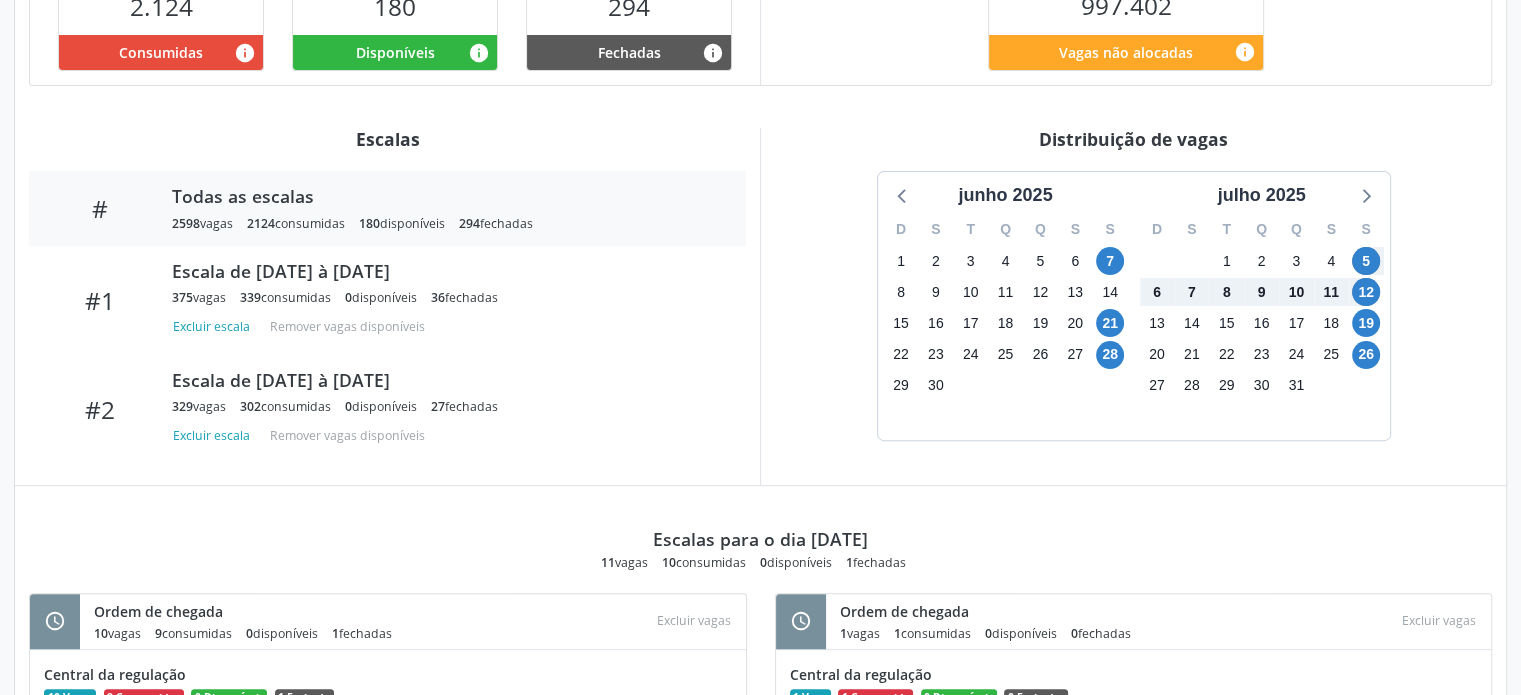 scroll, scrollTop: 1116, scrollLeft: 0, axis: vertical 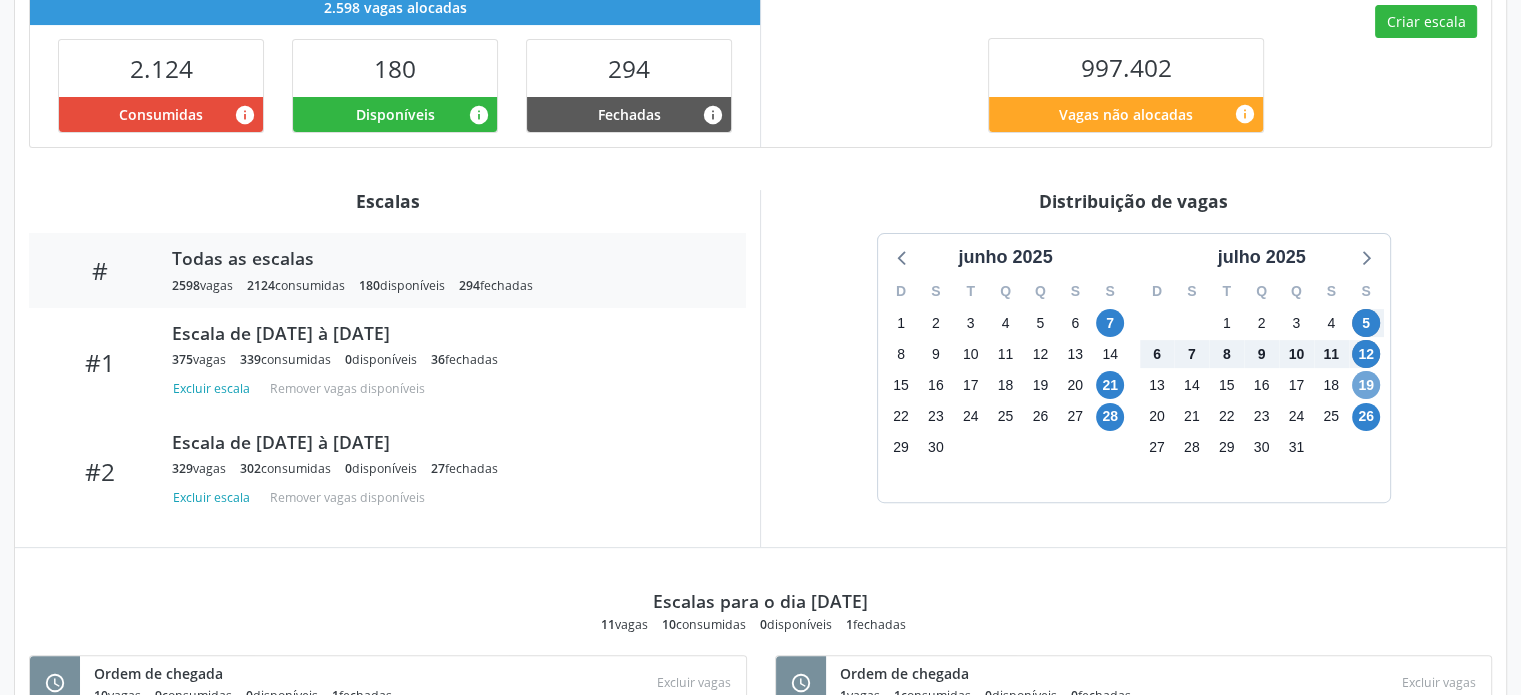 click on "19" at bounding box center (1366, 385) 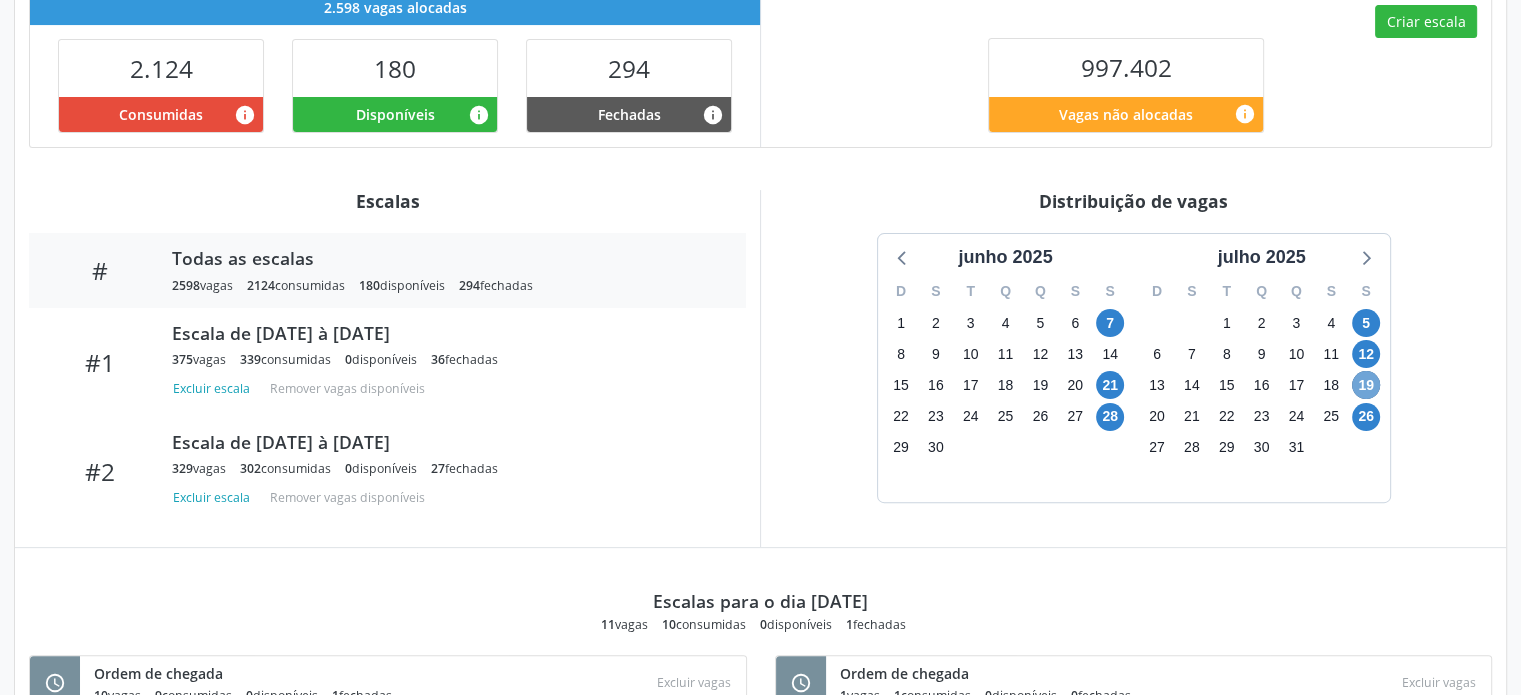 click on "19" at bounding box center (1366, 385) 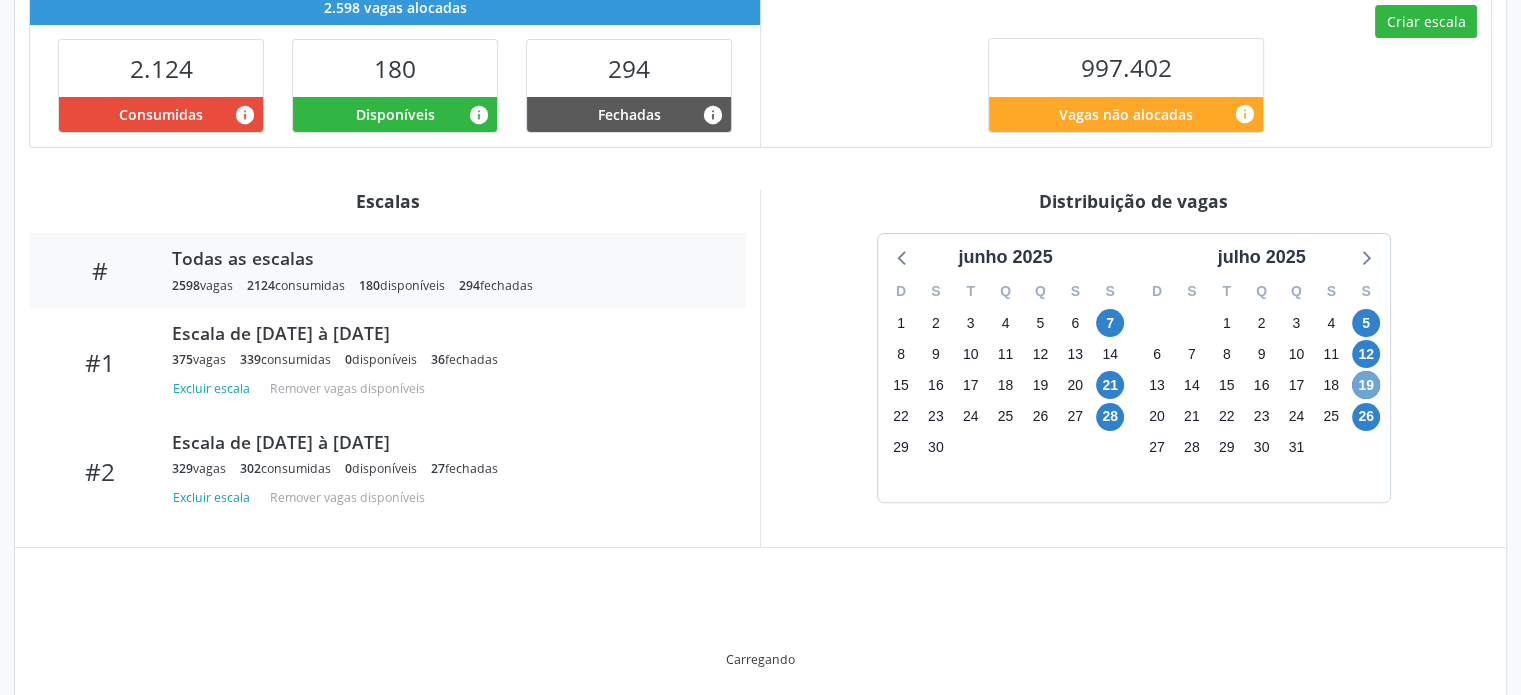 click on "19" at bounding box center [1366, 385] 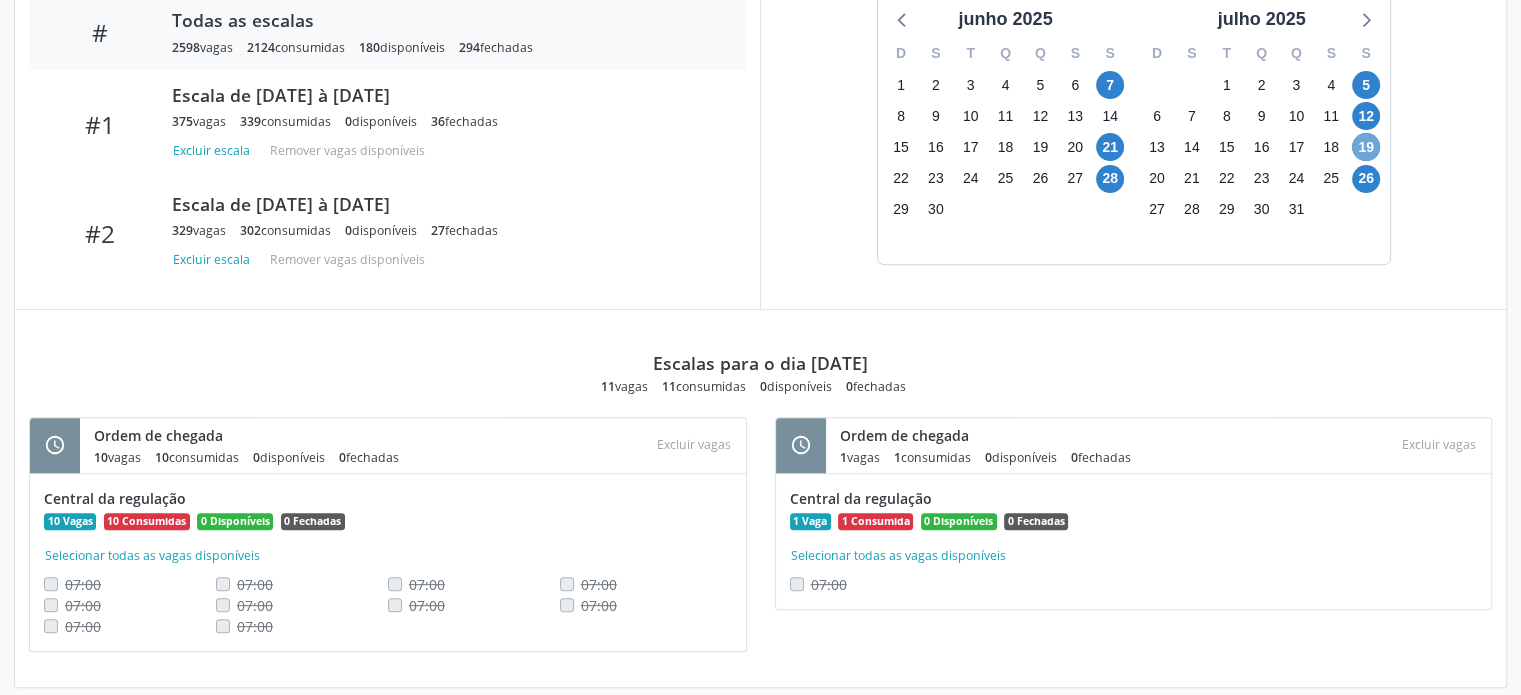 scroll, scrollTop: 756, scrollLeft: 0, axis: vertical 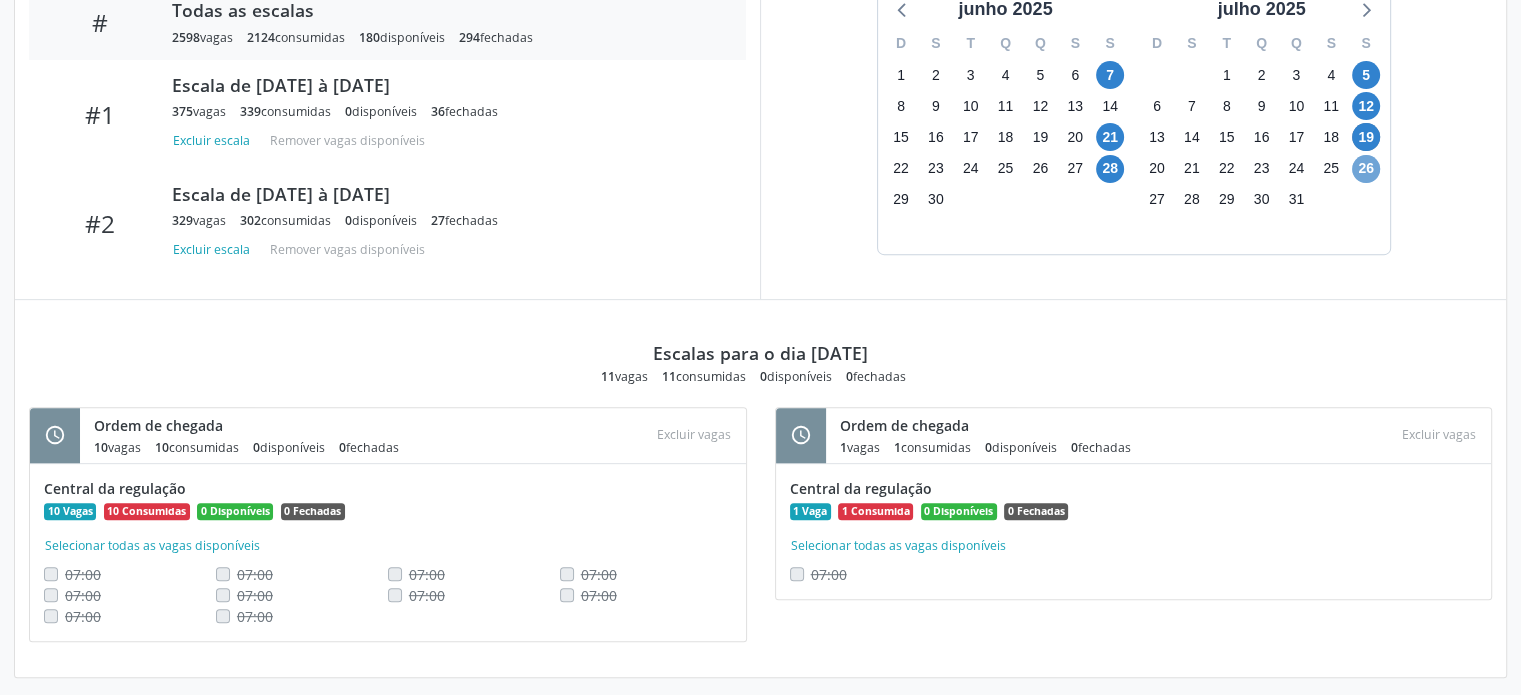 click on "26" at bounding box center (1366, 169) 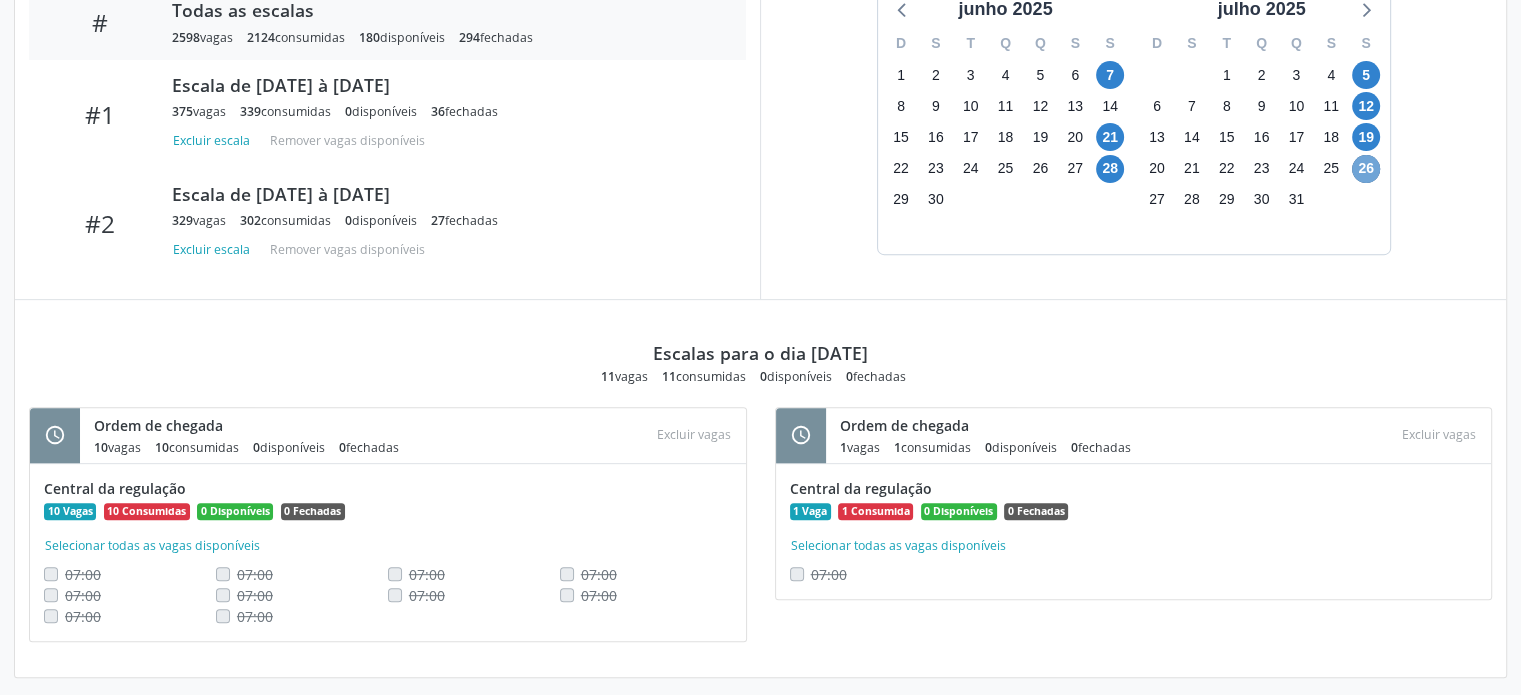 click on "26" at bounding box center (1366, 169) 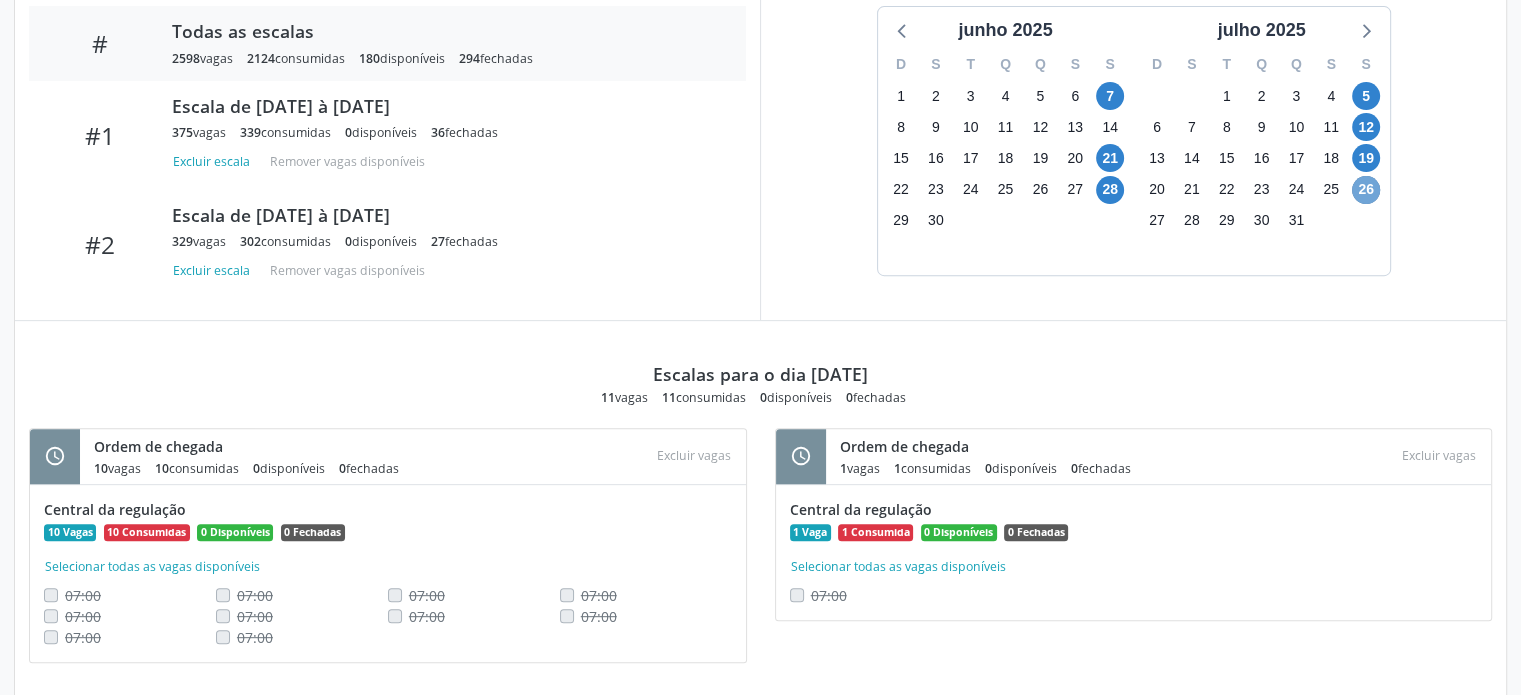 scroll, scrollTop: 716, scrollLeft: 0, axis: vertical 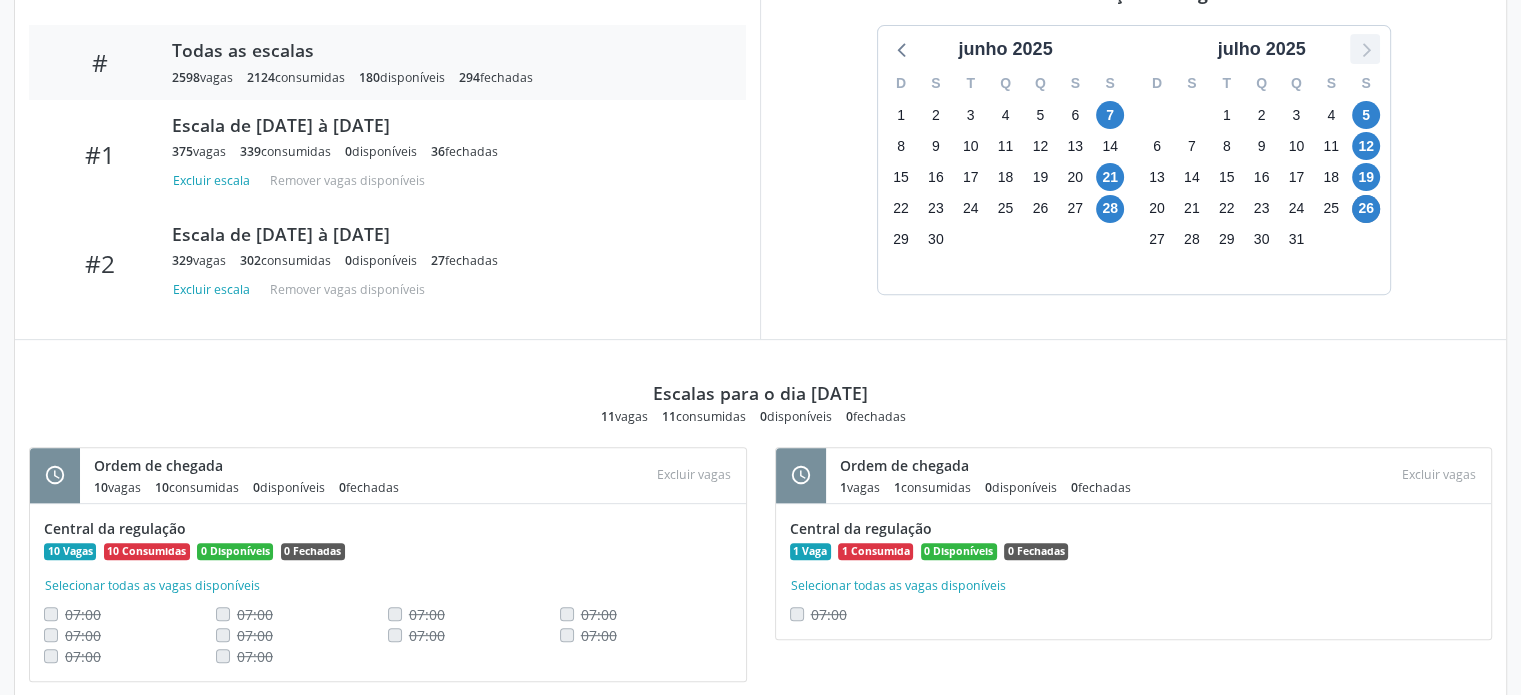 click 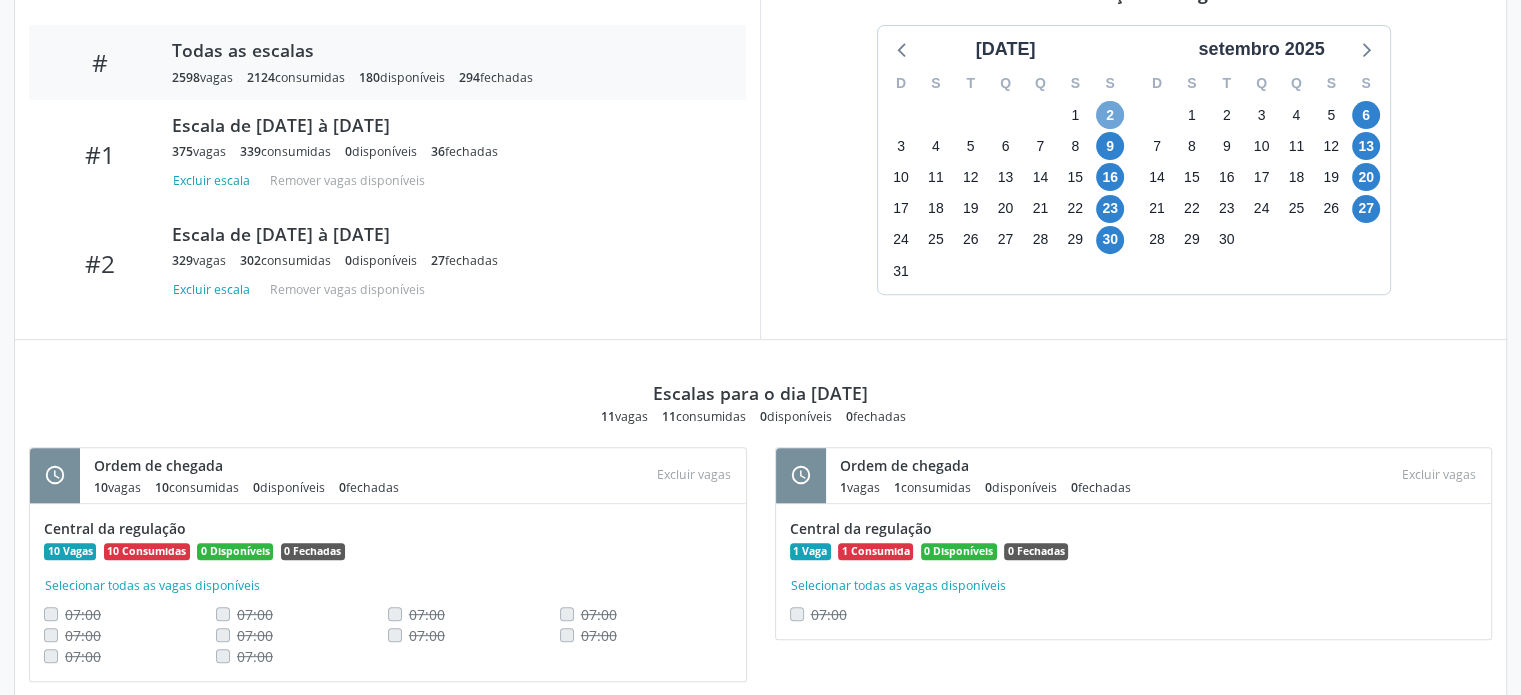 click on "2" at bounding box center (1110, 115) 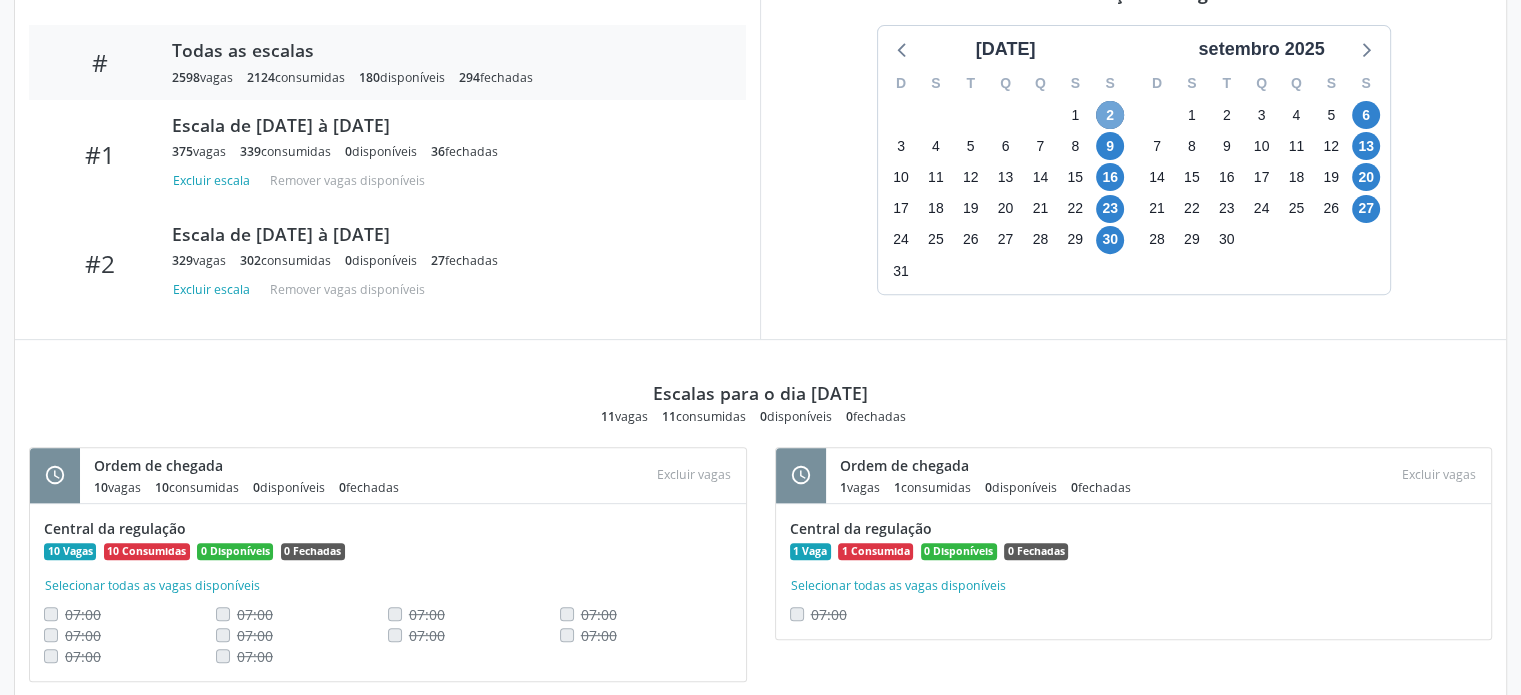 click on "2" at bounding box center (1110, 115) 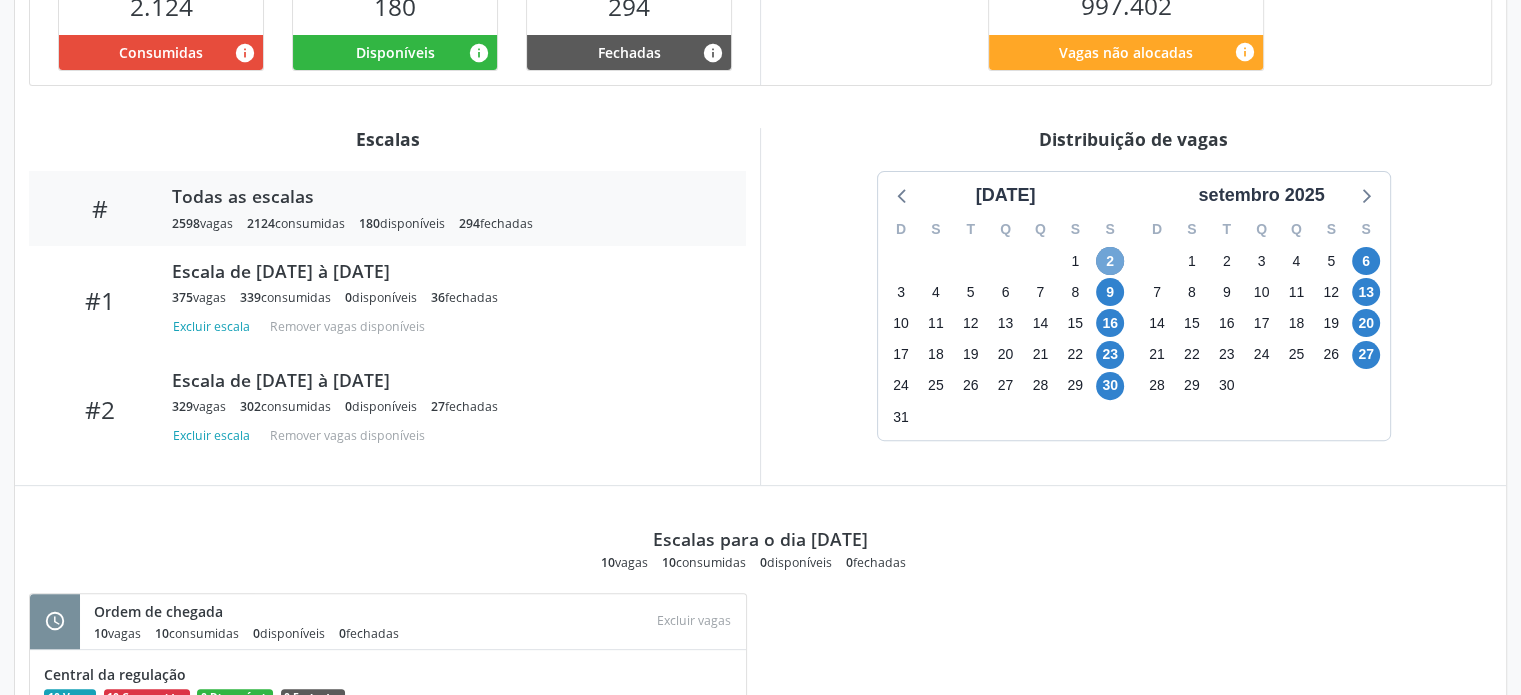 scroll, scrollTop: 716, scrollLeft: 0, axis: vertical 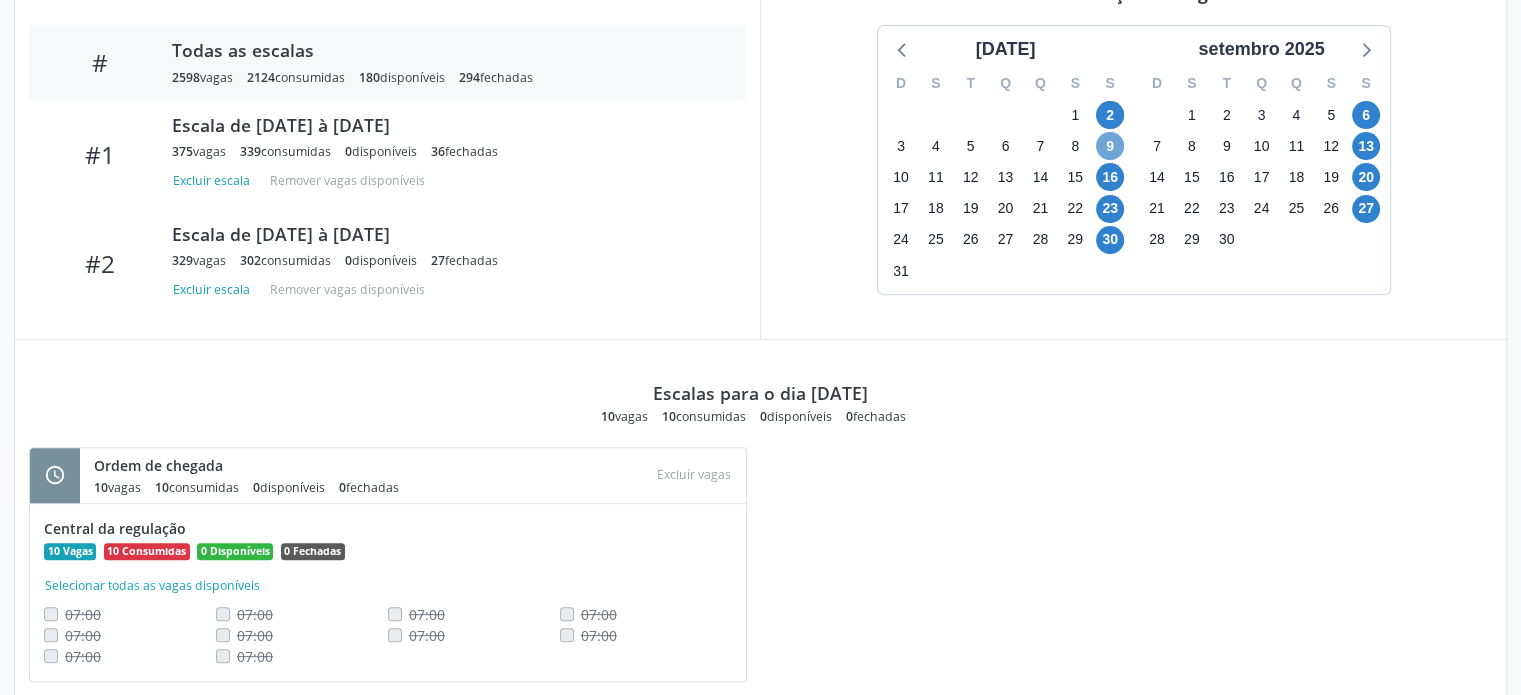 click on "9" at bounding box center [1110, 146] 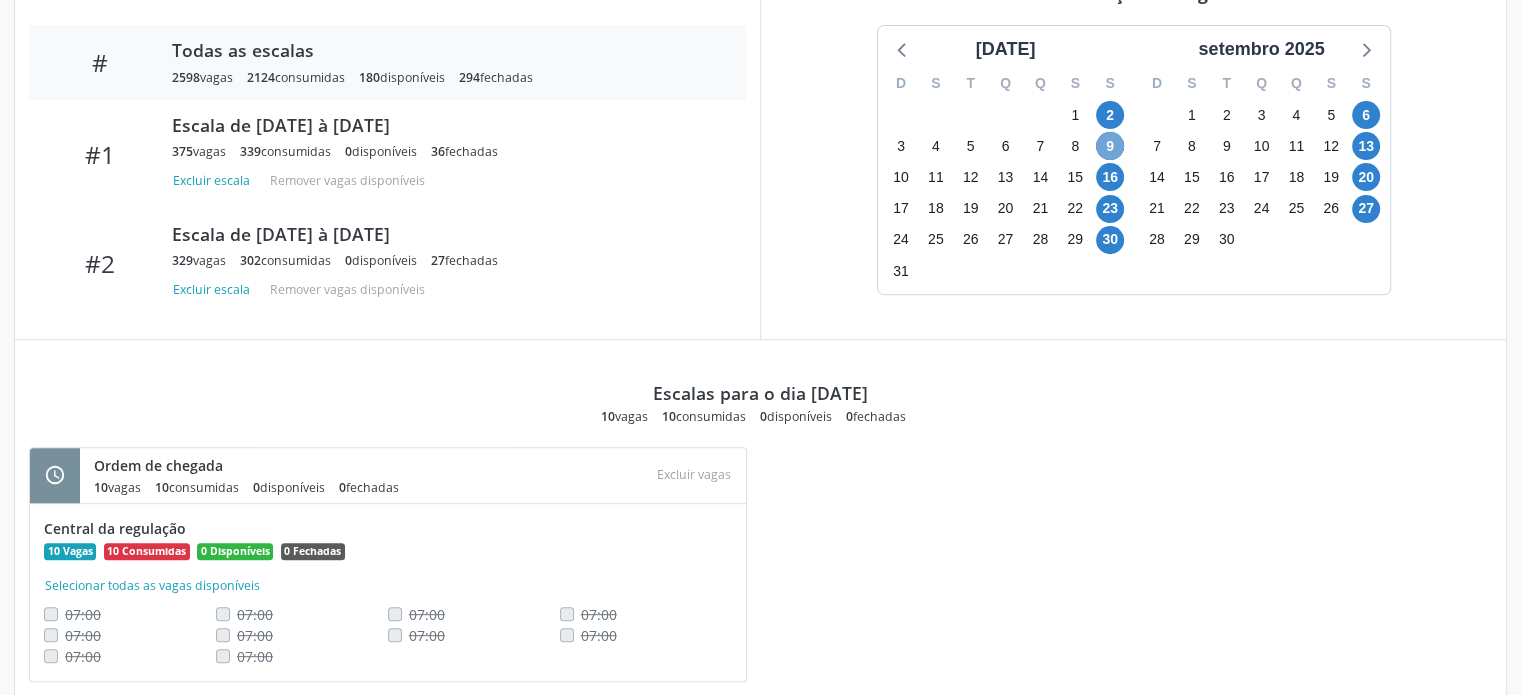 click on "9" at bounding box center [1110, 146] 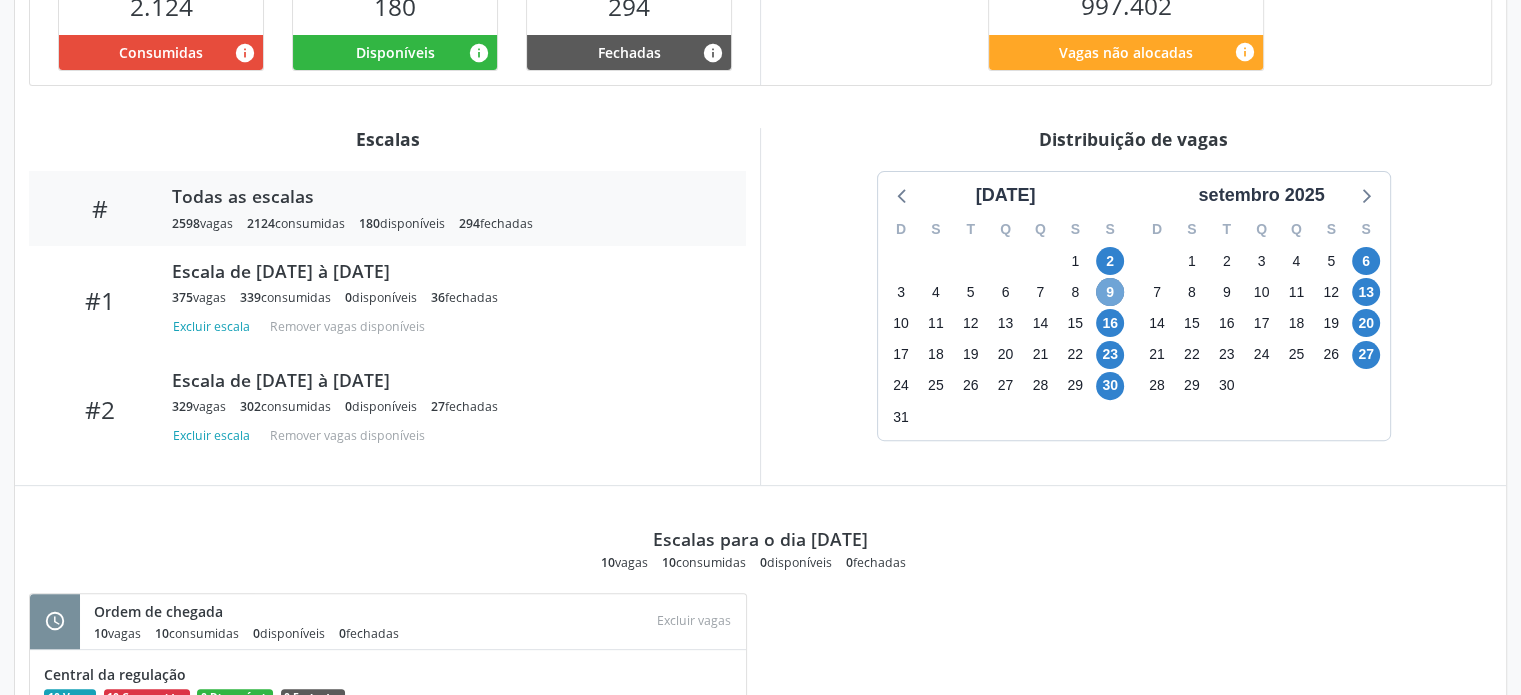 scroll, scrollTop: 716, scrollLeft: 0, axis: vertical 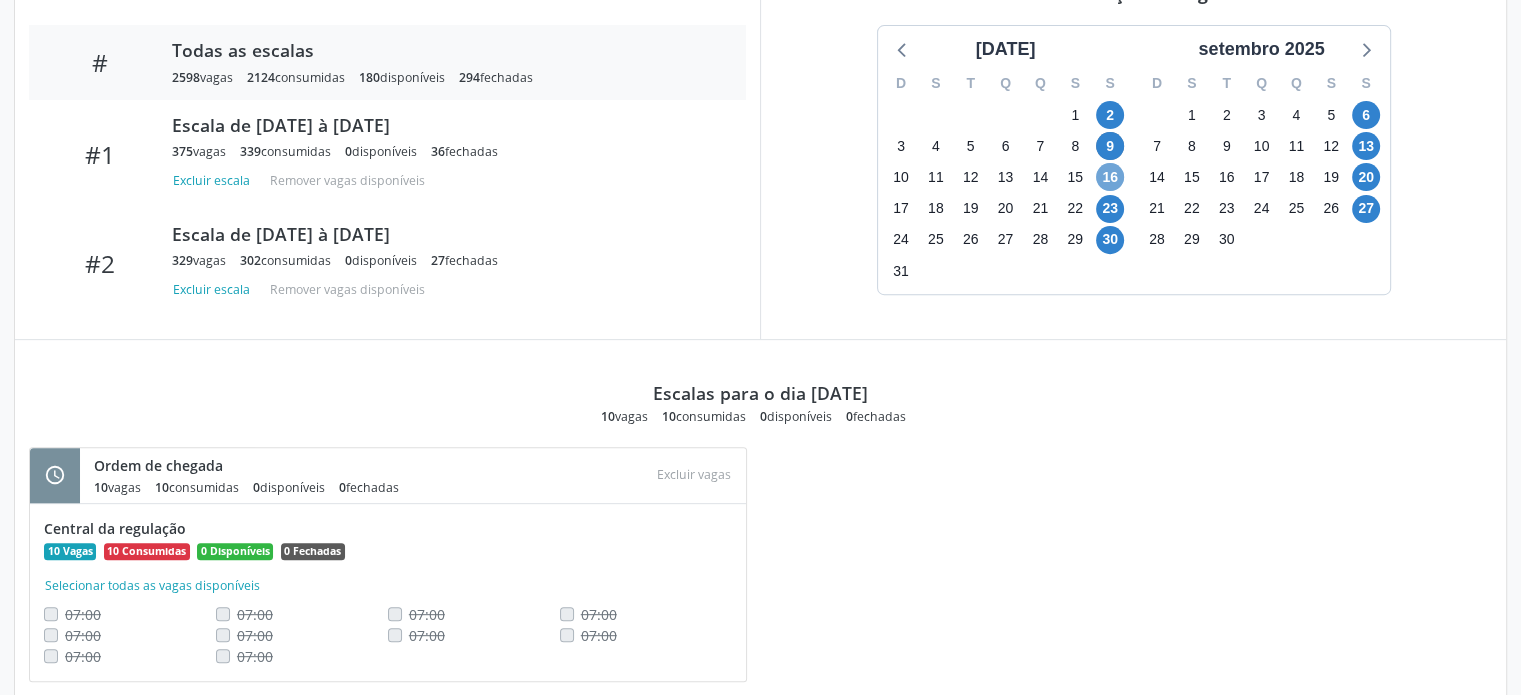 click on "16" at bounding box center [1110, 177] 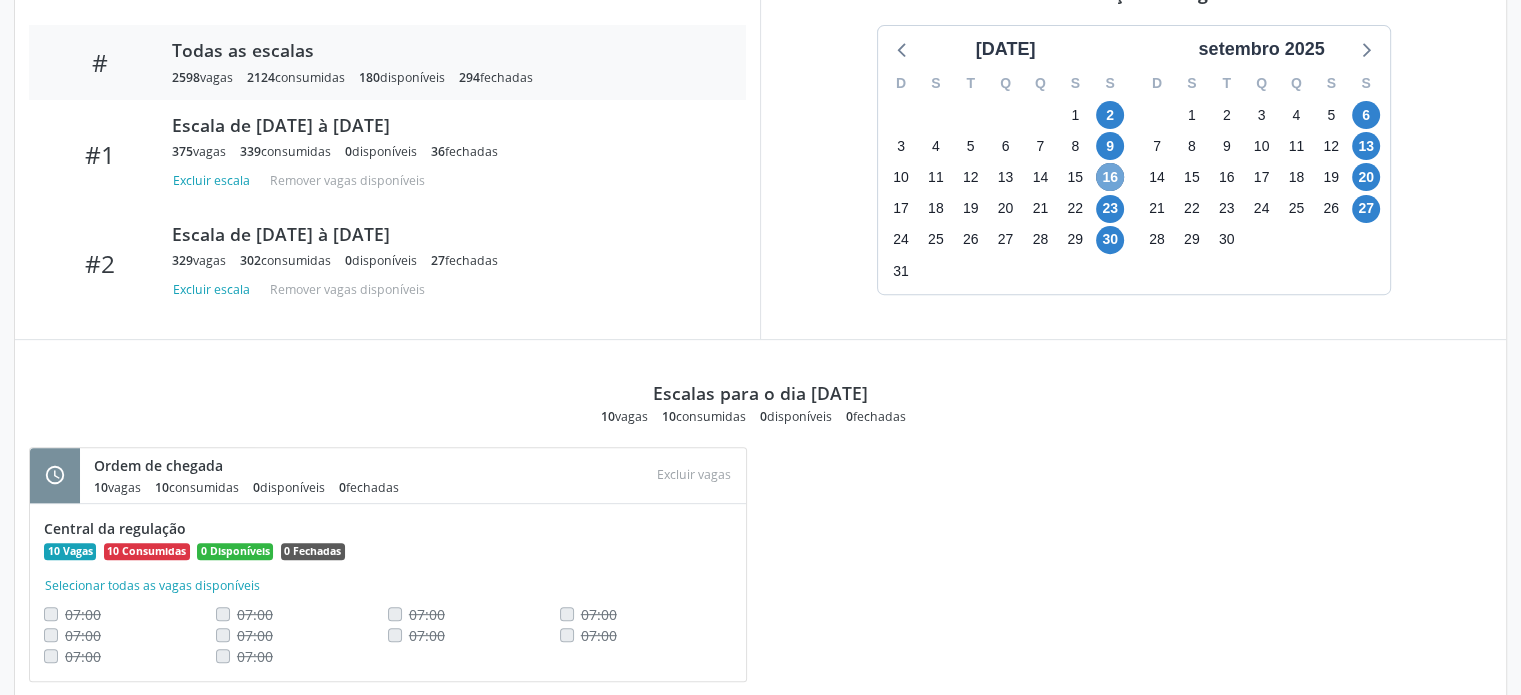click on "16" at bounding box center [1110, 177] 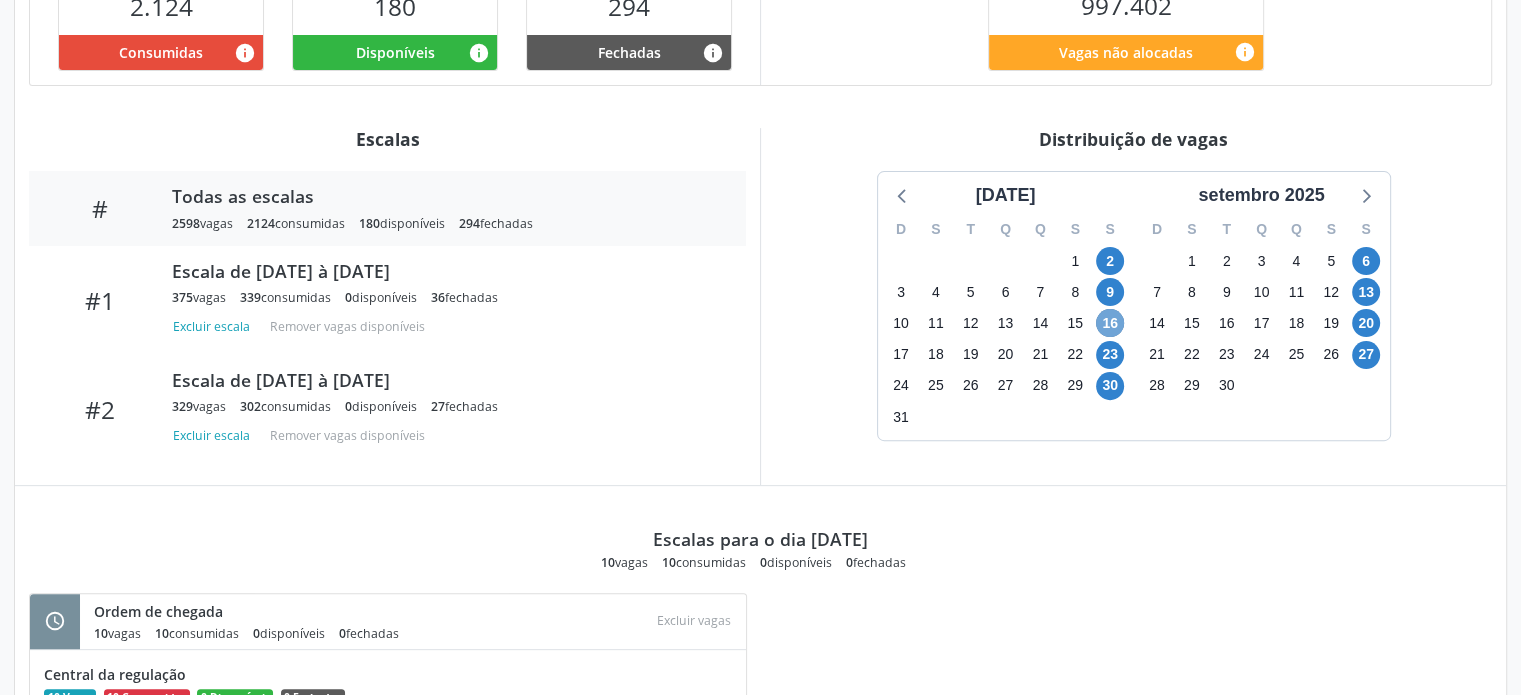 scroll, scrollTop: 716, scrollLeft: 0, axis: vertical 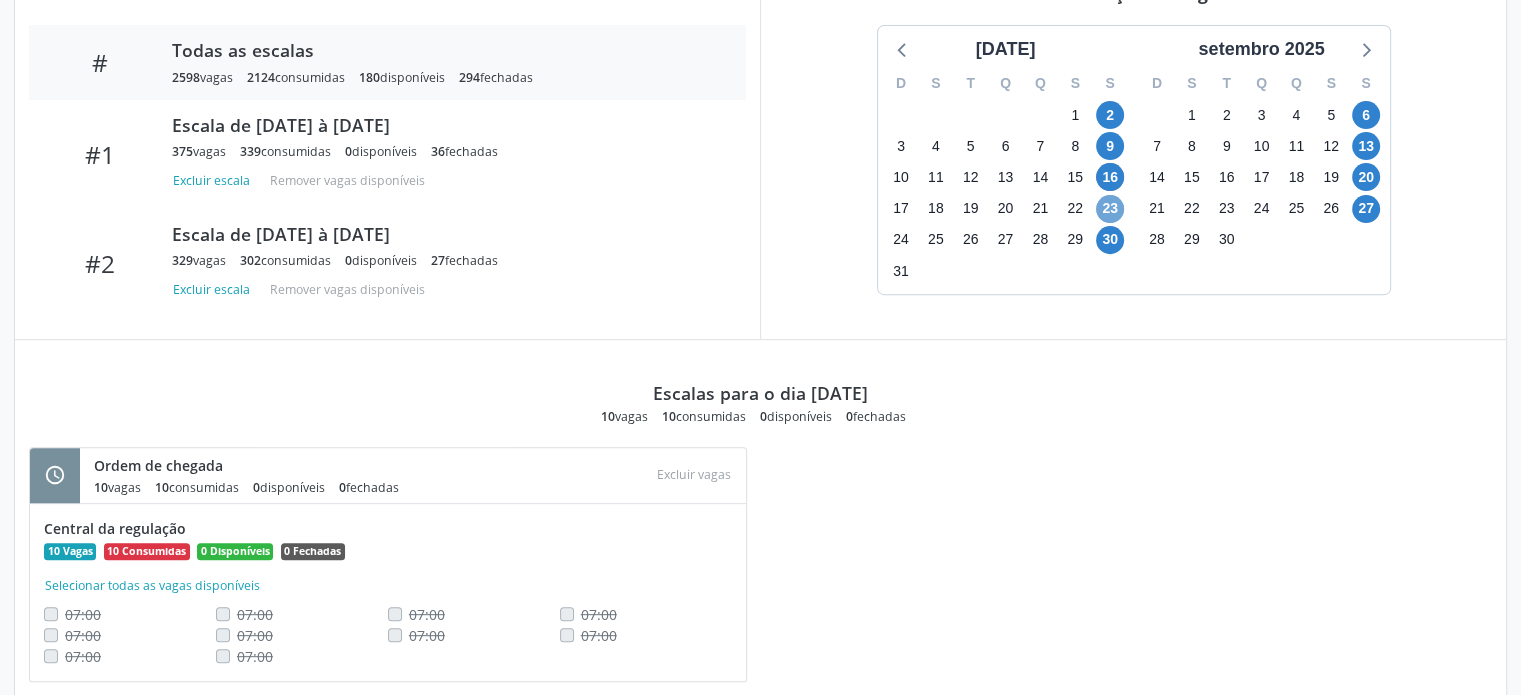 click on "23" at bounding box center (1110, 209) 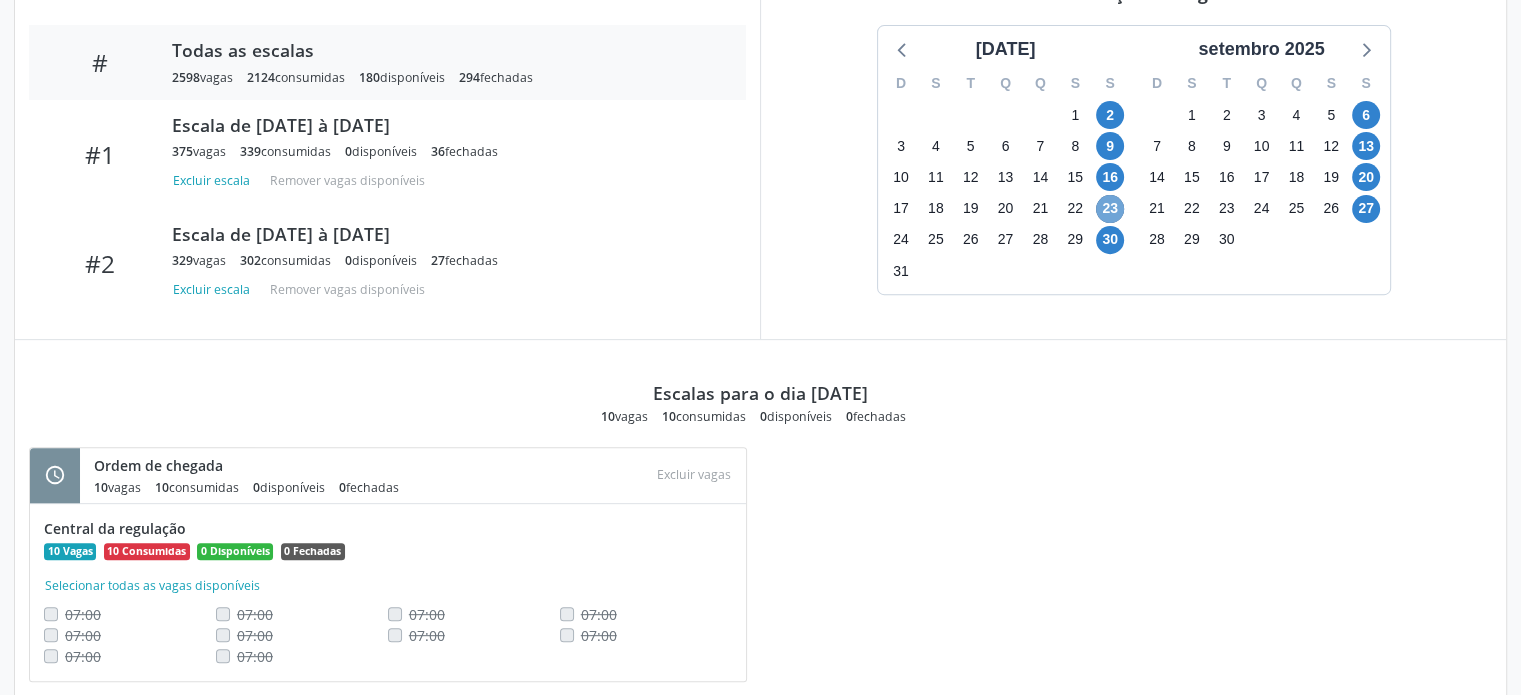 click on "23" at bounding box center (1110, 209) 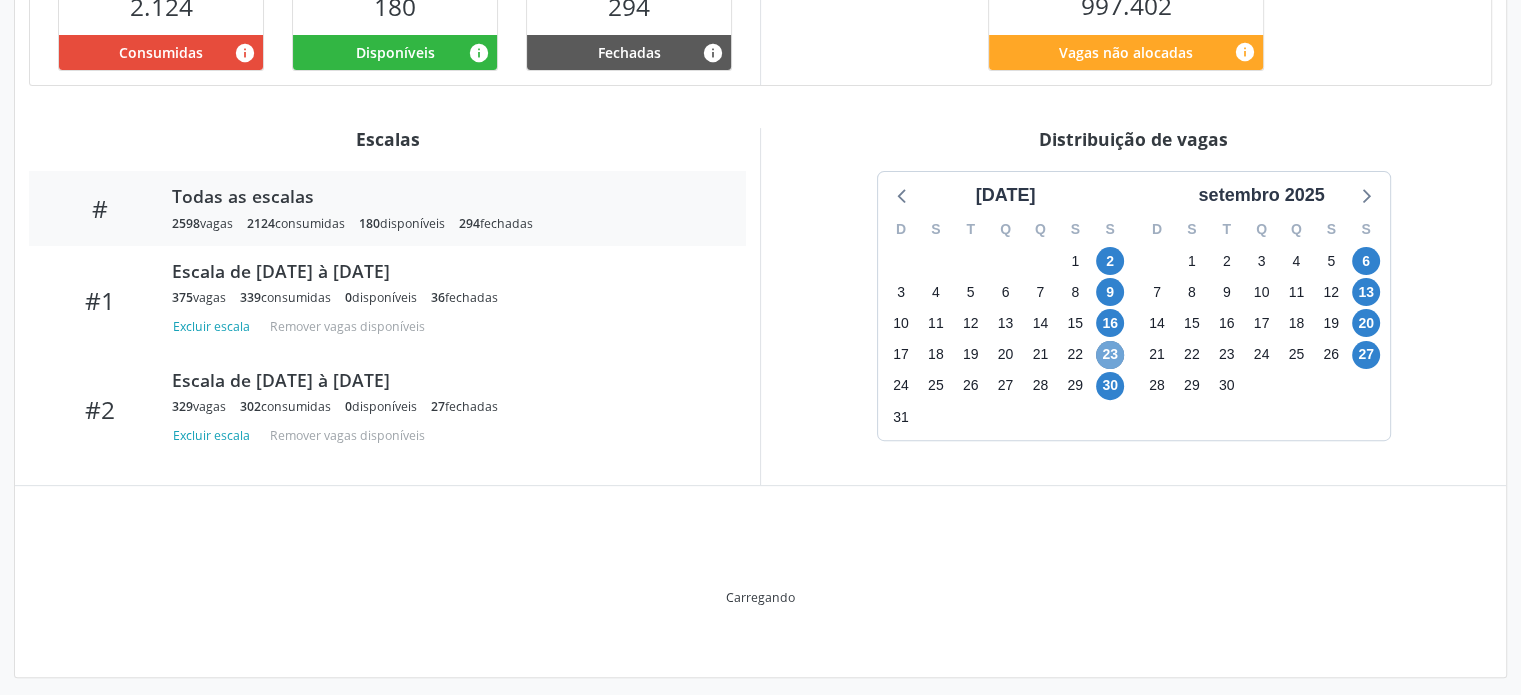 scroll, scrollTop: 716, scrollLeft: 0, axis: vertical 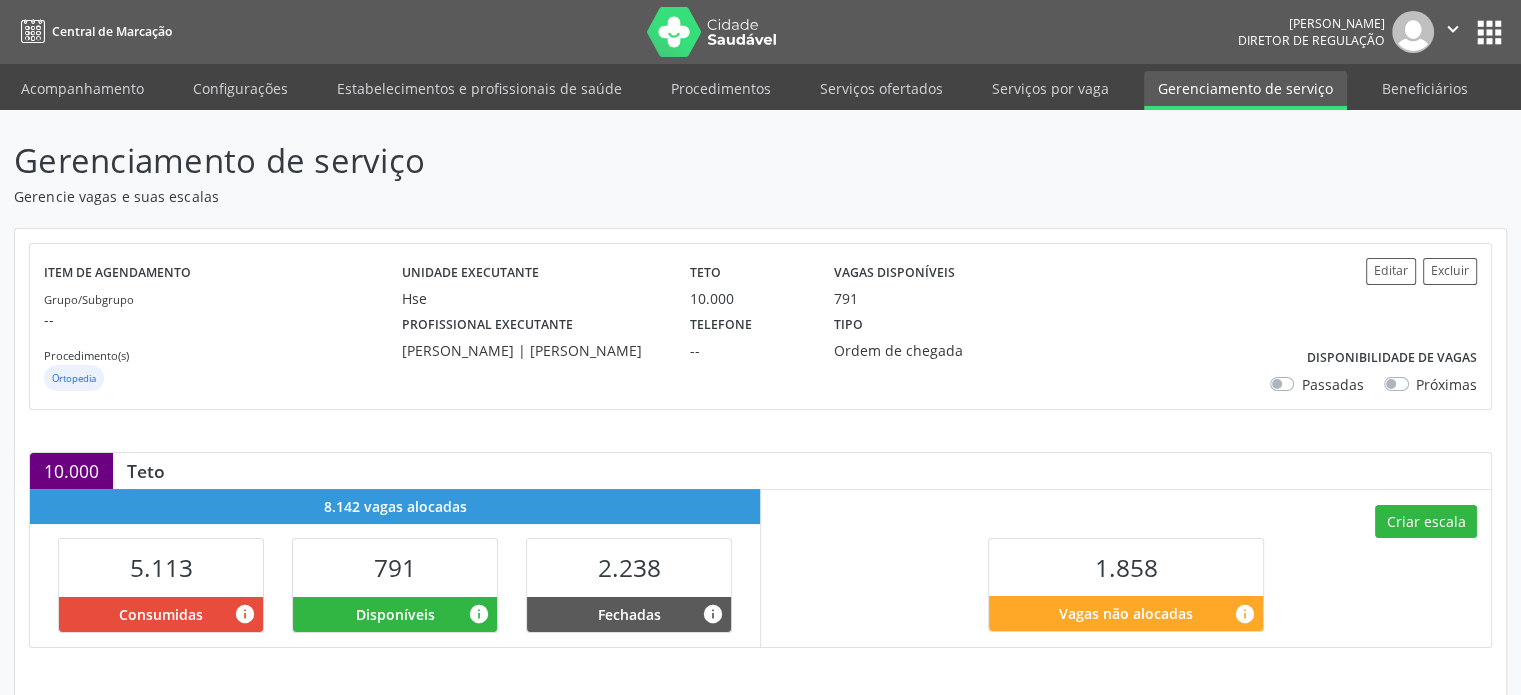 drag, startPoint x: 0, startPoint y: 0, endPoint x: 1256, endPoint y: 612, distance: 1397.1686 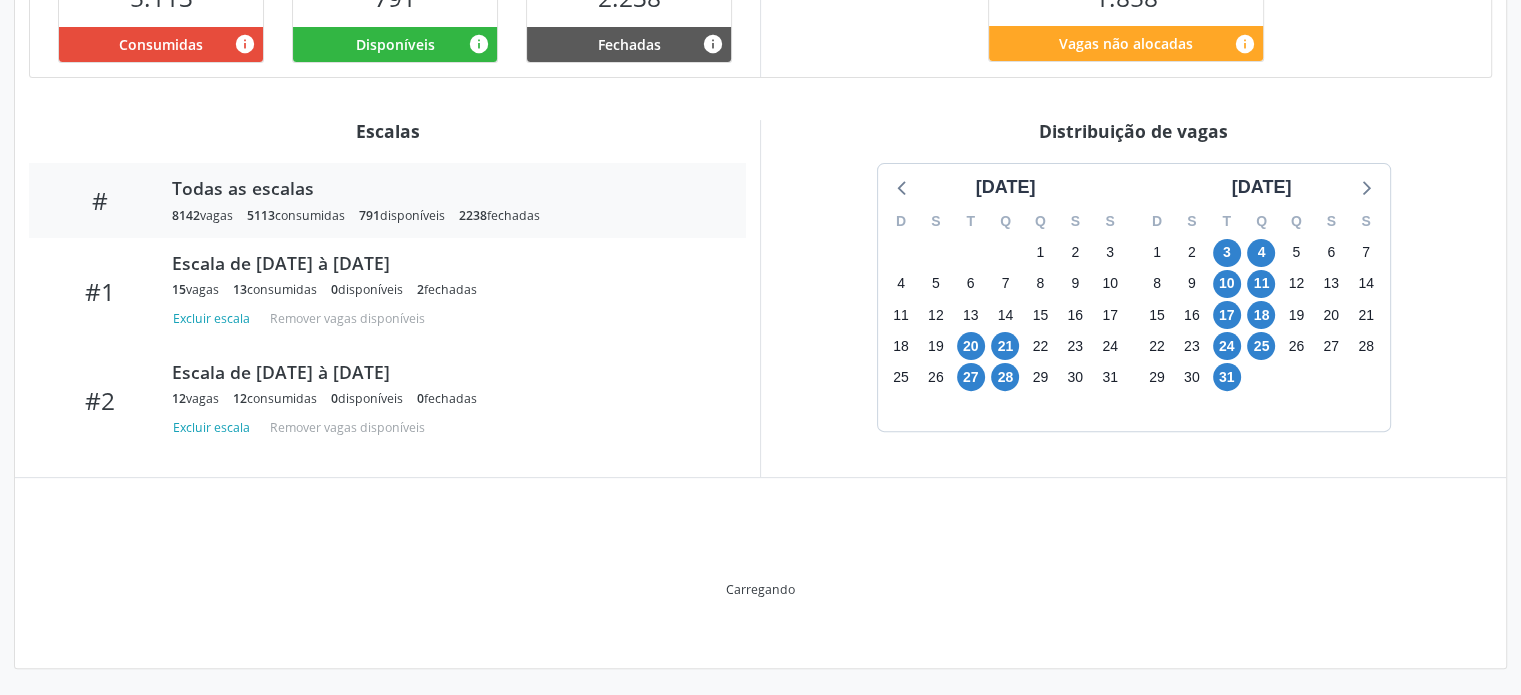 scroll, scrollTop: 465, scrollLeft: 0, axis: vertical 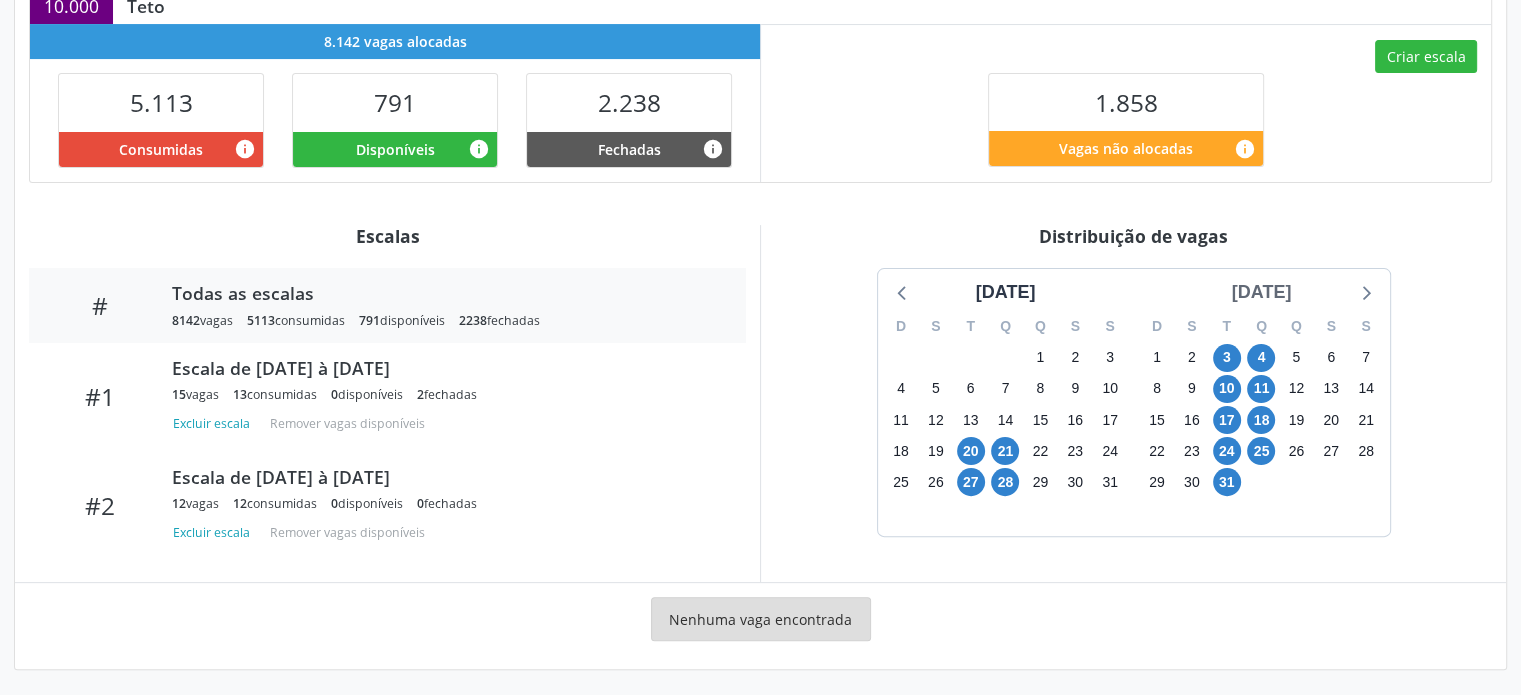 click on "agosto 2021" at bounding box center (1262, 292) 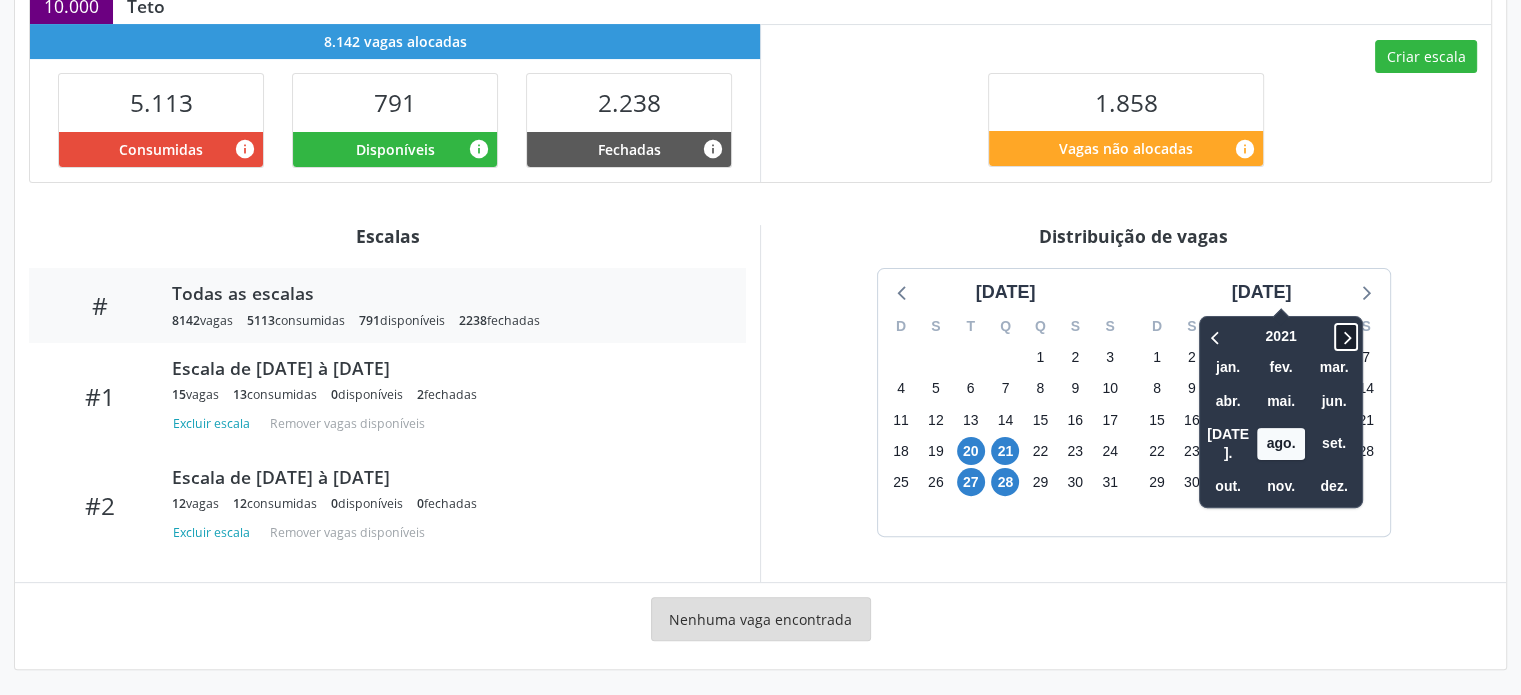 click 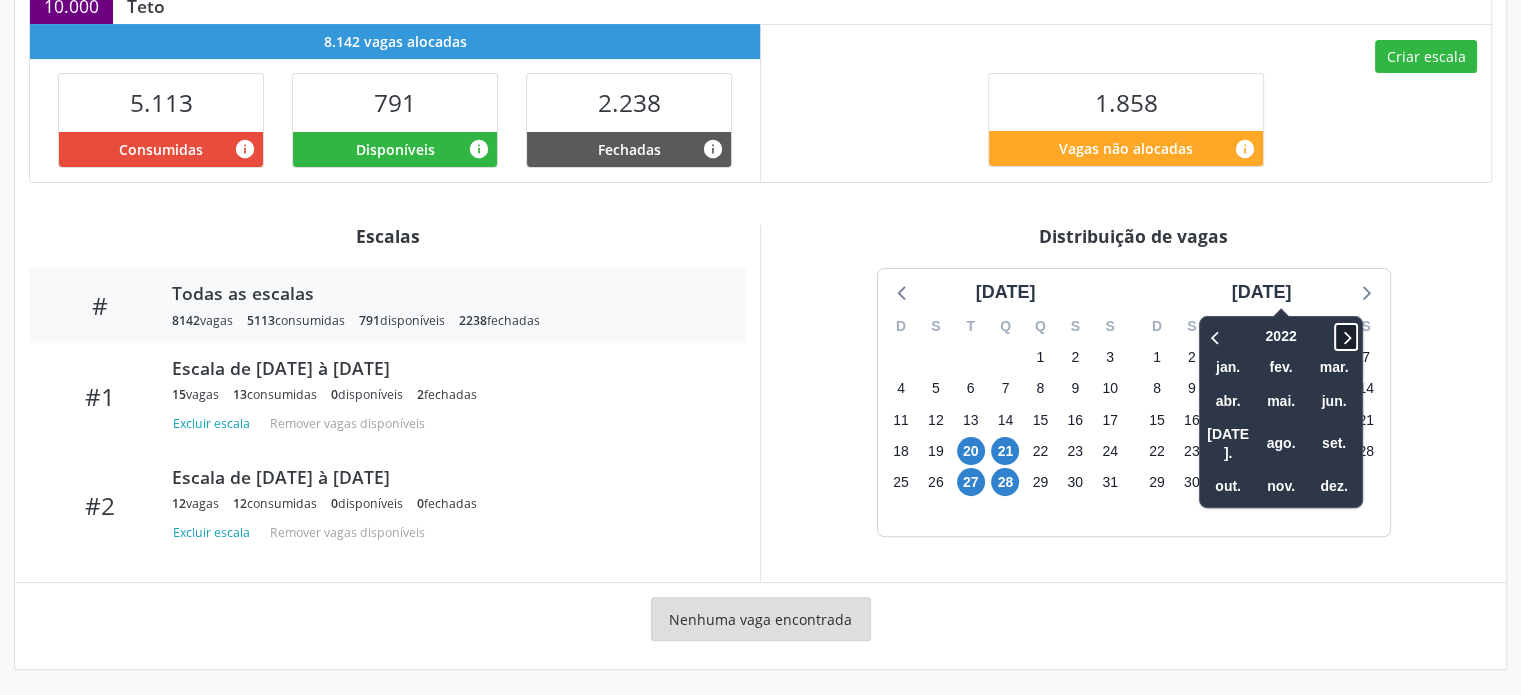 click 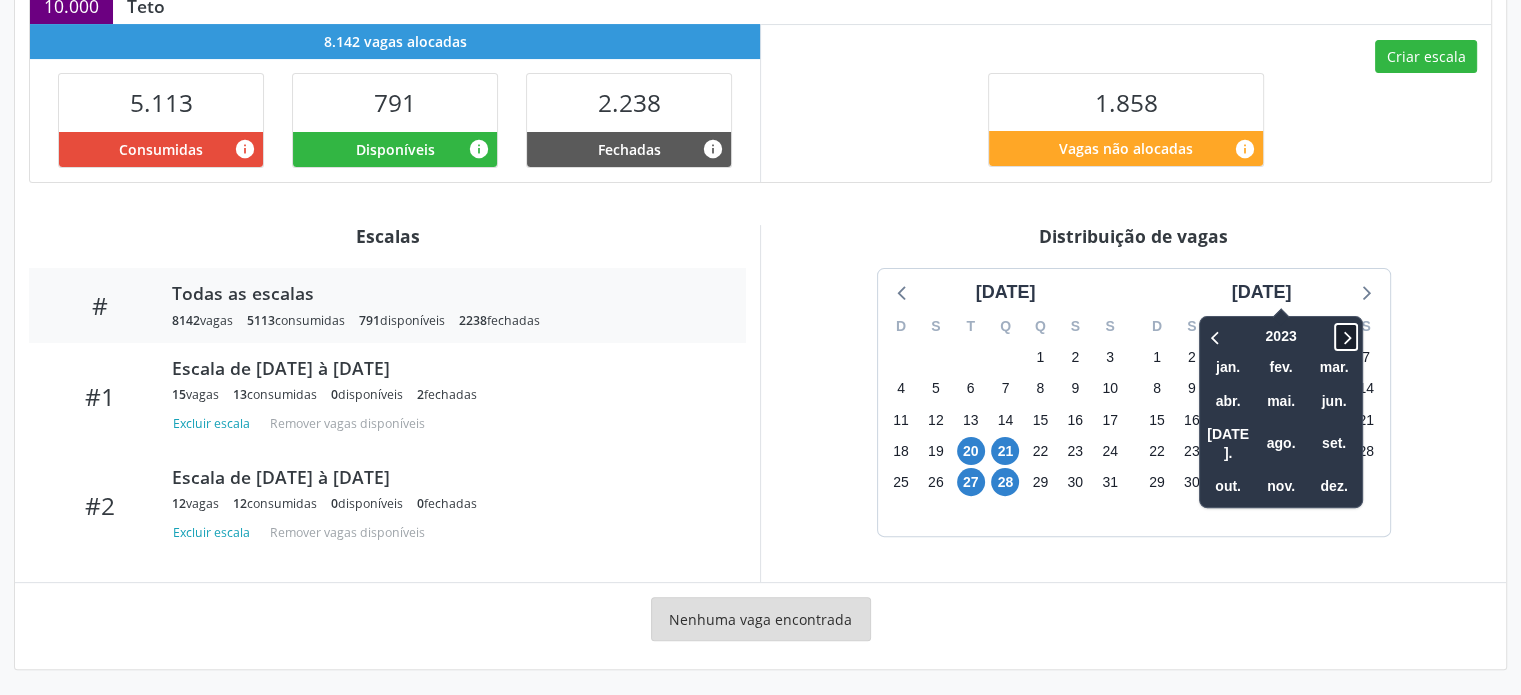 click 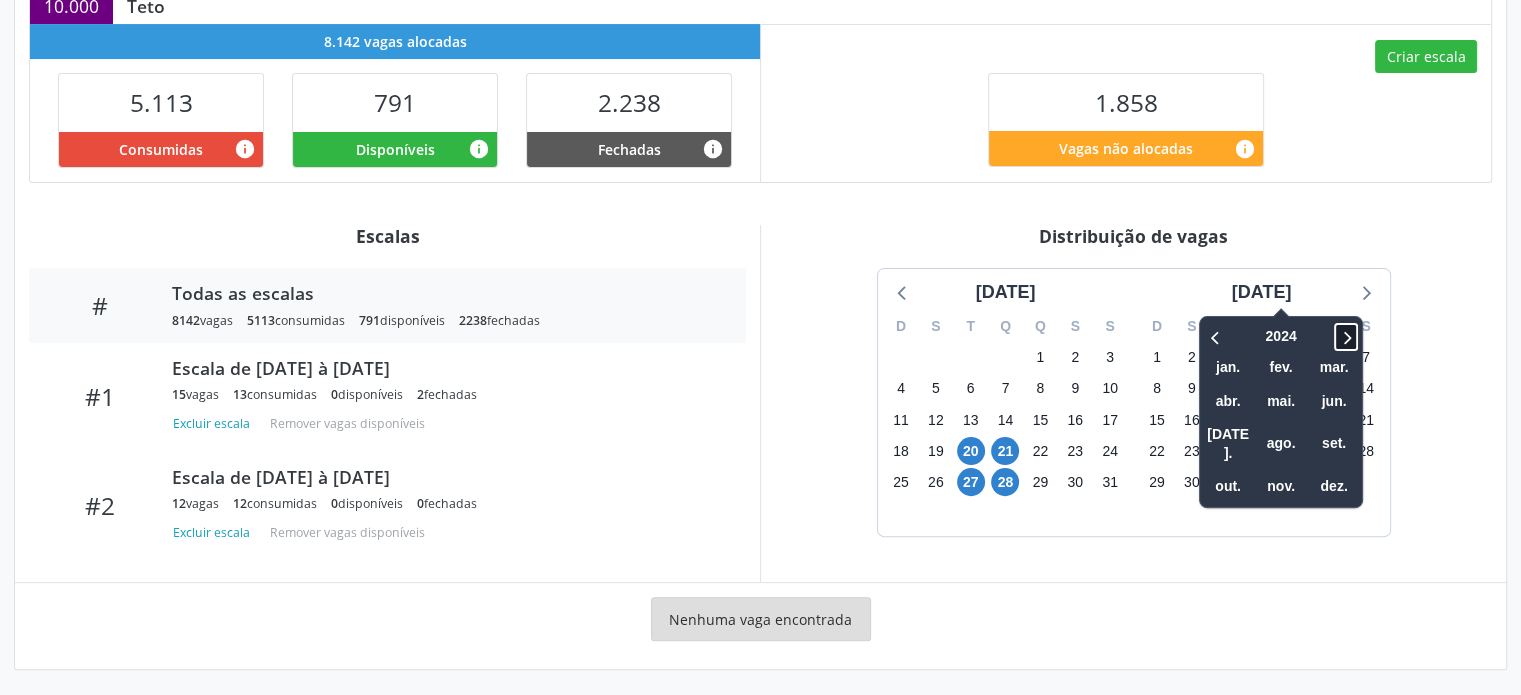 click 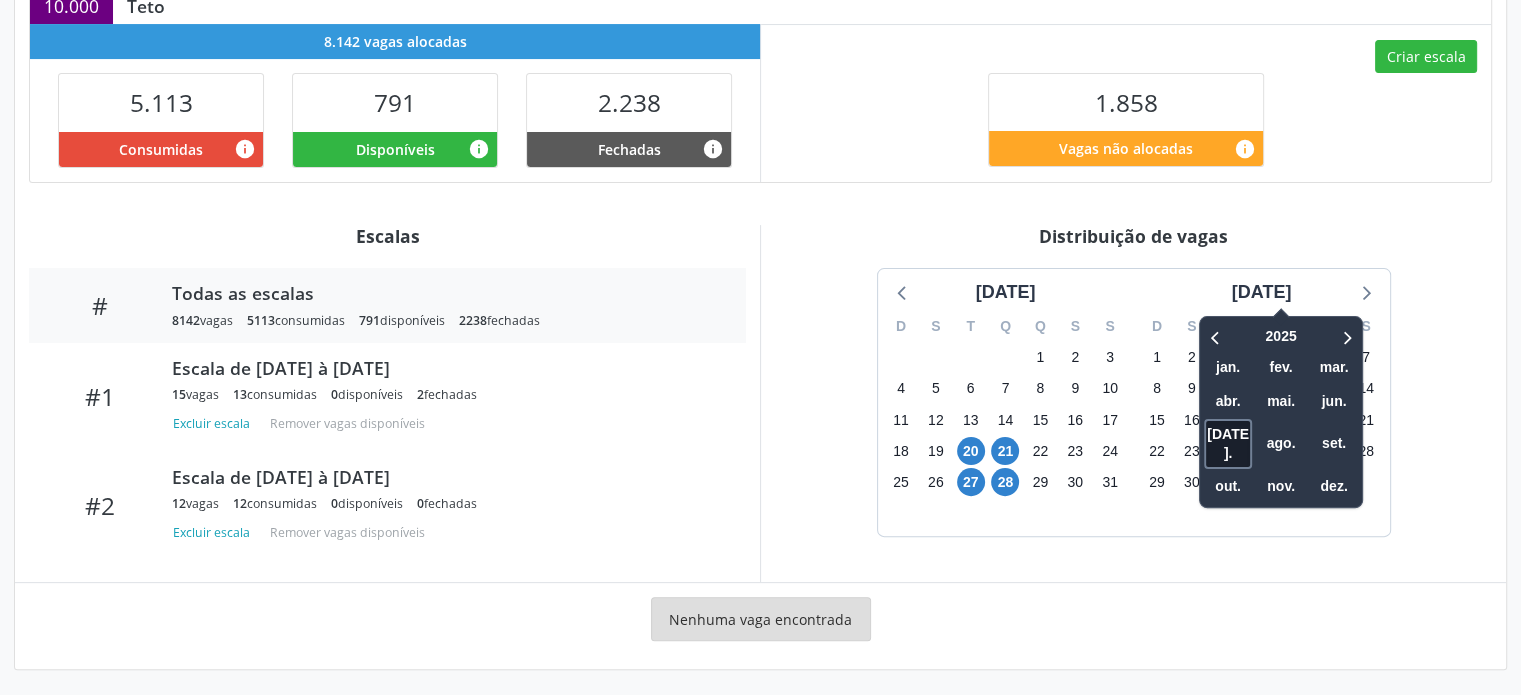 click on "jul." at bounding box center (1228, 444) 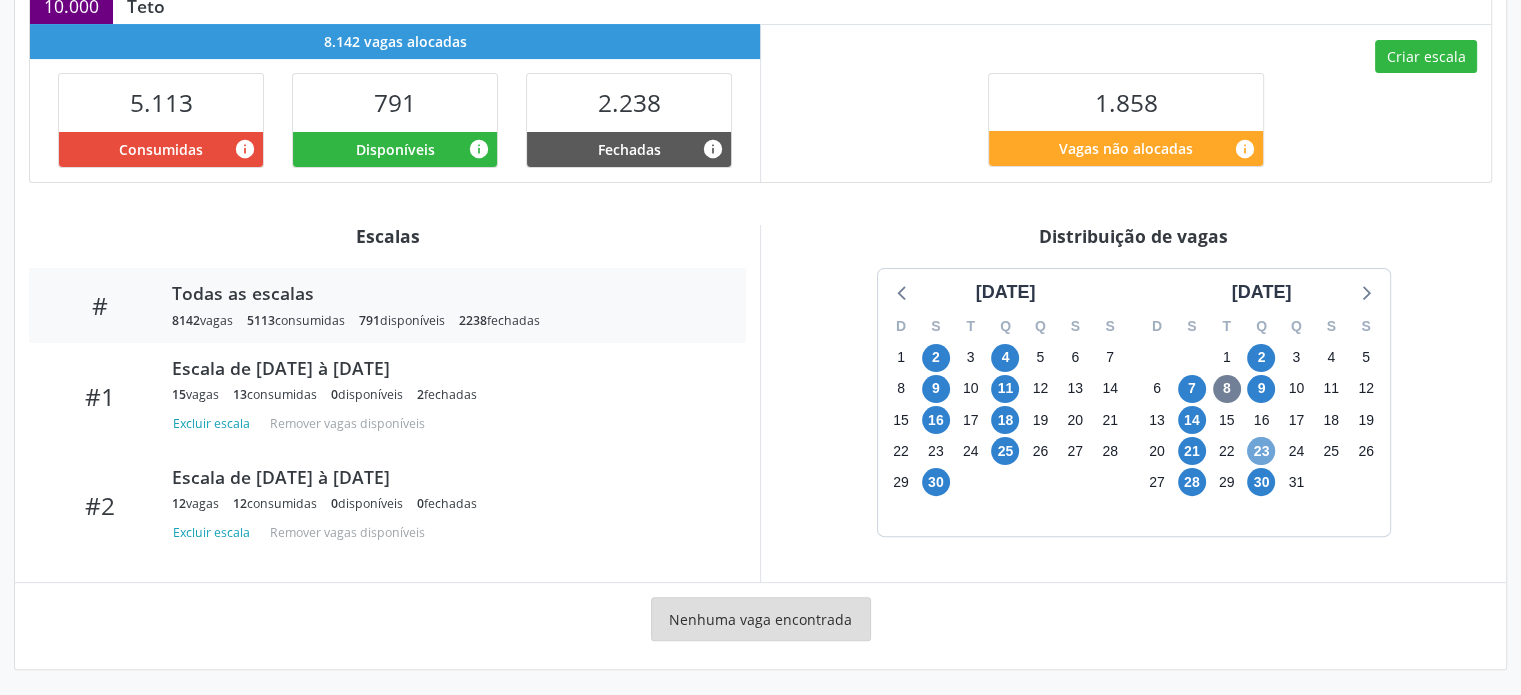 click on "23" at bounding box center [1261, 451] 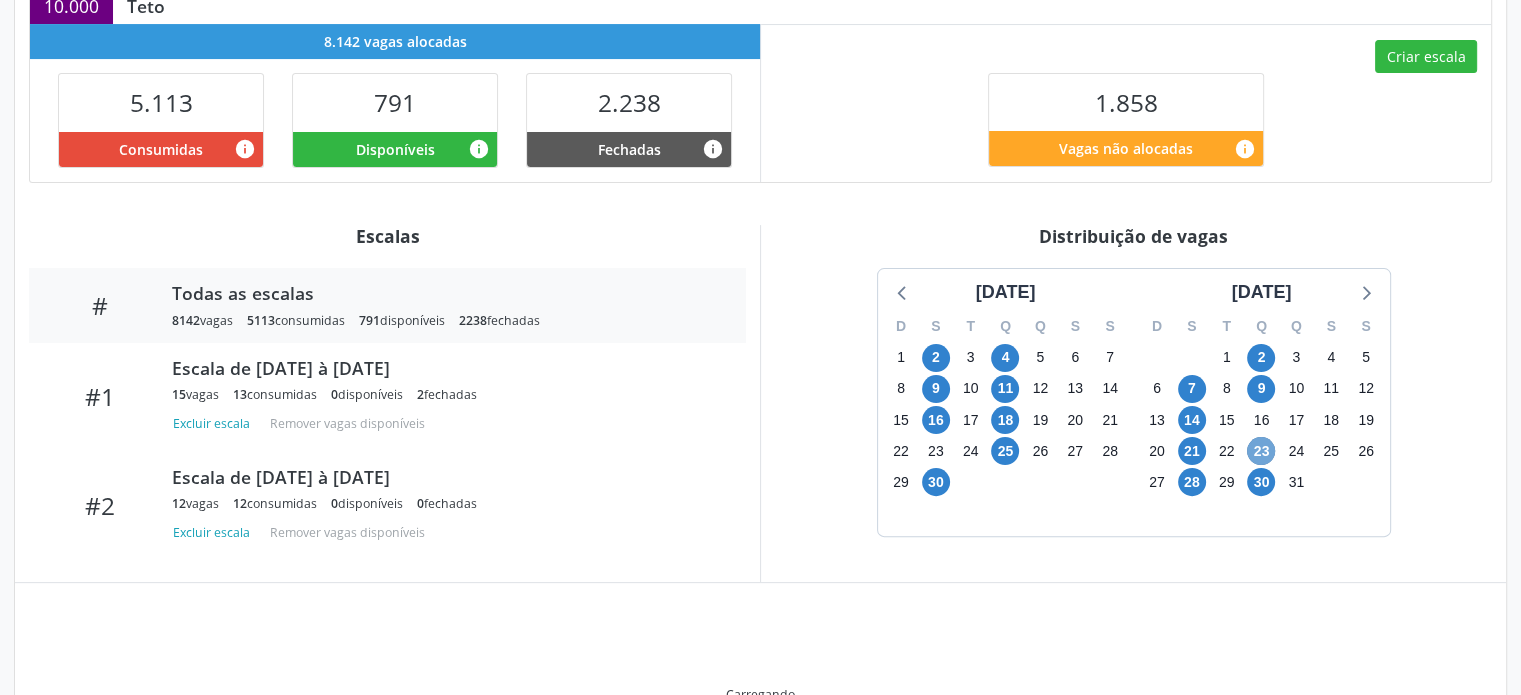 click on "23" at bounding box center (1261, 451) 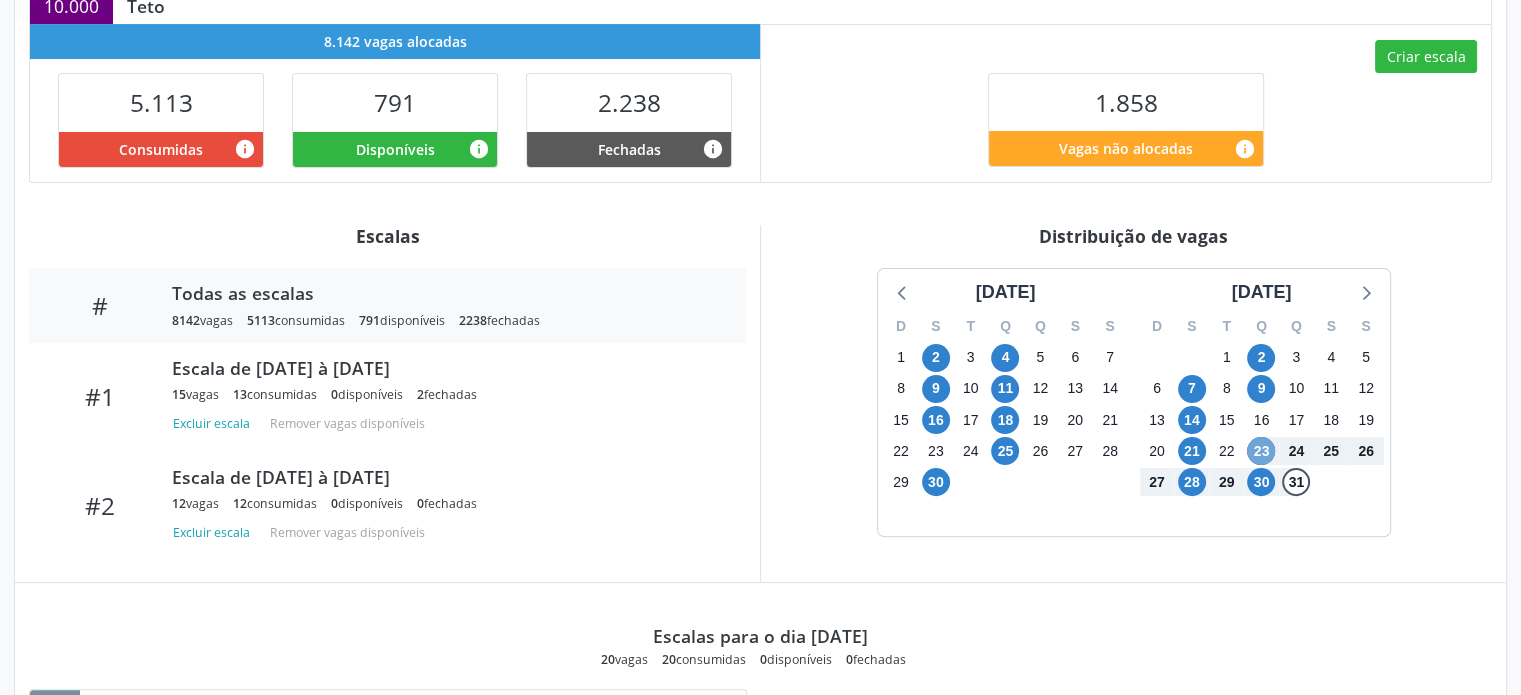 scroll, scrollTop: 797, scrollLeft: 0, axis: vertical 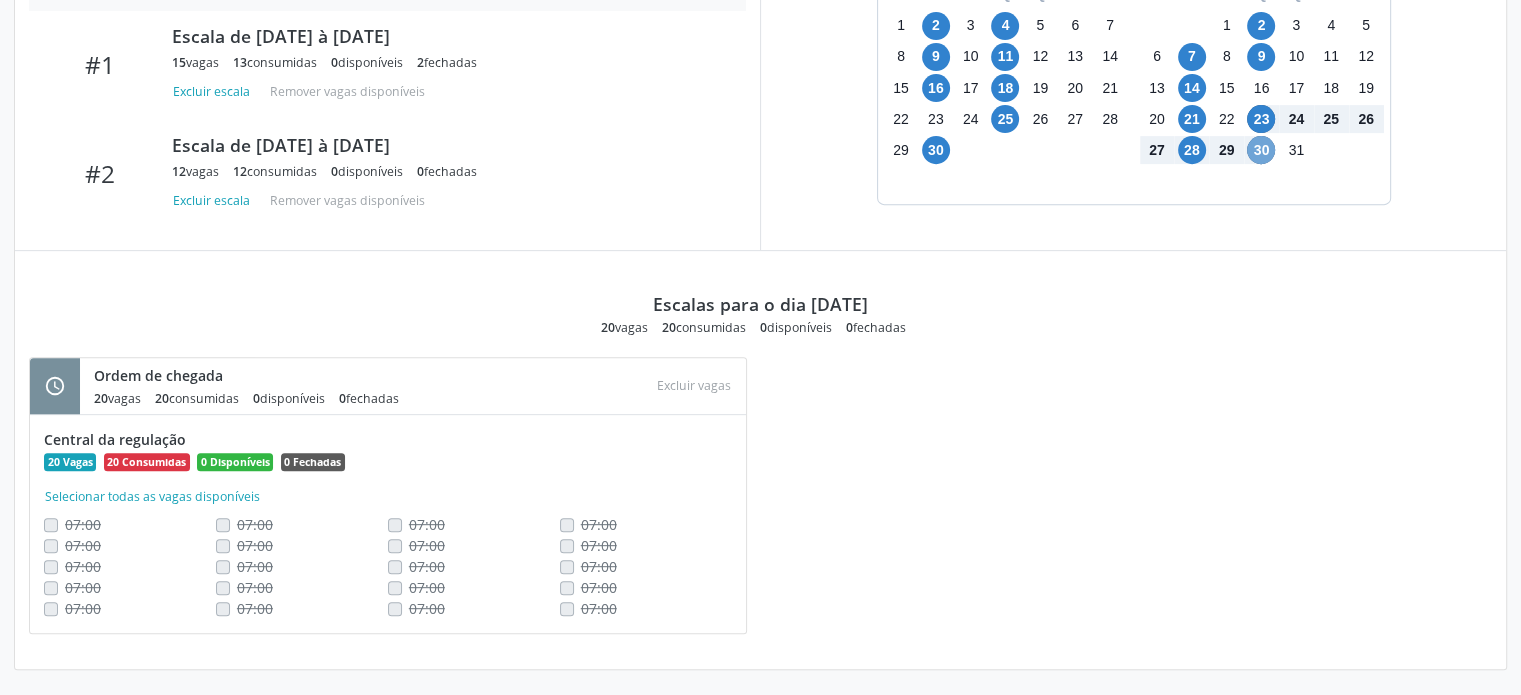 click on "30" at bounding box center [1261, 150] 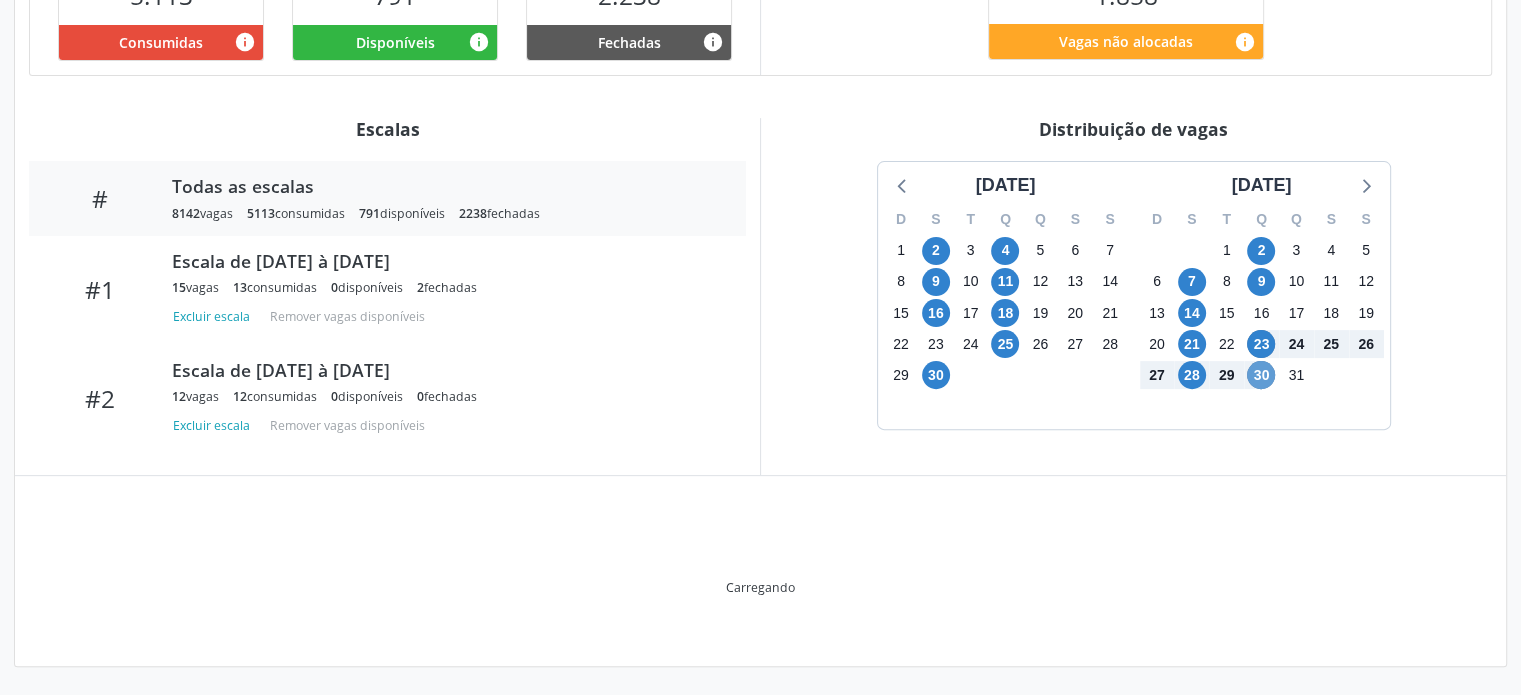 scroll, scrollTop: 570, scrollLeft: 0, axis: vertical 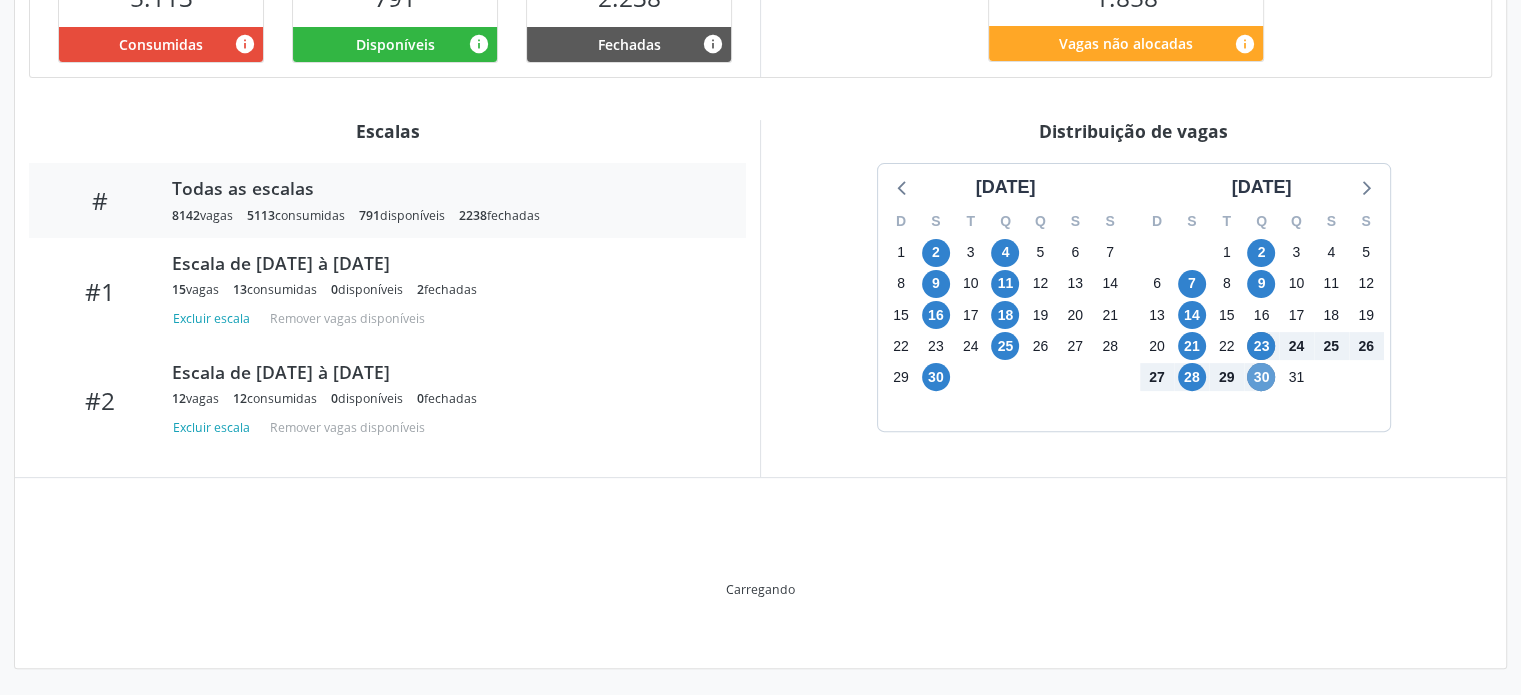 click on "Distribuição de vagas" at bounding box center (1133, 131) 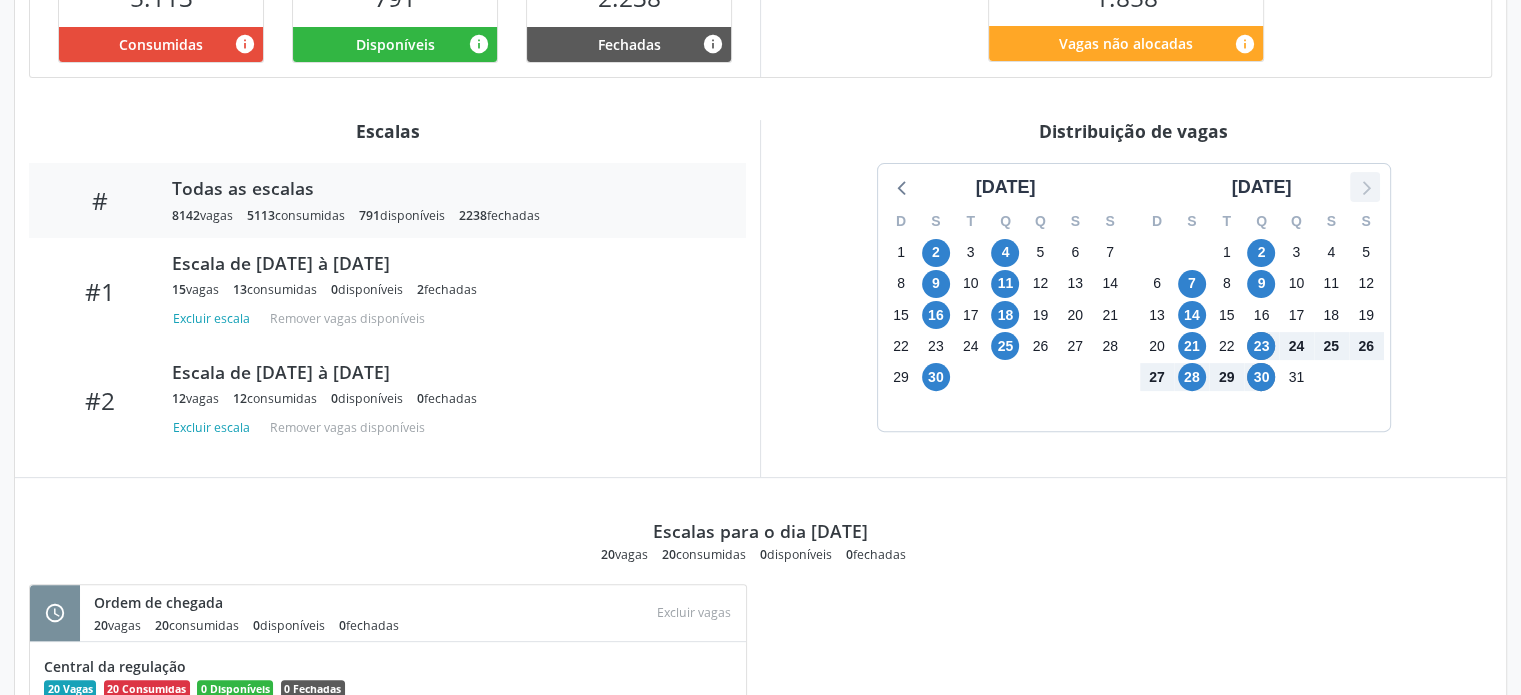 drag, startPoint x: 1256, startPoint y: 139, endPoint x: 1364, endPoint y: 180, distance: 115.52056 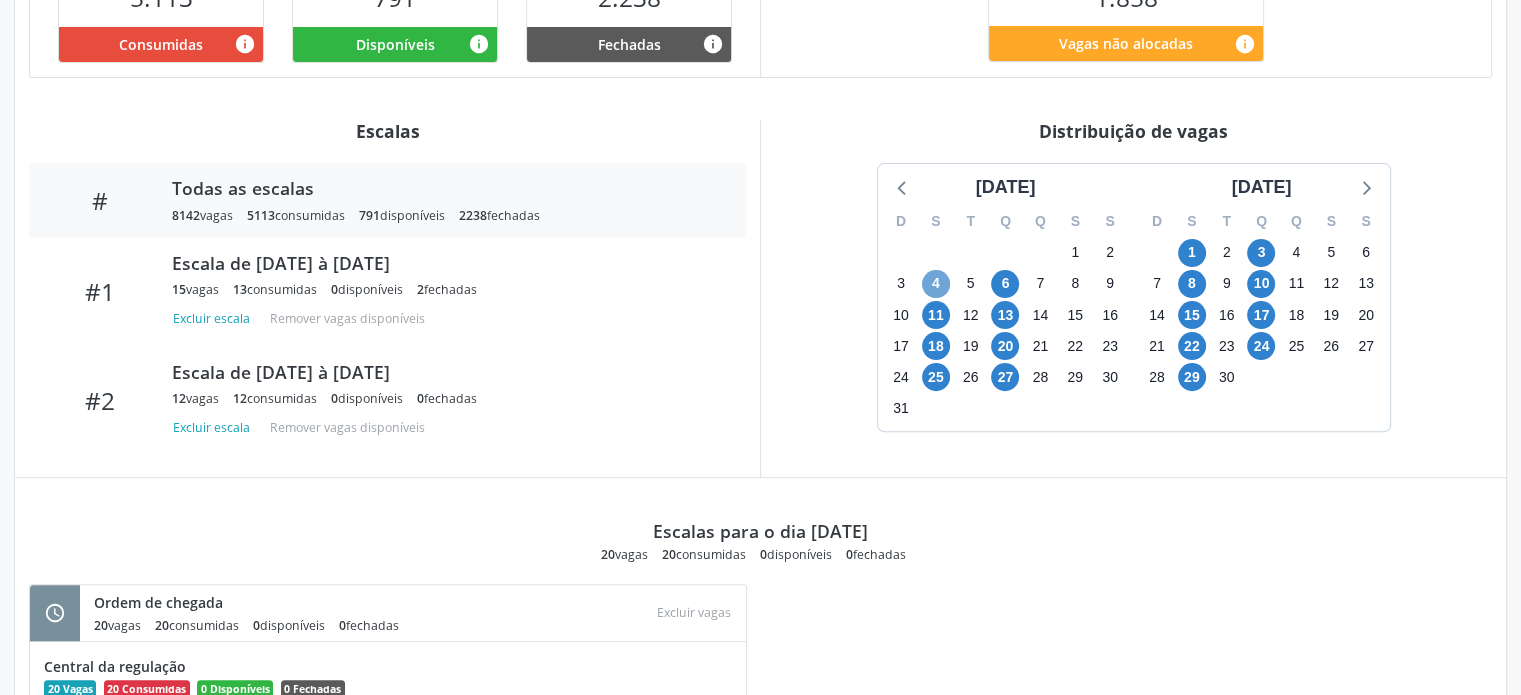 click on "4" at bounding box center (936, 284) 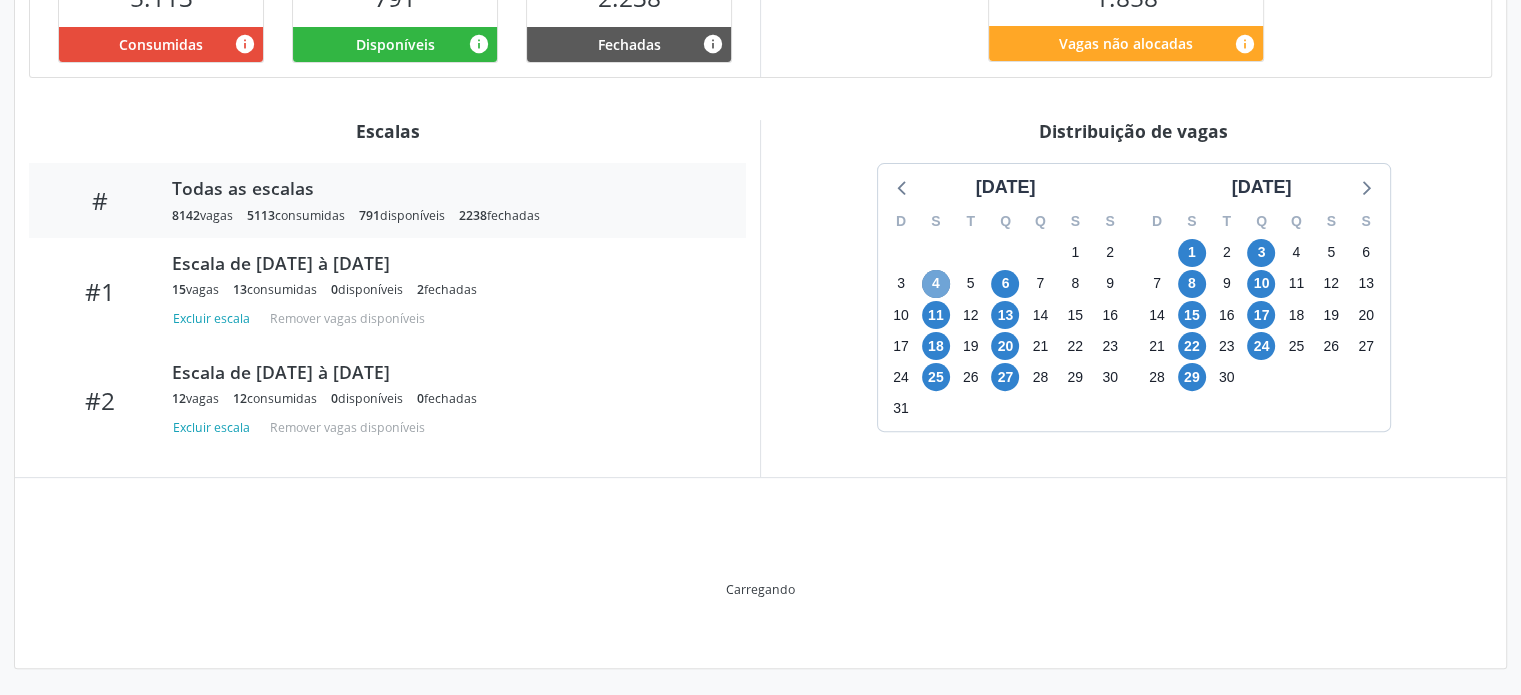click on "4" at bounding box center (936, 284) 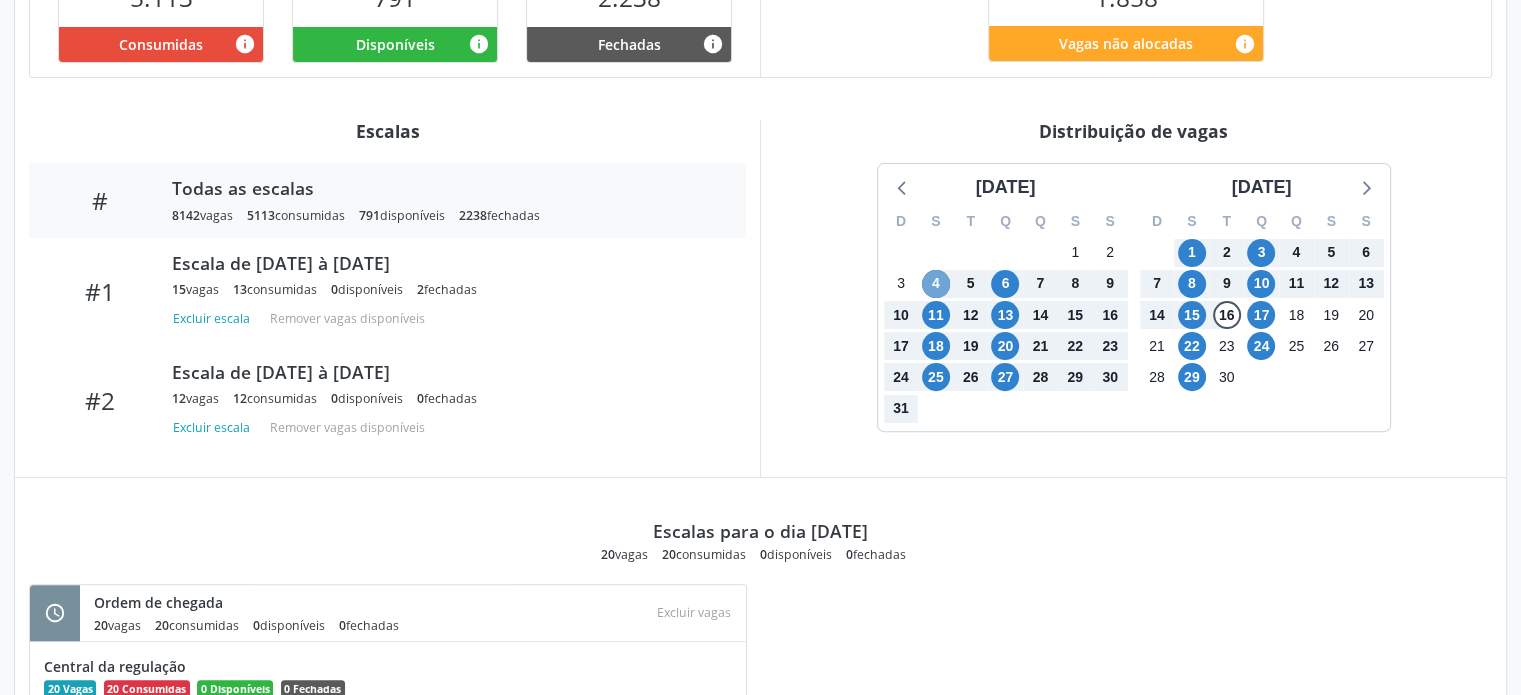 scroll, scrollTop: 797, scrollLeft: 0, axis: vertical 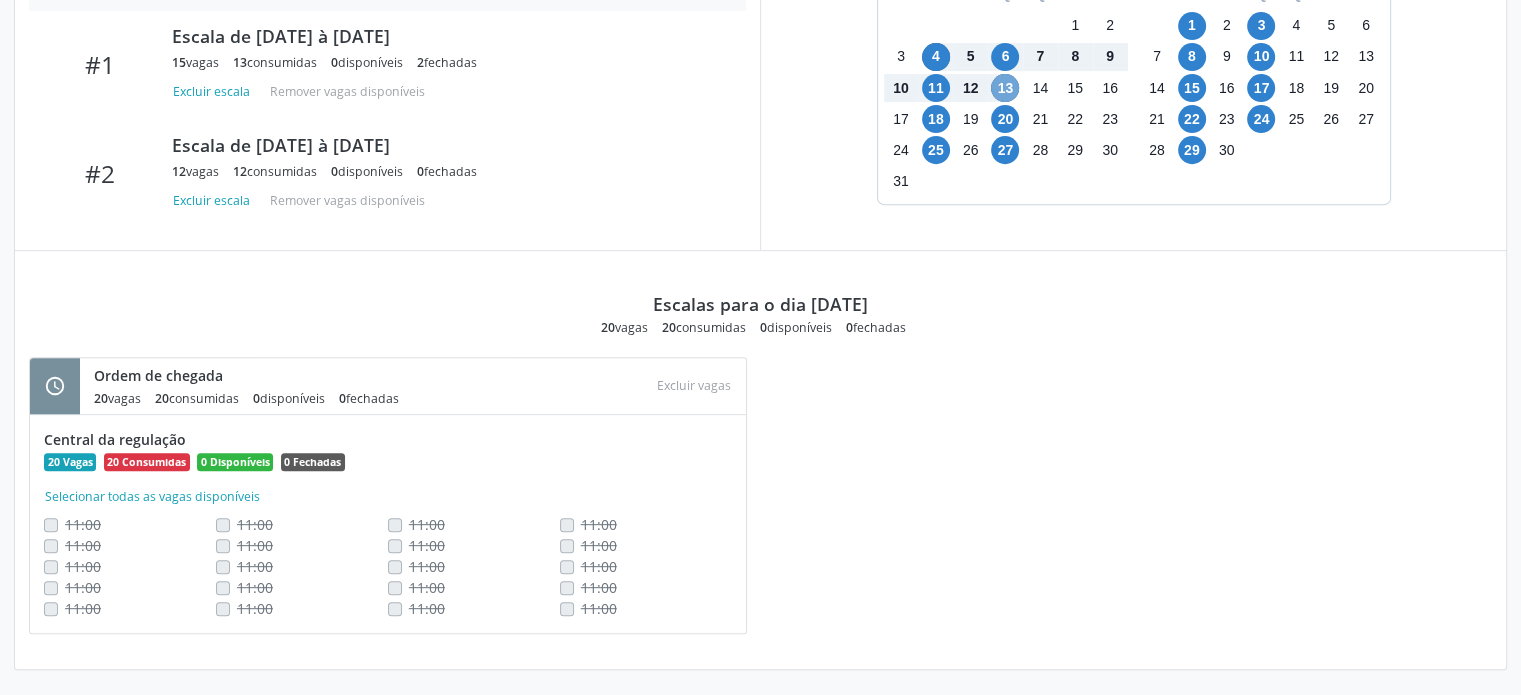 click on "13" at bounding box center (1005, 88) 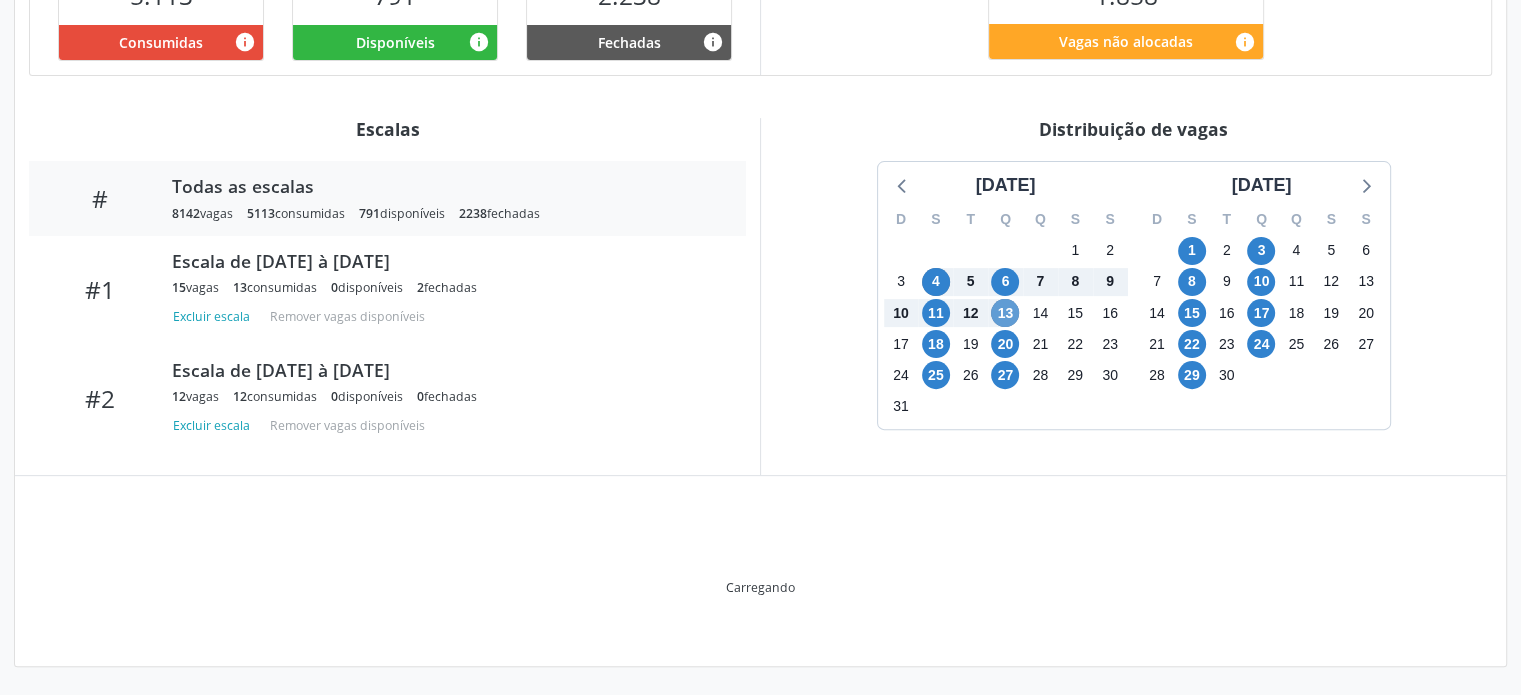 scroll, scrollTop: 570, scrollLeft: 0, axis: vertical 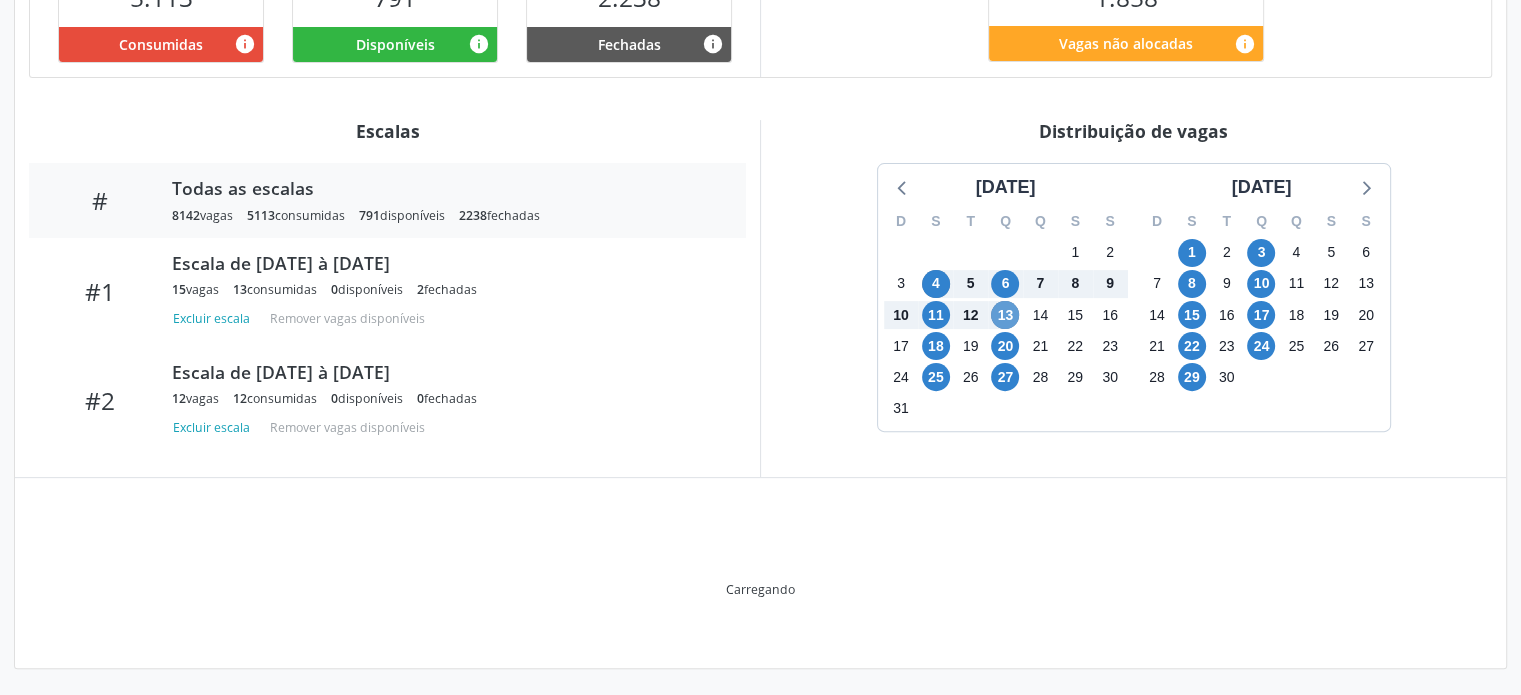 click on "Item de agendamento
Grupo/Subgrupo   --   Procedimento(s)     Ortopedia
Unidade executante
Hse
Teto
10.000
Vagas disponíveis
791
Profissional executante
Carlos Roberto Pinheiro Rihan | Joelho
Telefone
--
Tipo
Ordem de chegada
Editar
Excluir
Disponibilidade de vagas
Passadas
Próximas
10.000
Teto
8.142 vagas alocadas
5.113
Consumidas
info
791
Disponíveis
info
2.238
Fechadas
info
Criar escala
1.858
Vagas não alocadas
info
Escalas
#
Todas as escalas
8142" at bounding box center [760, 164] 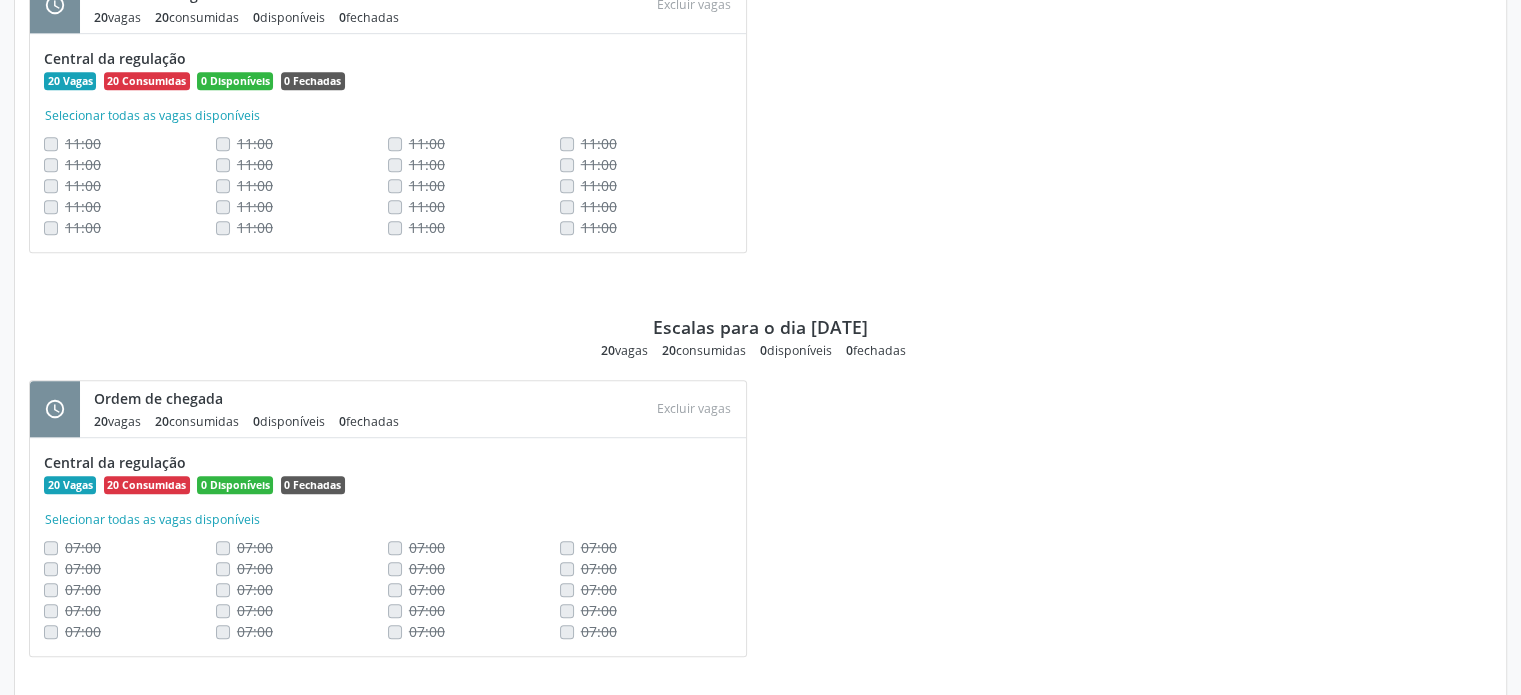 scroll, scrollTop: 570, scrollLeft: 0, axis: vertical 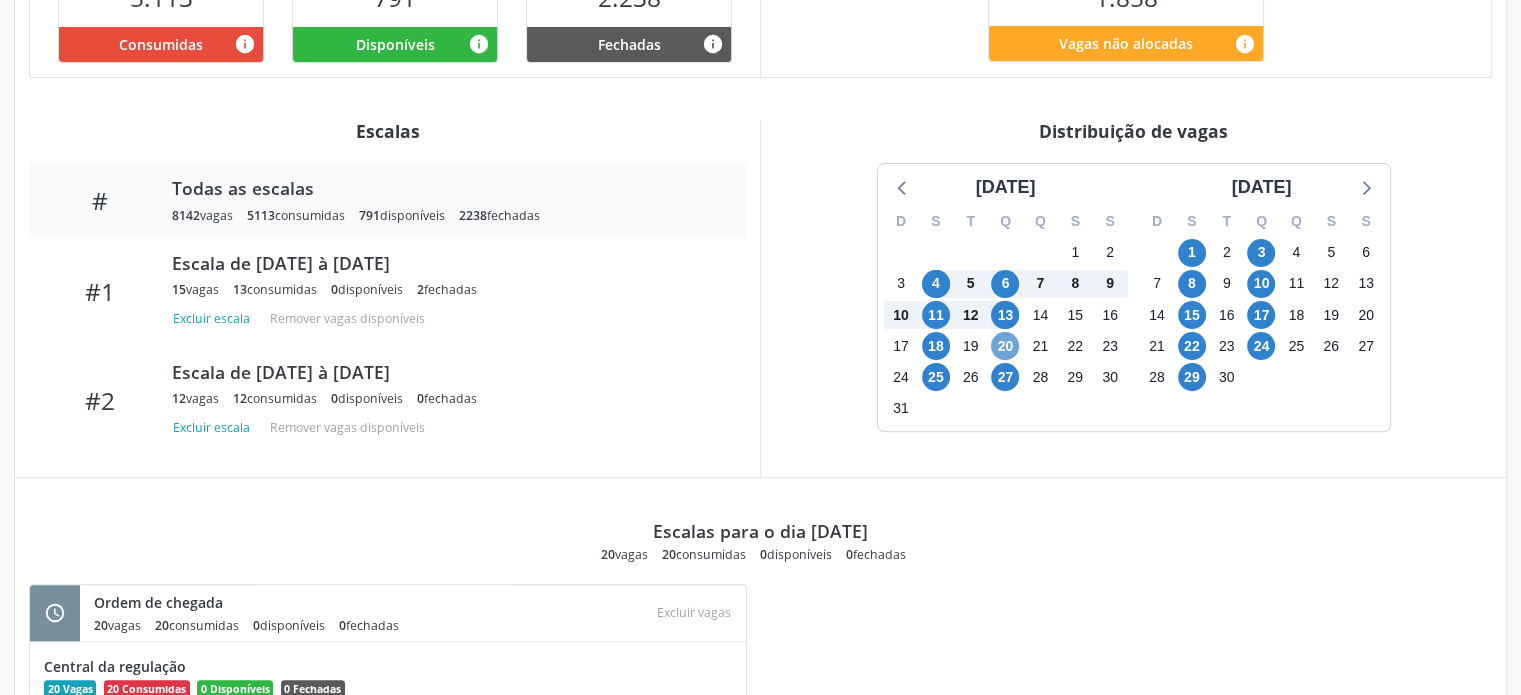 click on "20" at bounding box center [1005, 346] 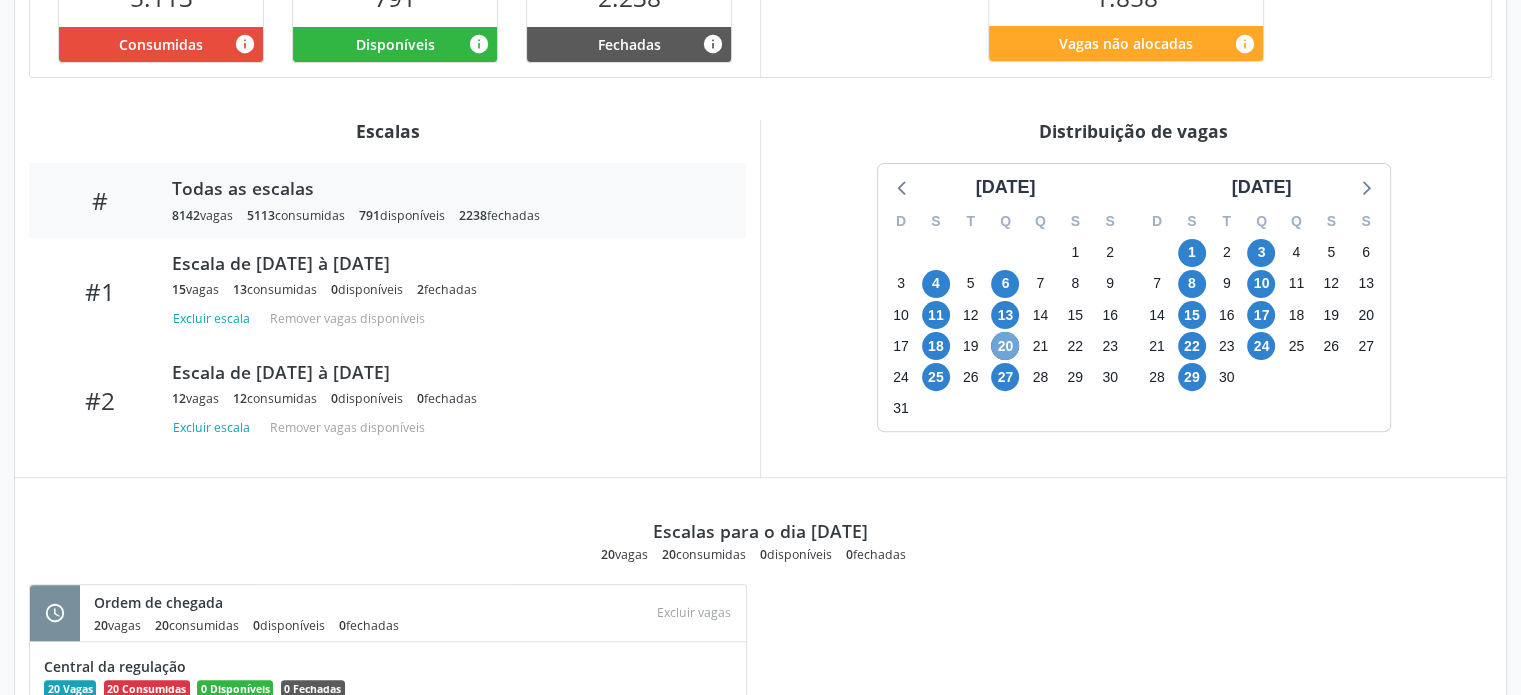 click on "20" at bounding box center [1005, 346] 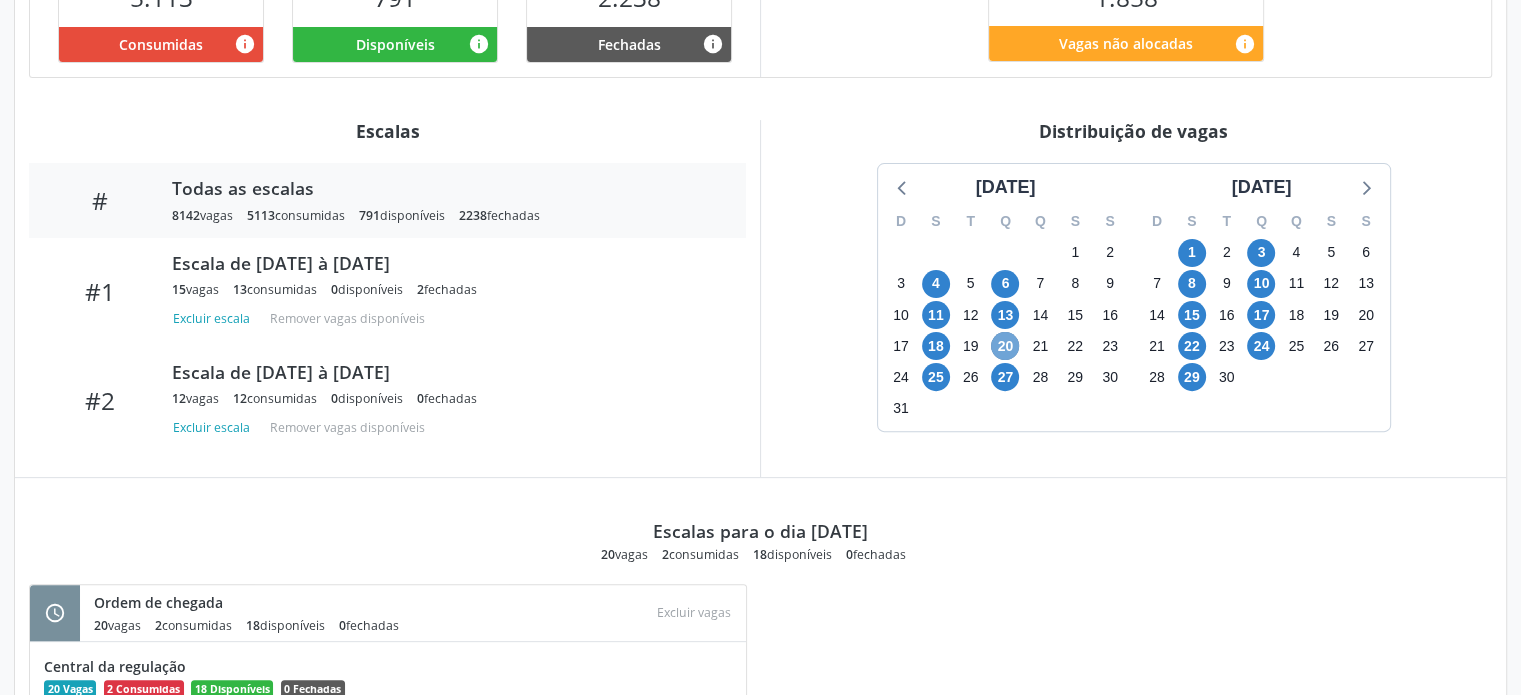 scroll, scrollTop: 797, scrollLeft: 0, axis: vertical 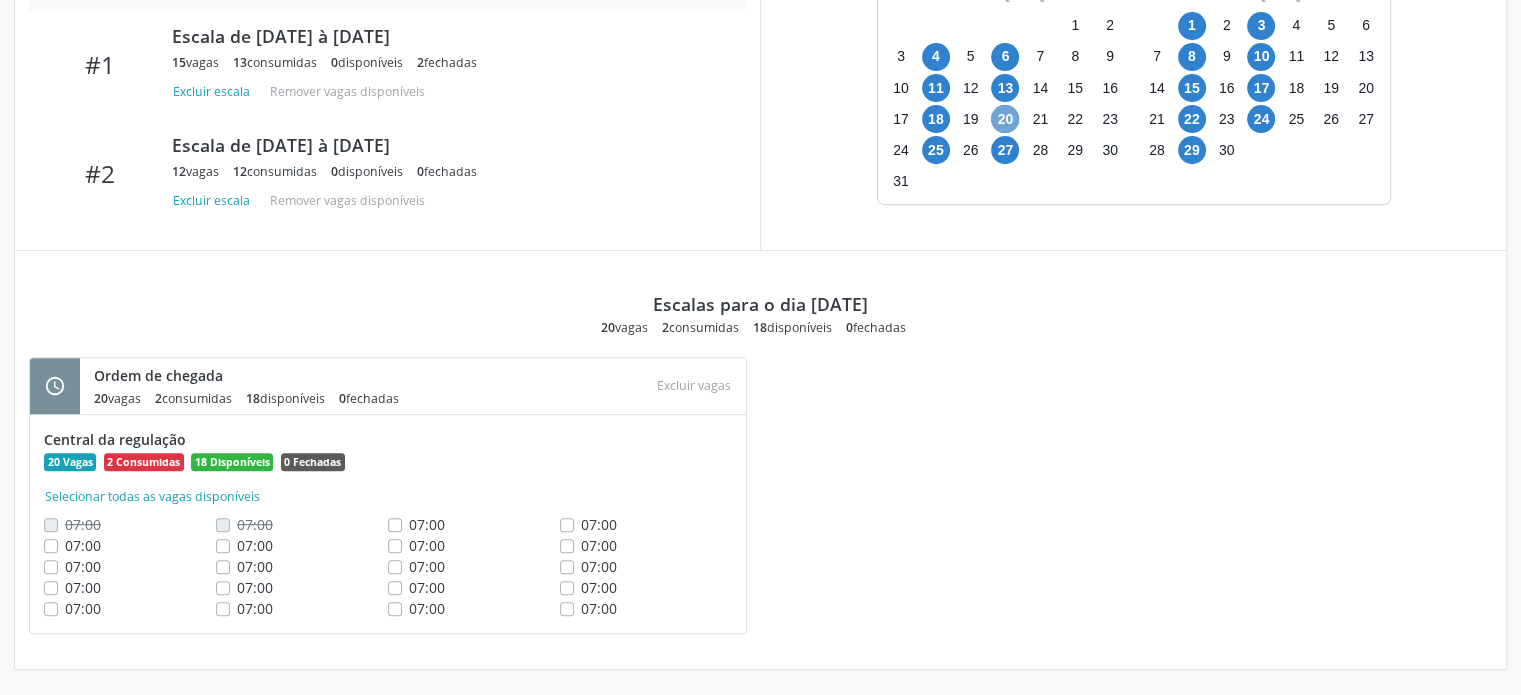 click on "20" at bounding box center [1005, 119] 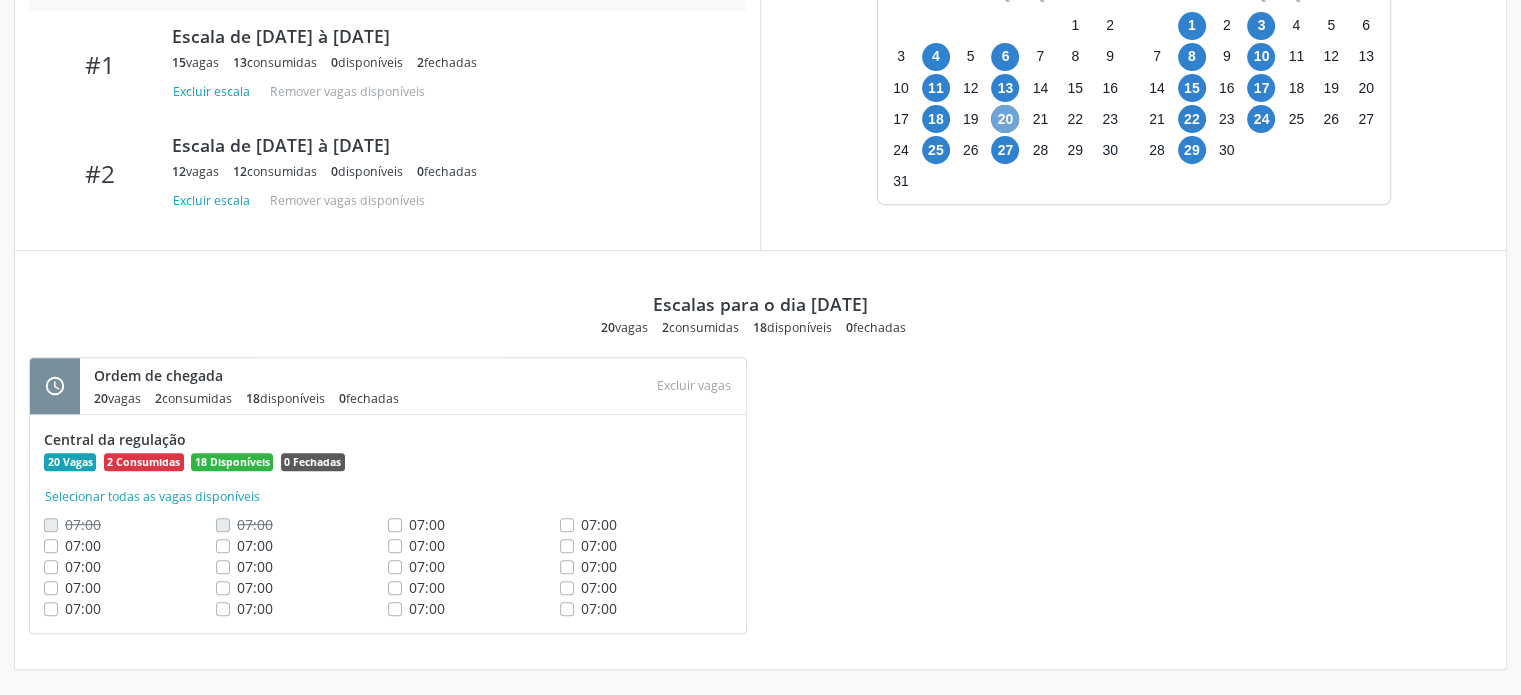 click on "20" at bounding box center (1005, 119) 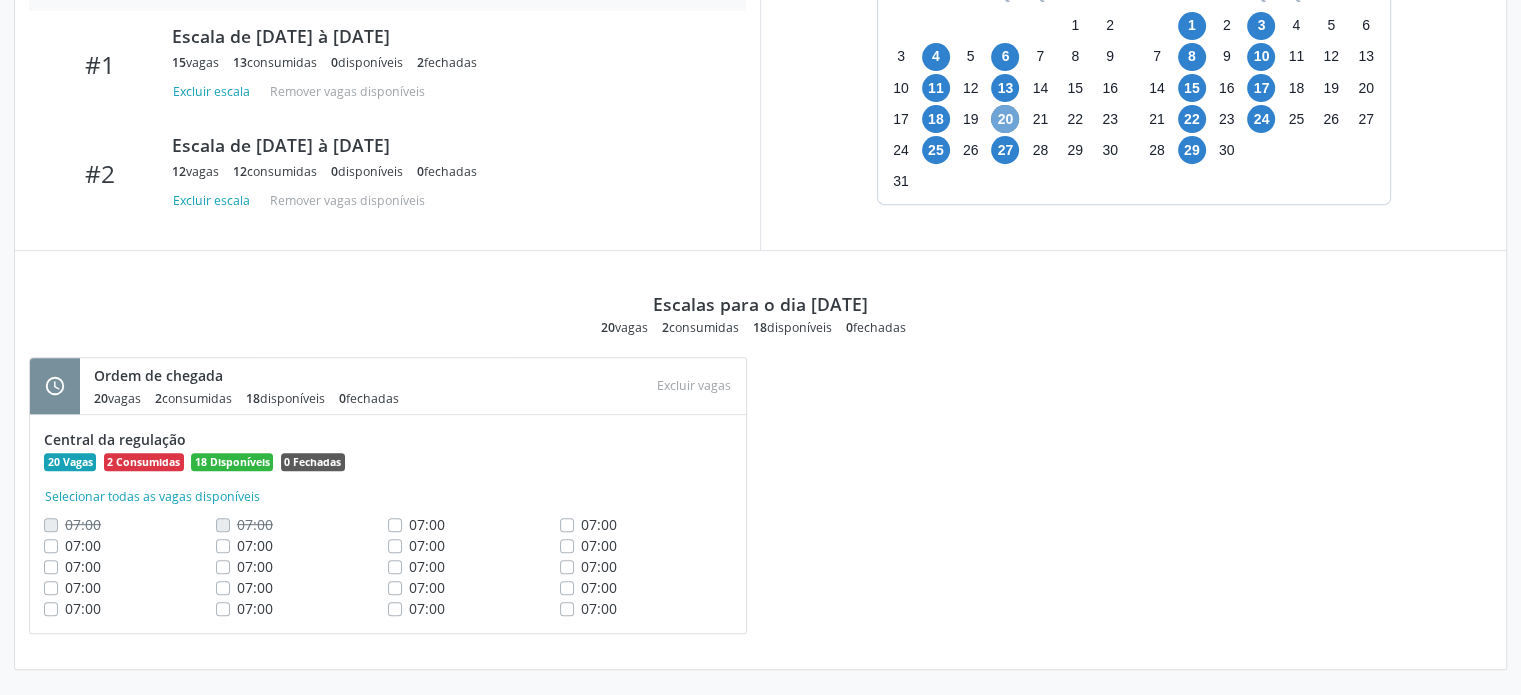 scroll, scrollTop: 189, scrollLeft: 0, axis: vertical 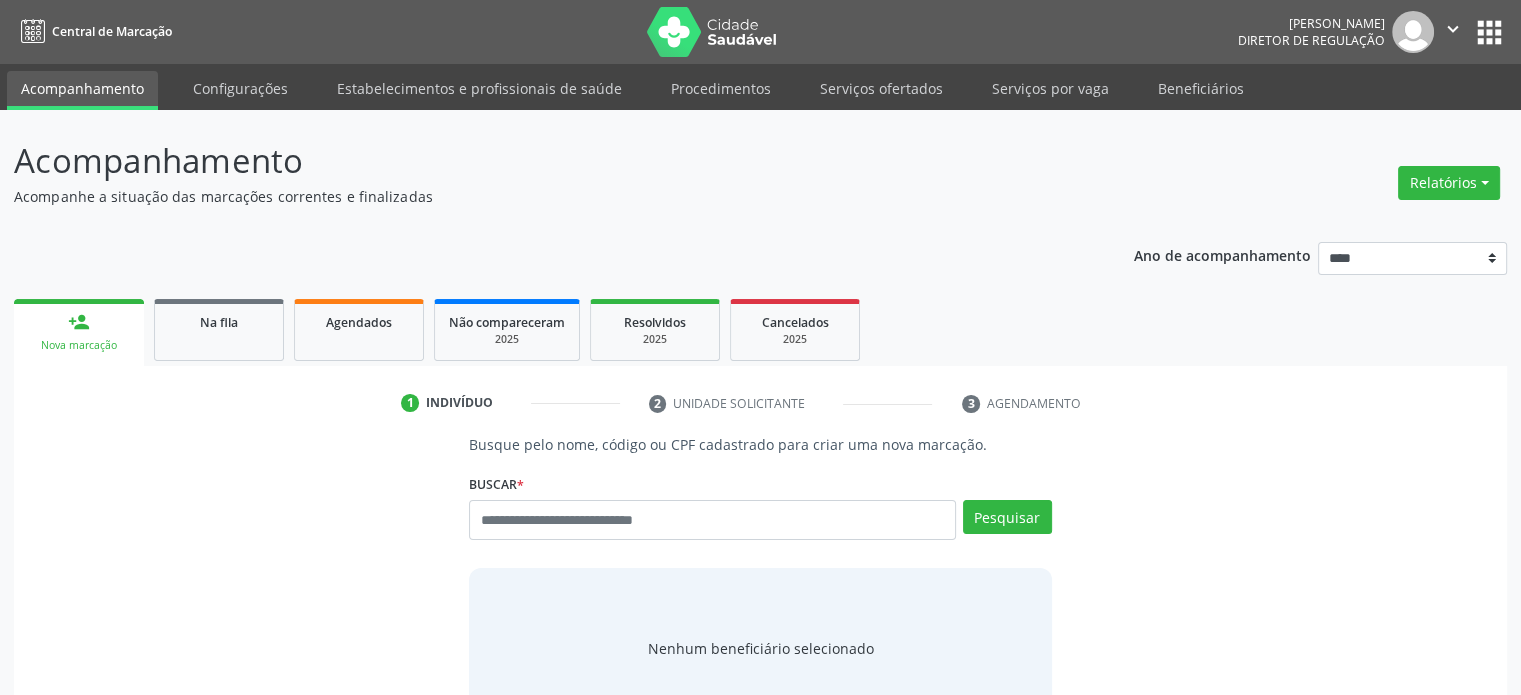 click at bounding box center (712, 520) 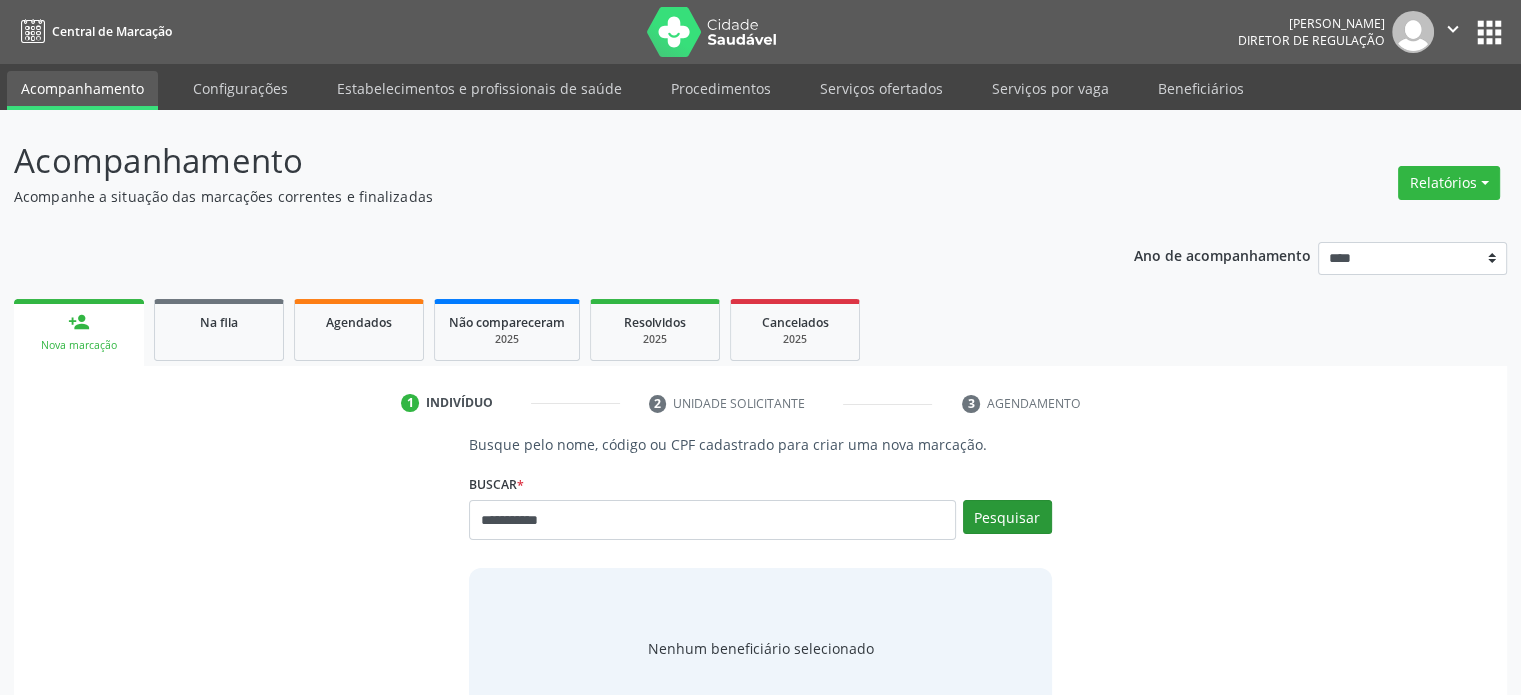 type on "**********" 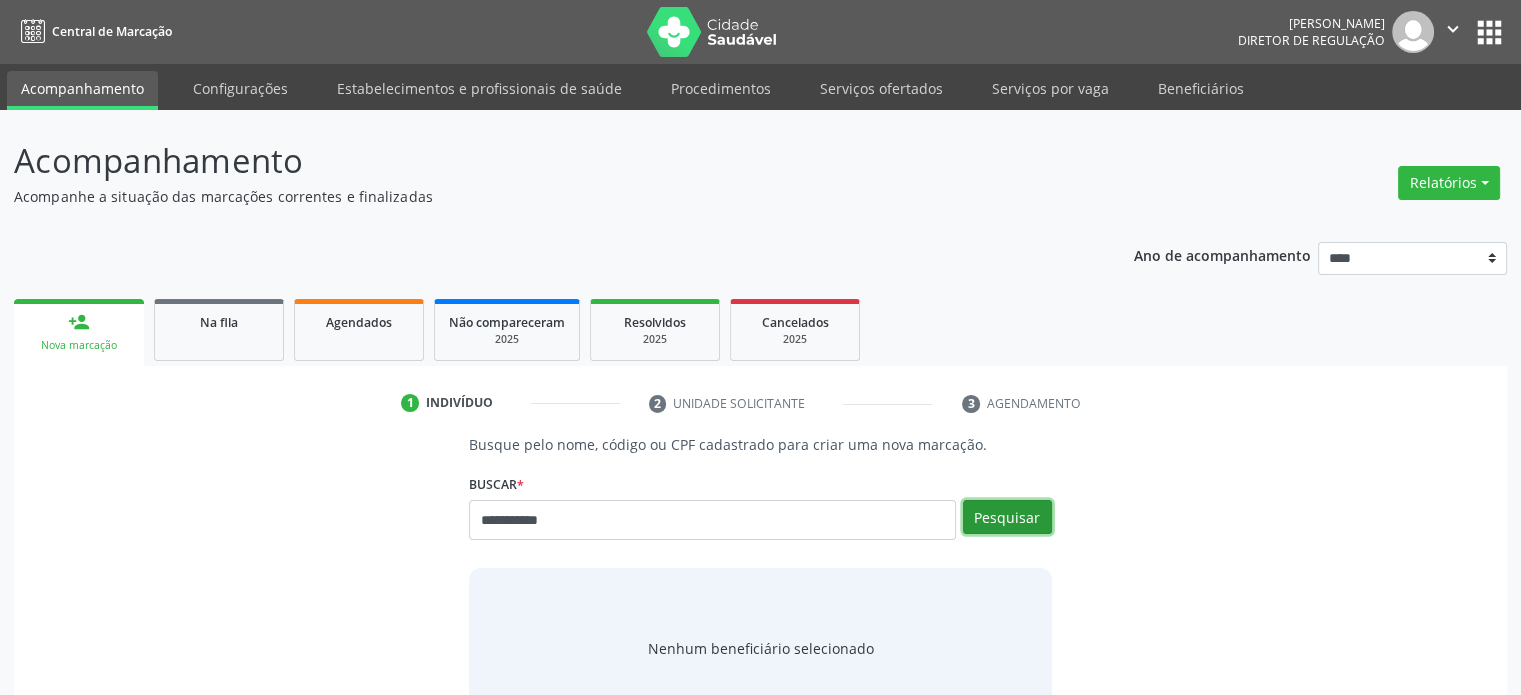click on "Pesquisar" at bounding box center (1007, 517) 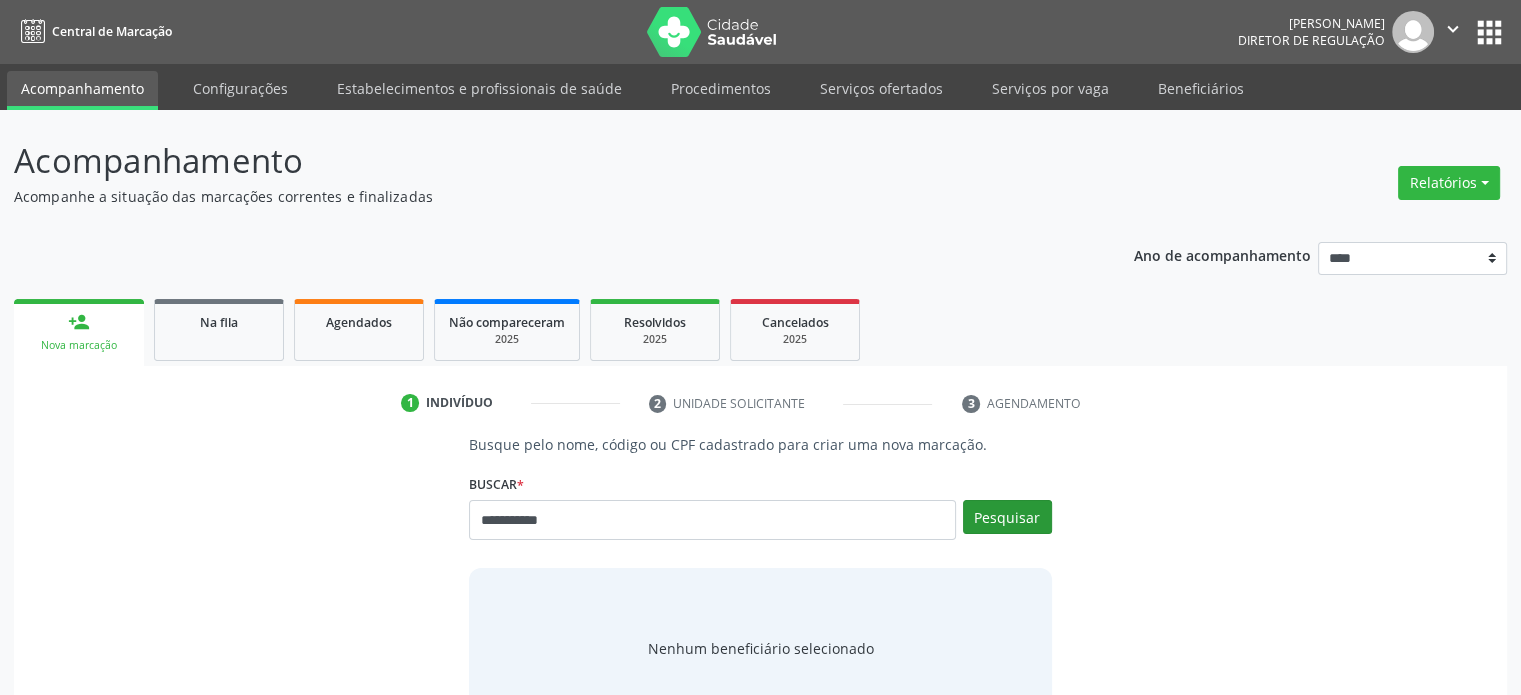 type on "**********" 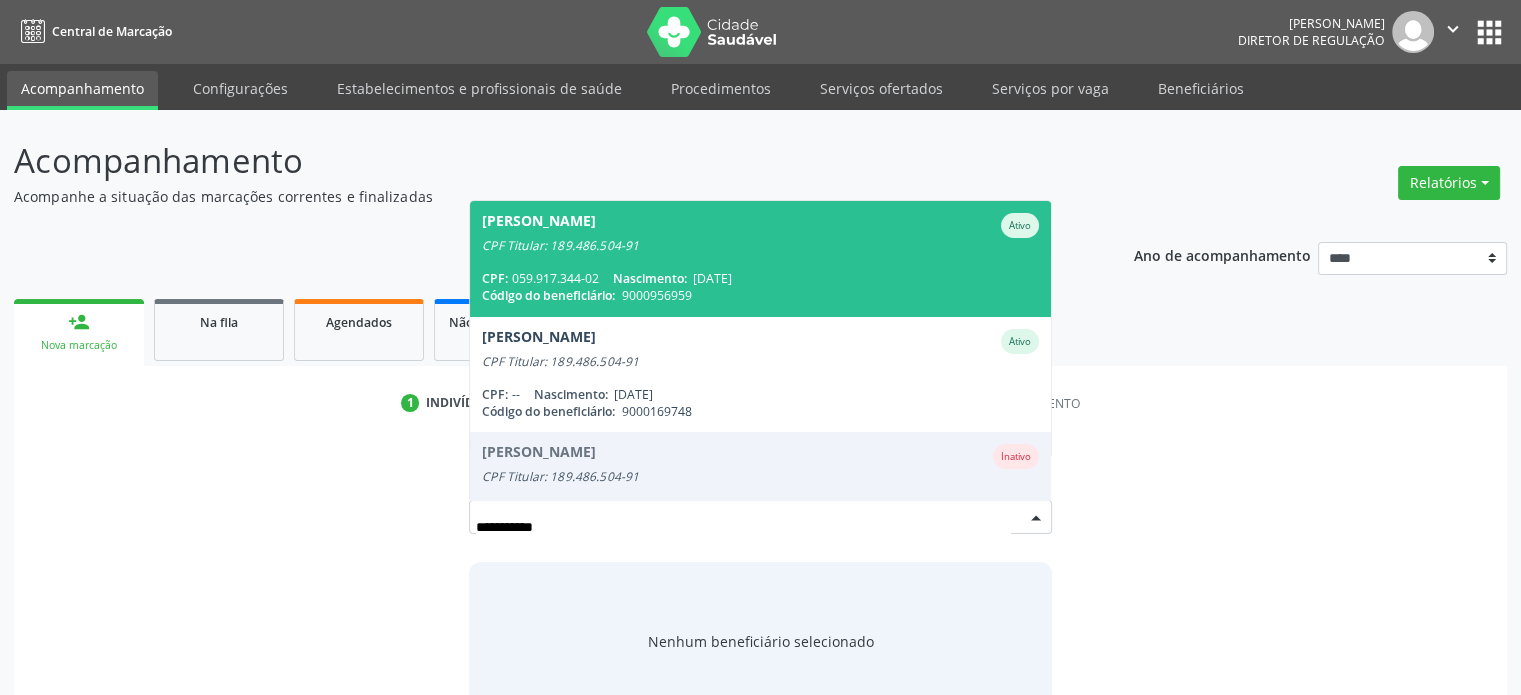 scroll, scrollTop: 164, scrollLeft: 0, axis: vertical 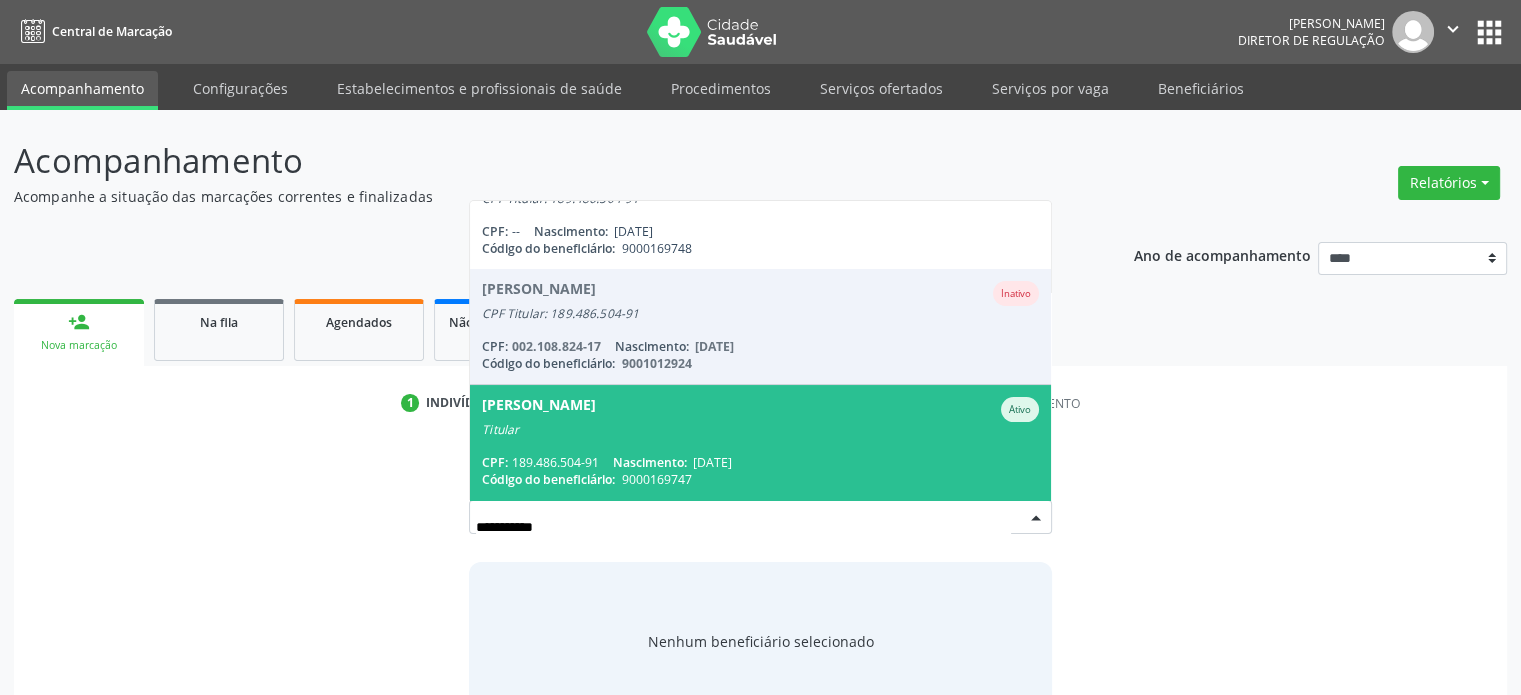 click on "CPF:
189.486.504-91
Nascimento:
[DATE]" at bounding box center [760, 462] 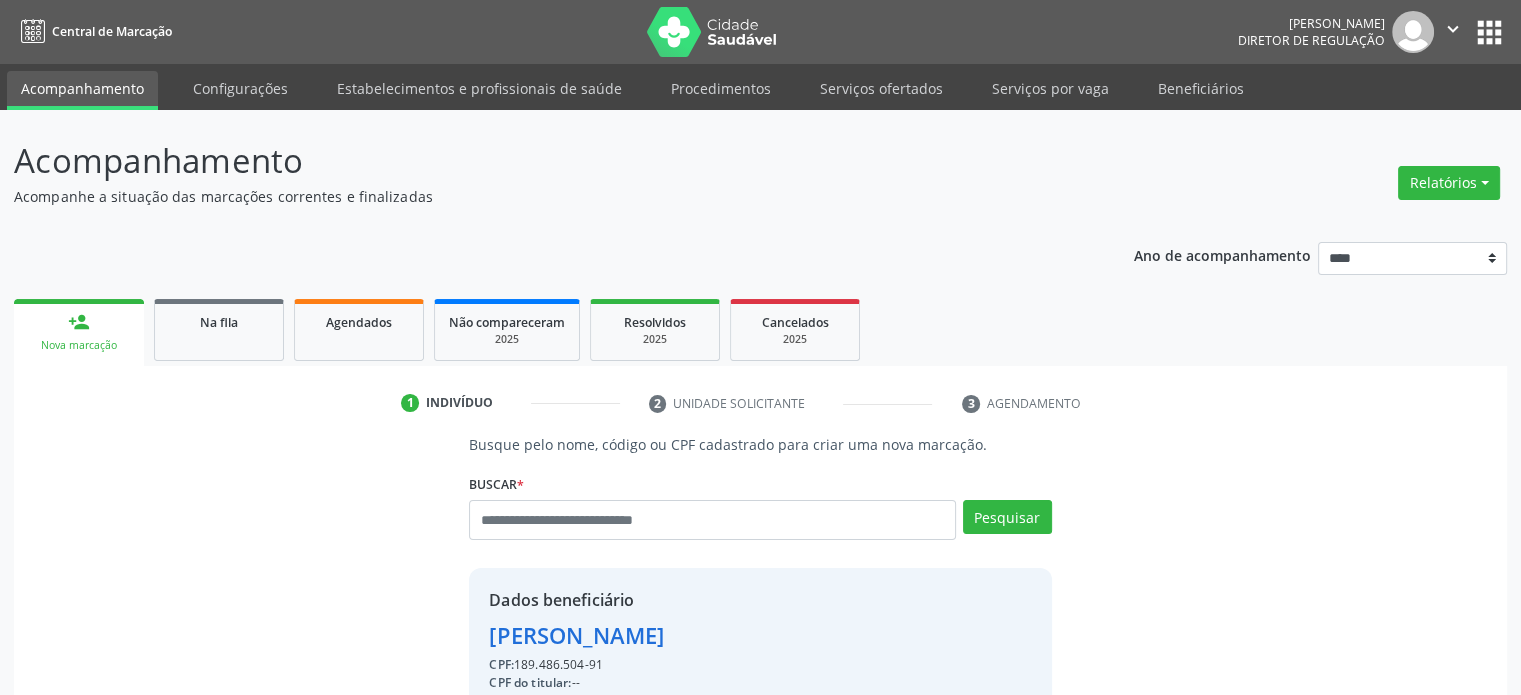 scroll, scrollTop: 360, scrollLeft: 0, axis: vertical 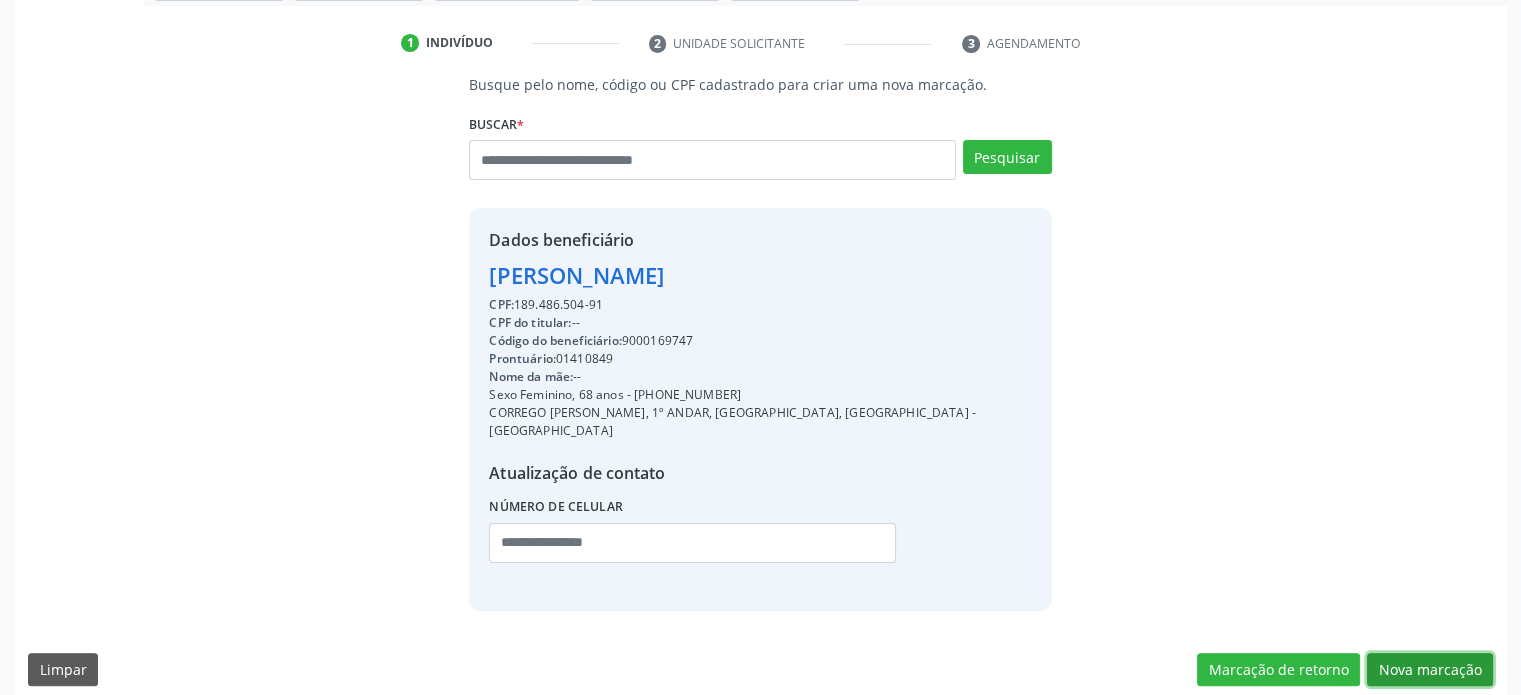 click on "Nova marcação" at bounding box center [1430, 670] 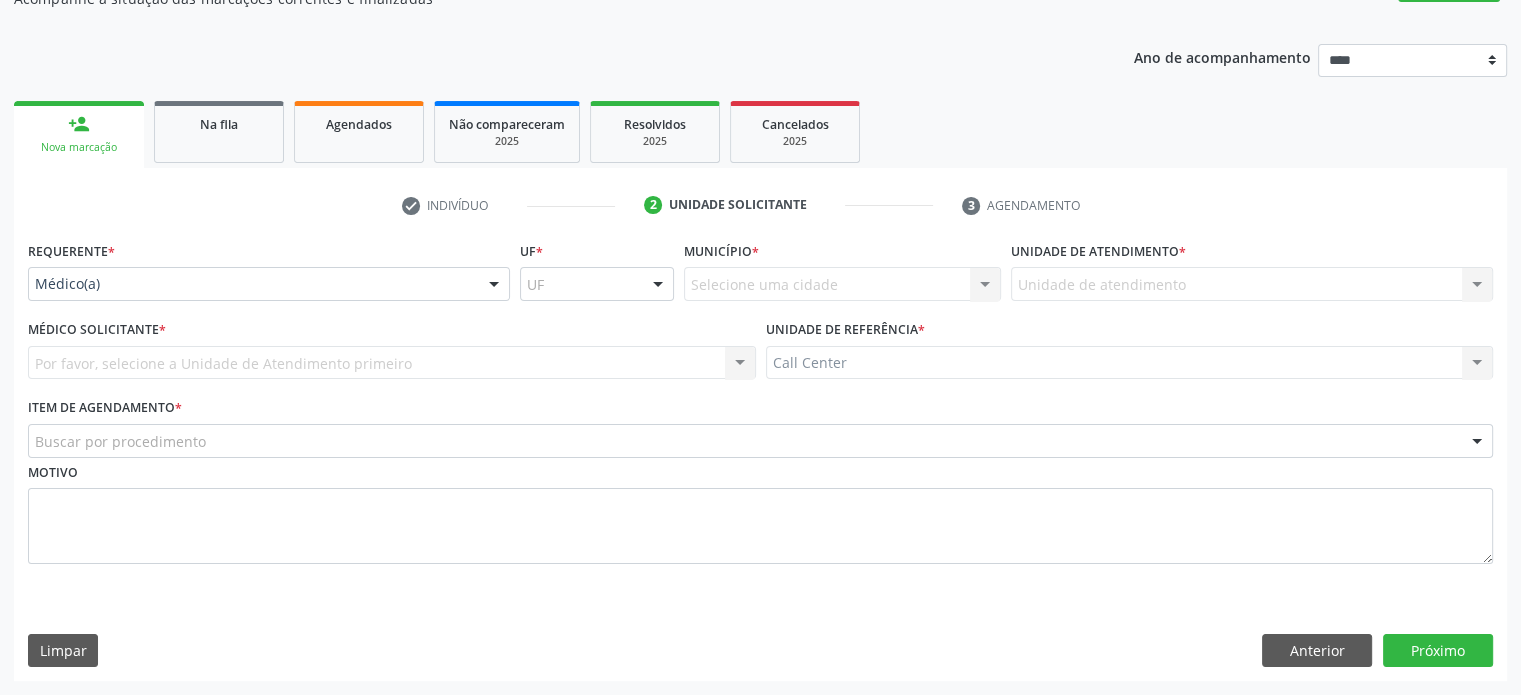scroll, scrollTop: 197, scrollLeft: 0, axis: vertical 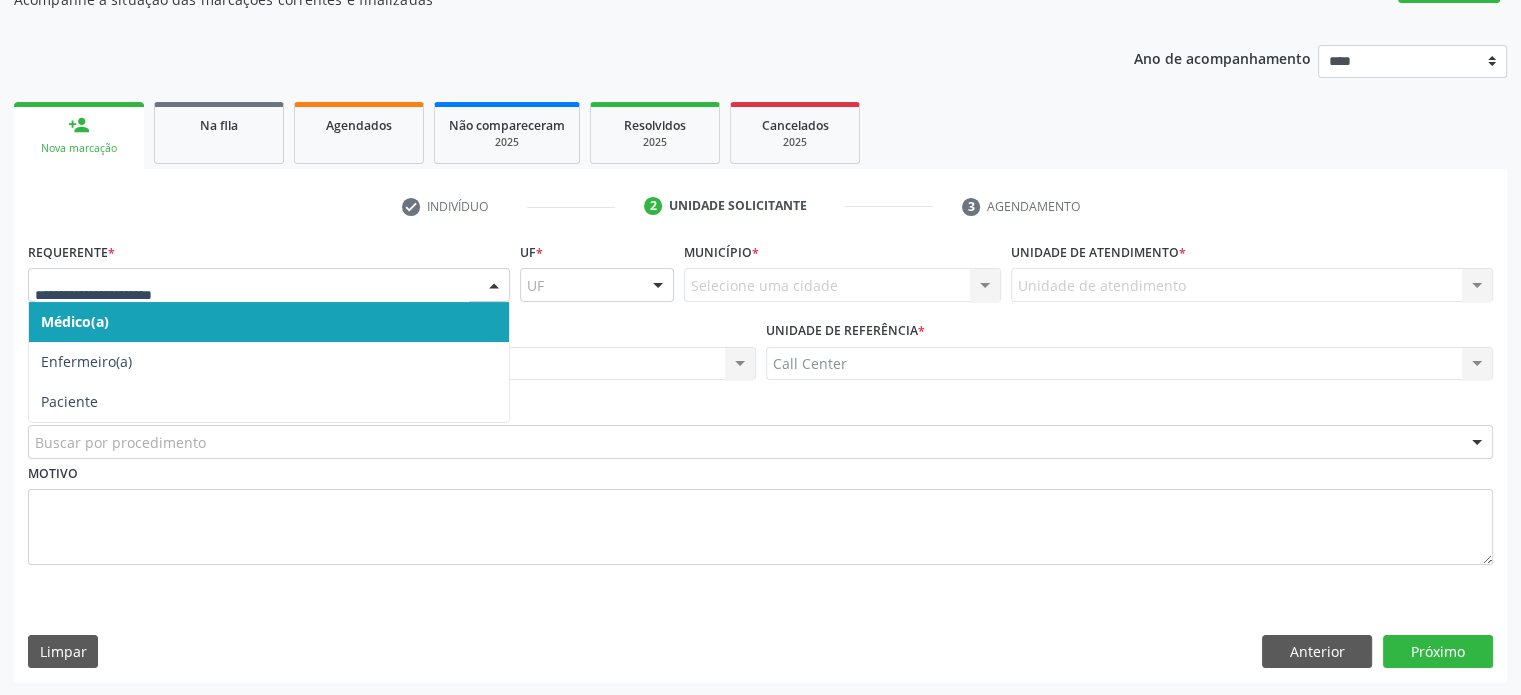 click at bounding box center [269, 285] 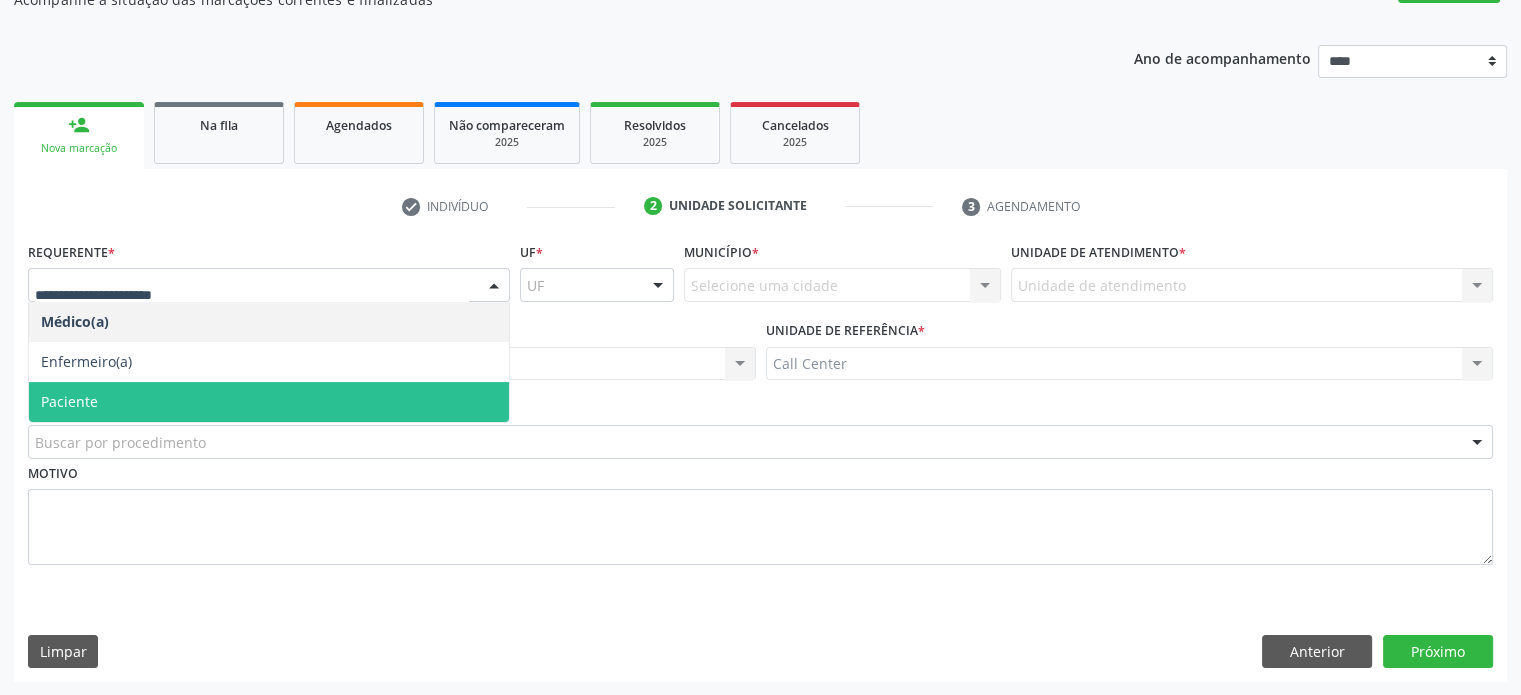 click on "Paciente" at bounding box center [269, 402] 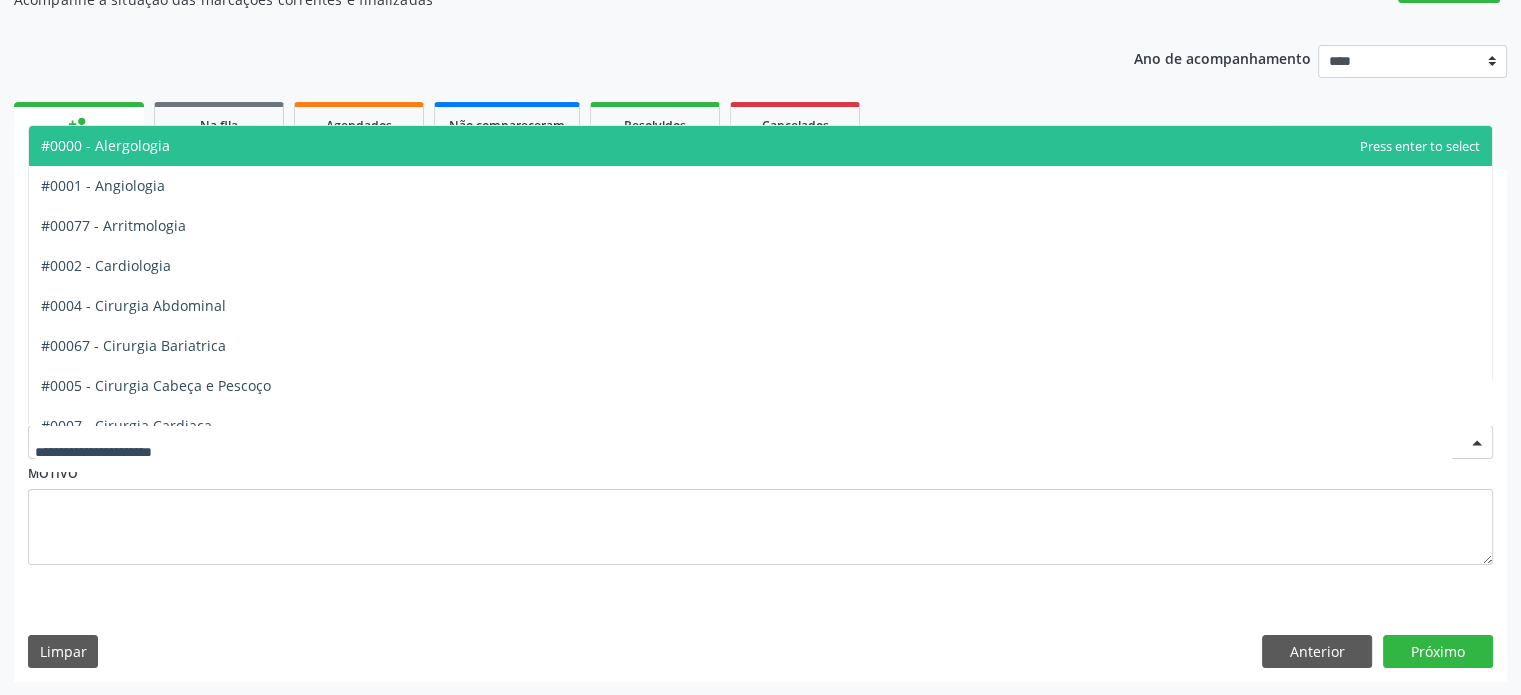 click at bounding box center [760, 442] 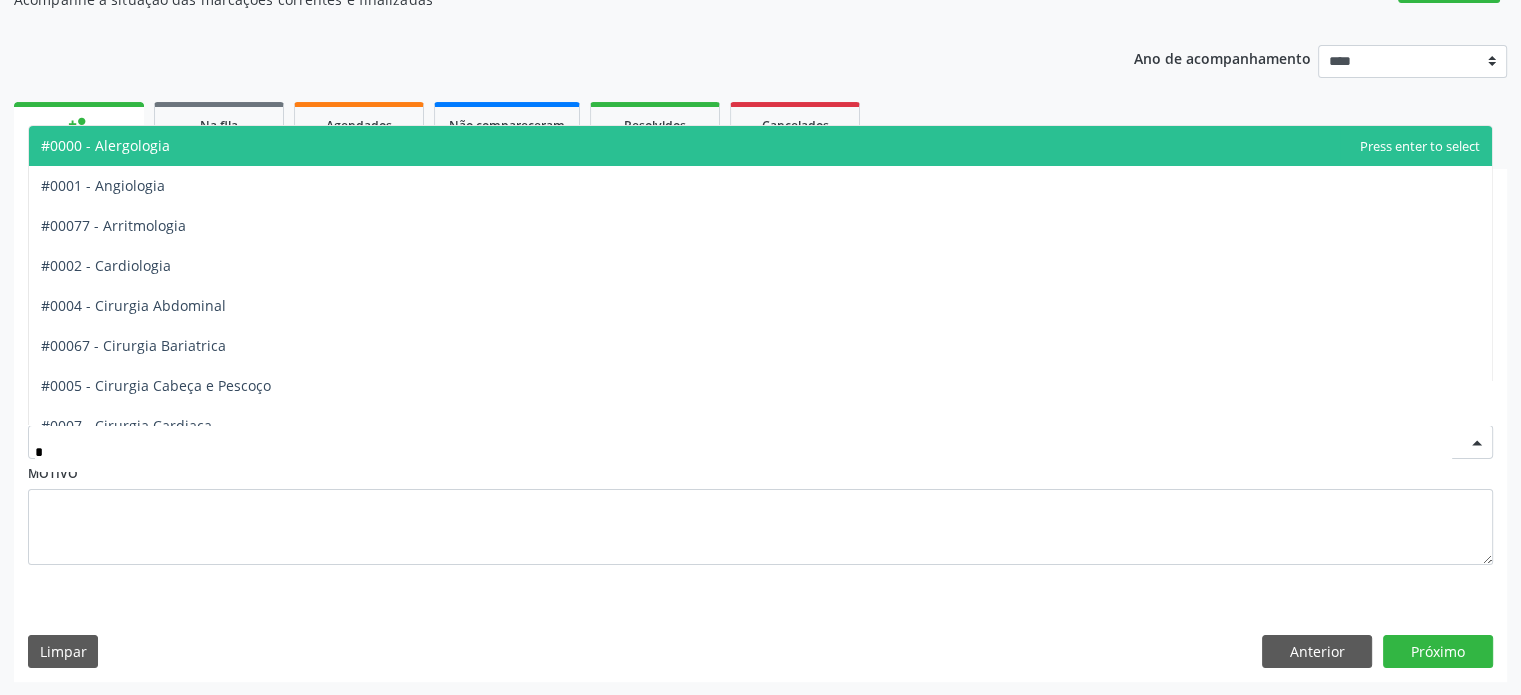 type on "**" 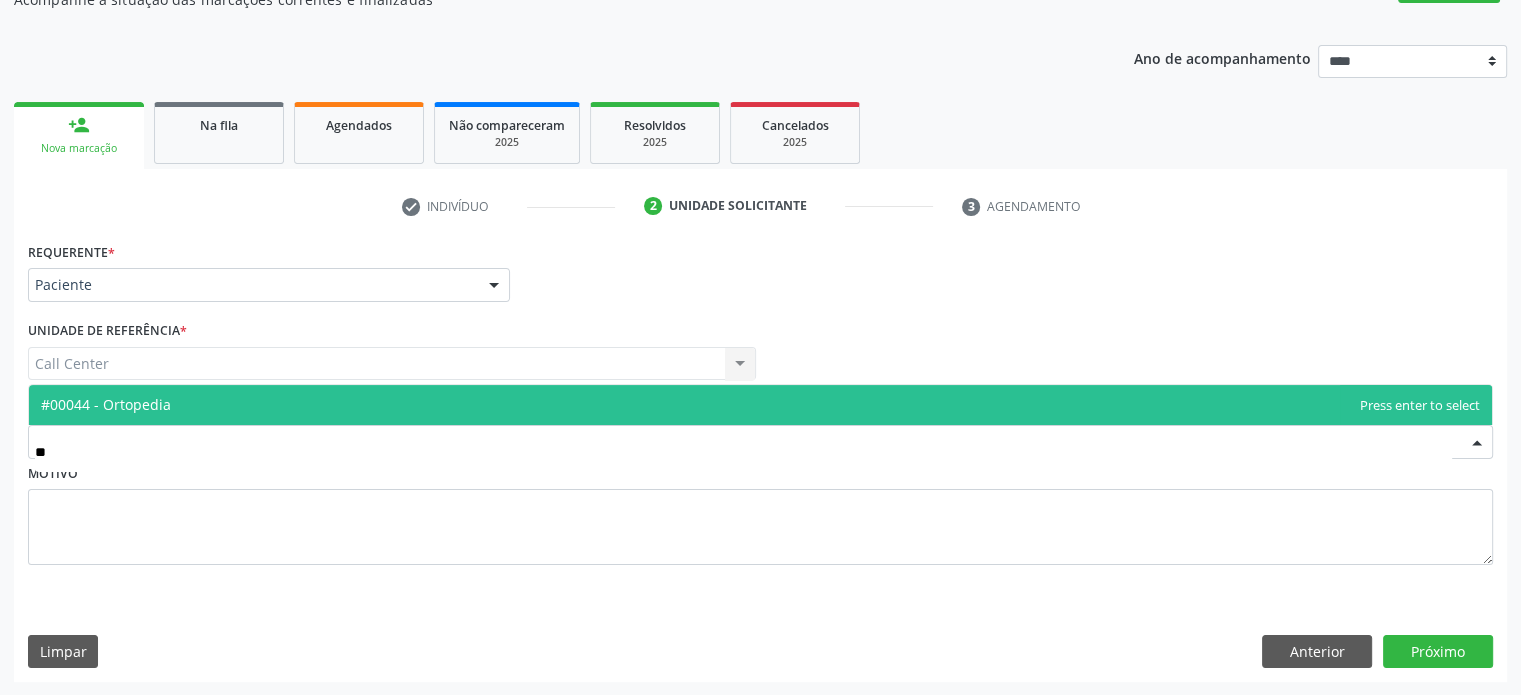 click on "#00044 - Ortopedia" at bounding box center [760, 405] 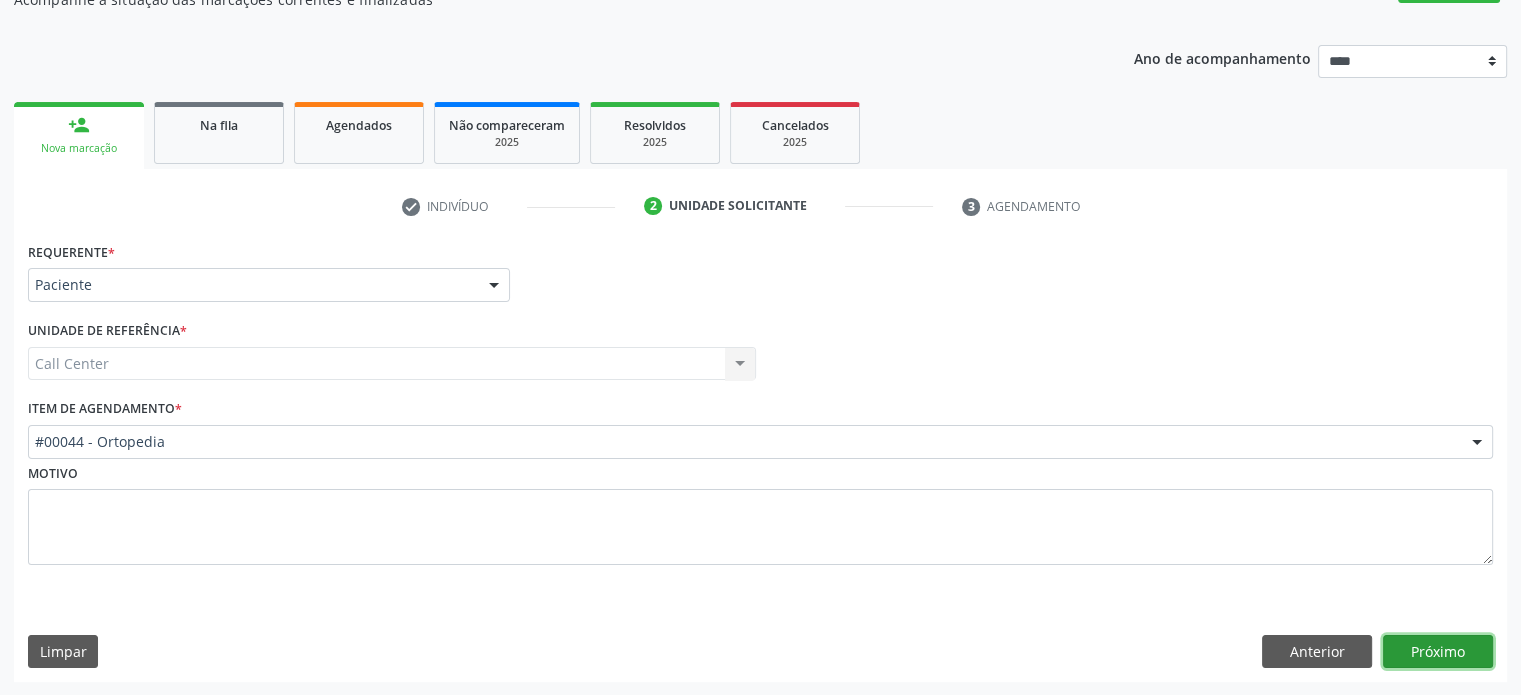 click on "Próximo" at bounding box center [1438, 652] 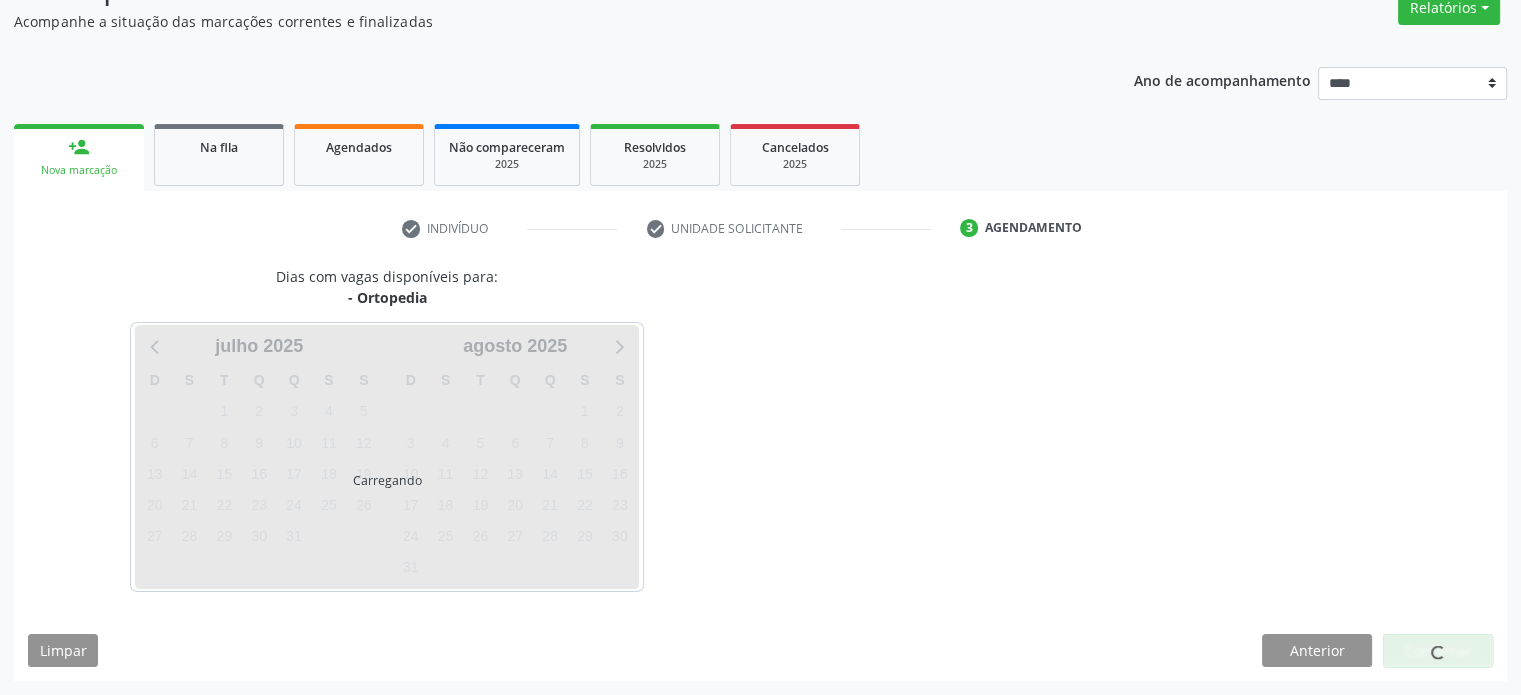 scroll, scrollTop: 174, scrollLeft: 0, axis: vertical 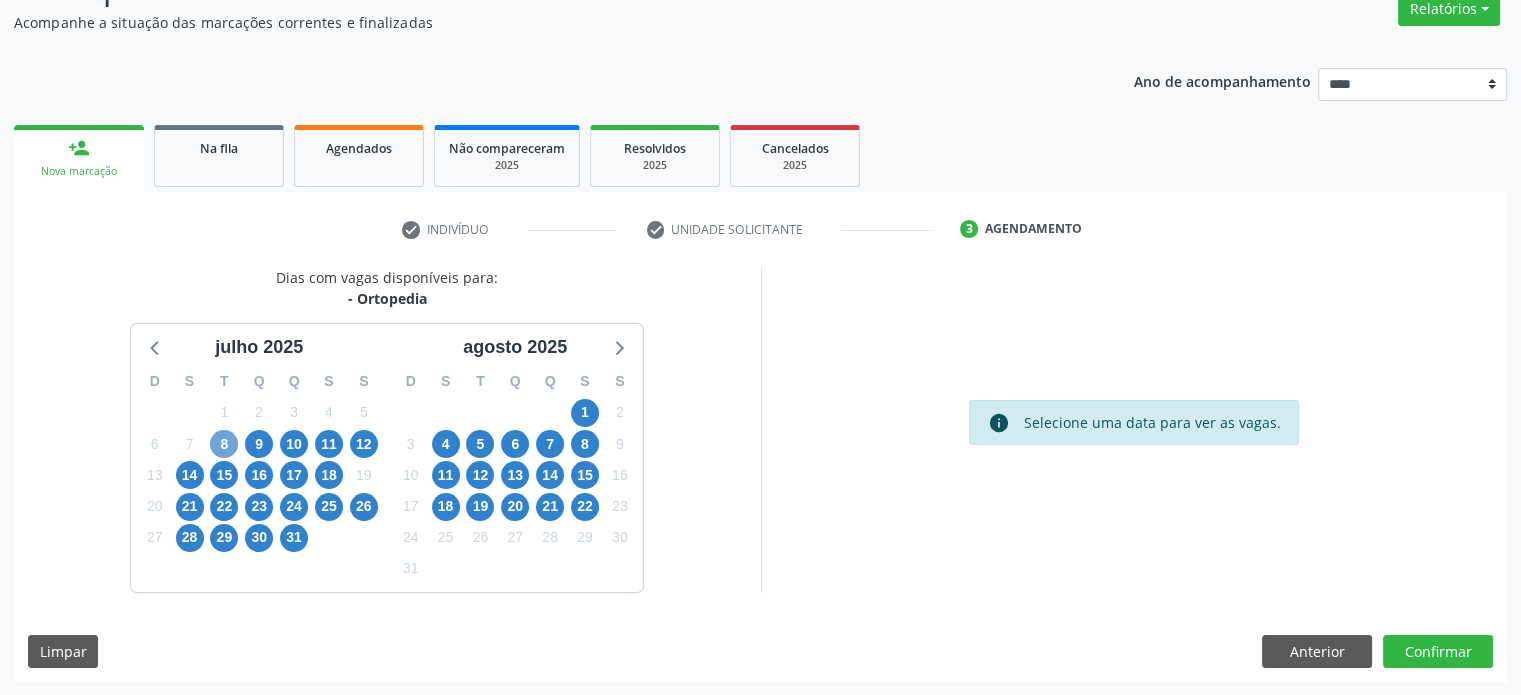 click on "8" at bounding box center [224, 444] 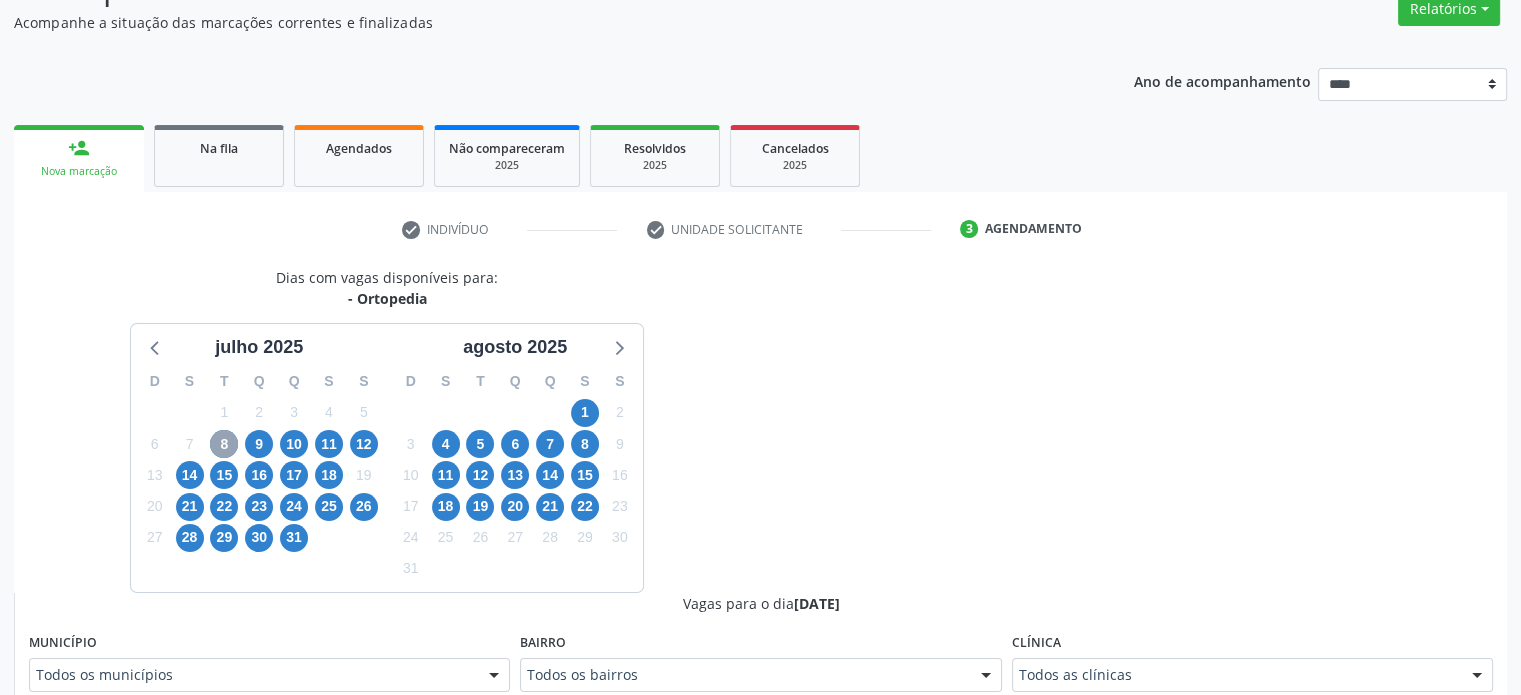 scroll, scrollTop: 782, scrollLeft: 0, axis: vertical 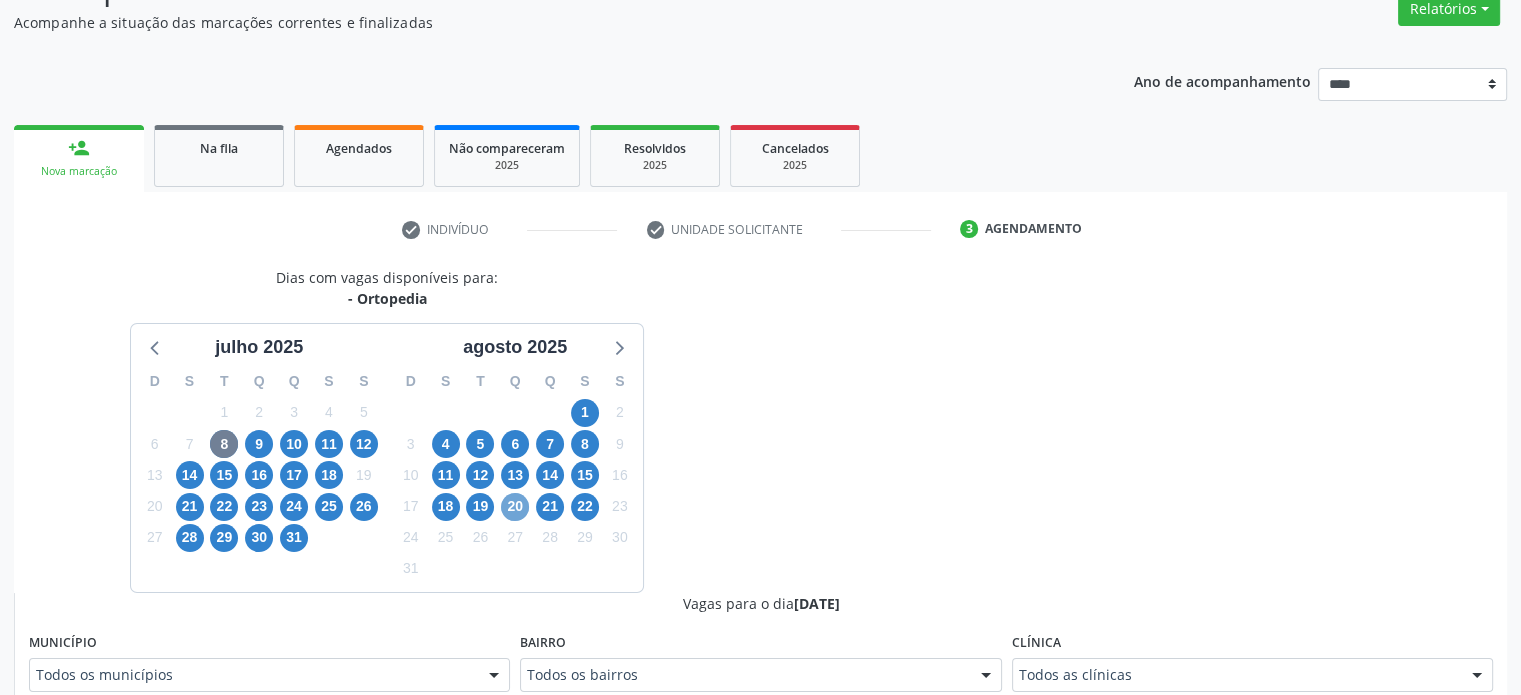 click on "20" at bounding box center [515, 507] 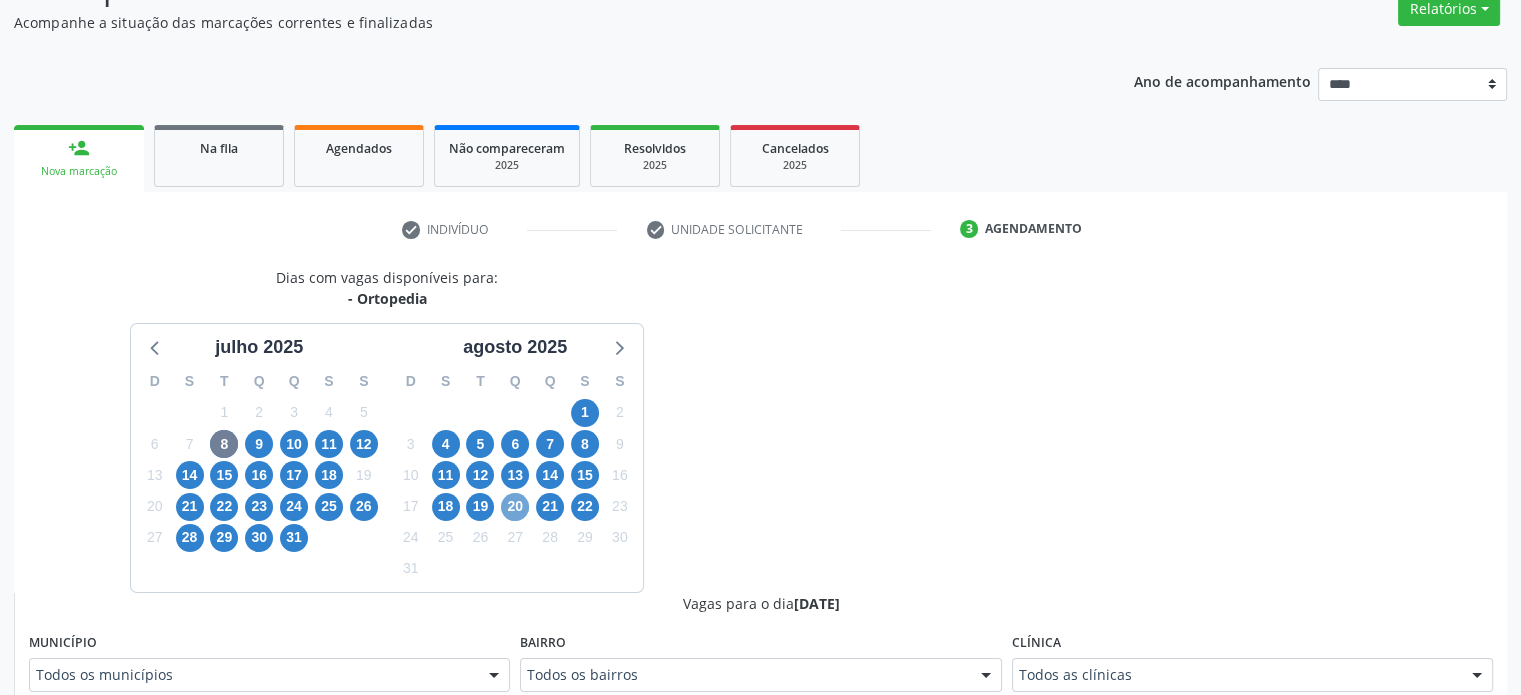 click on "20" at bounding box center (515, 507) 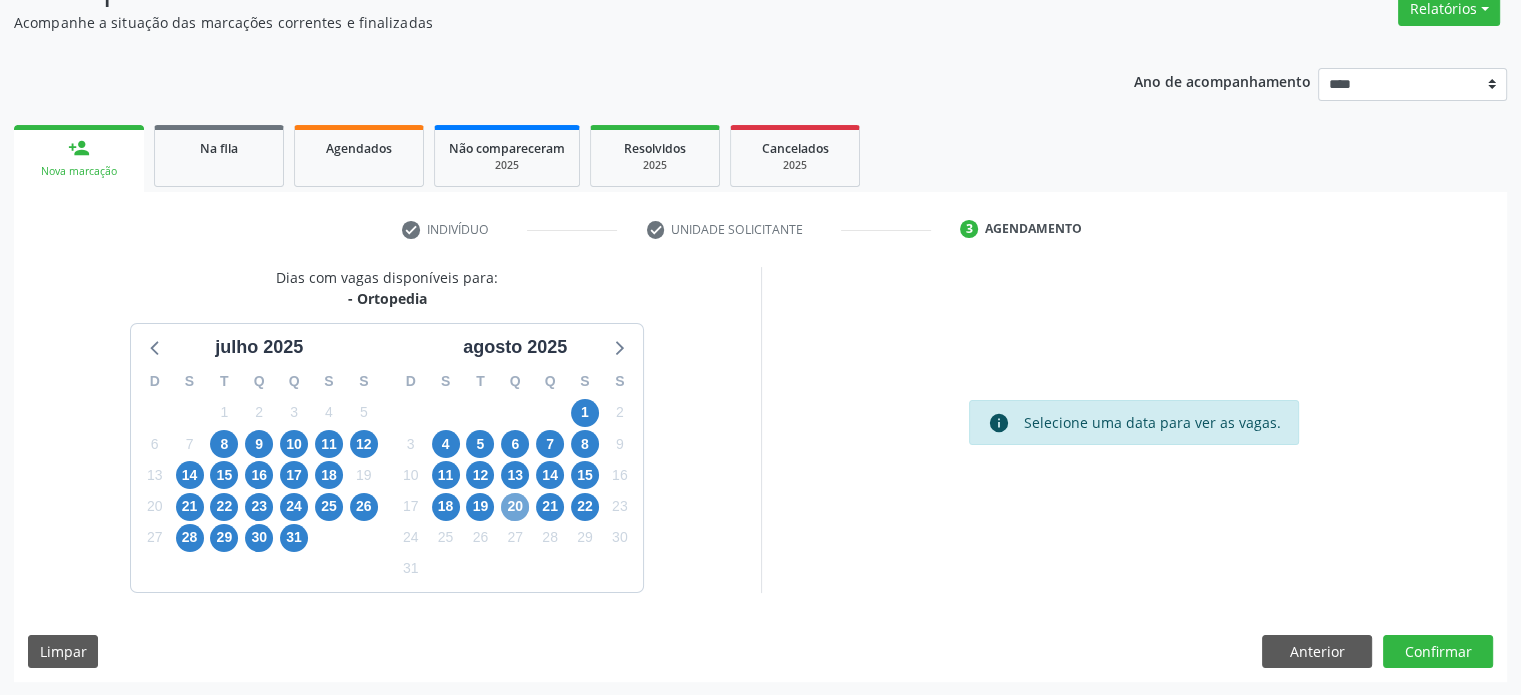 click on "20" at bounding box center [515, 507] 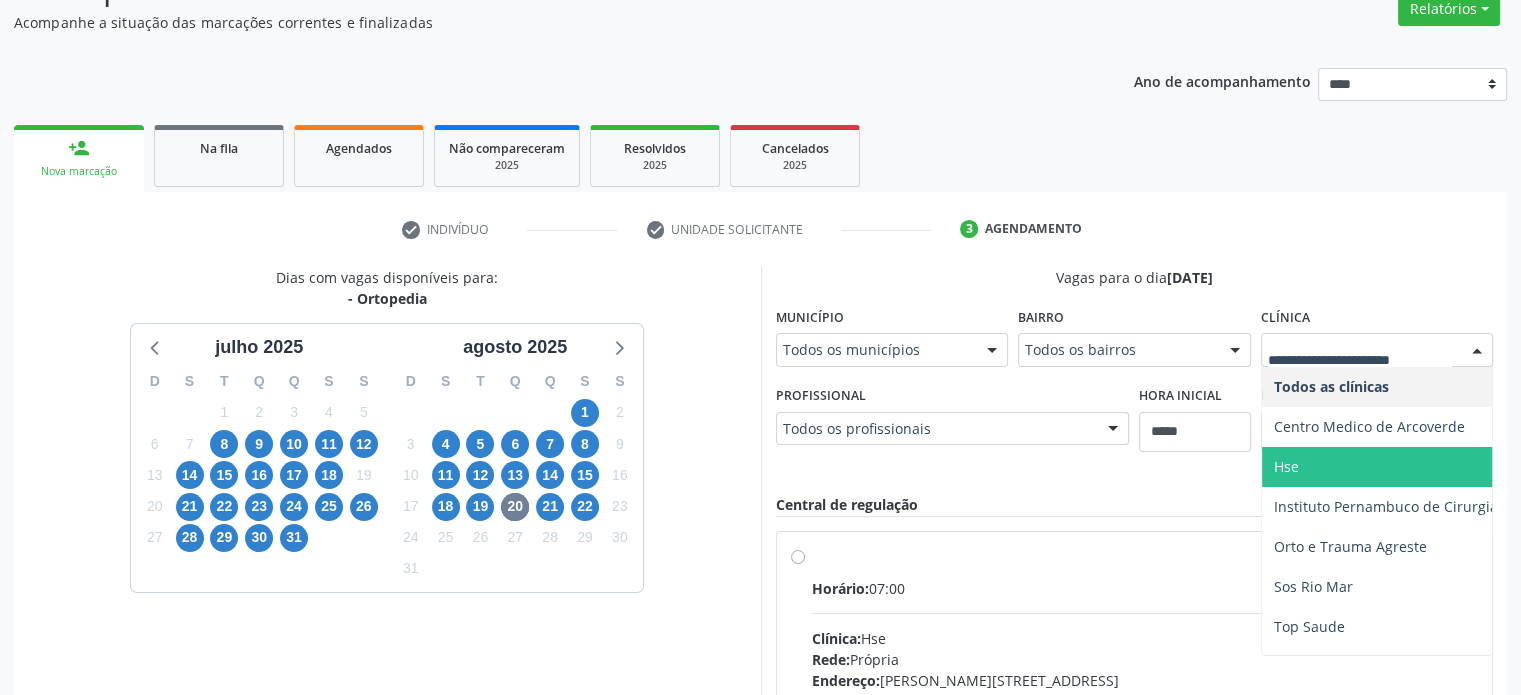 click on "Hse" at bounding box center (1428, 467) 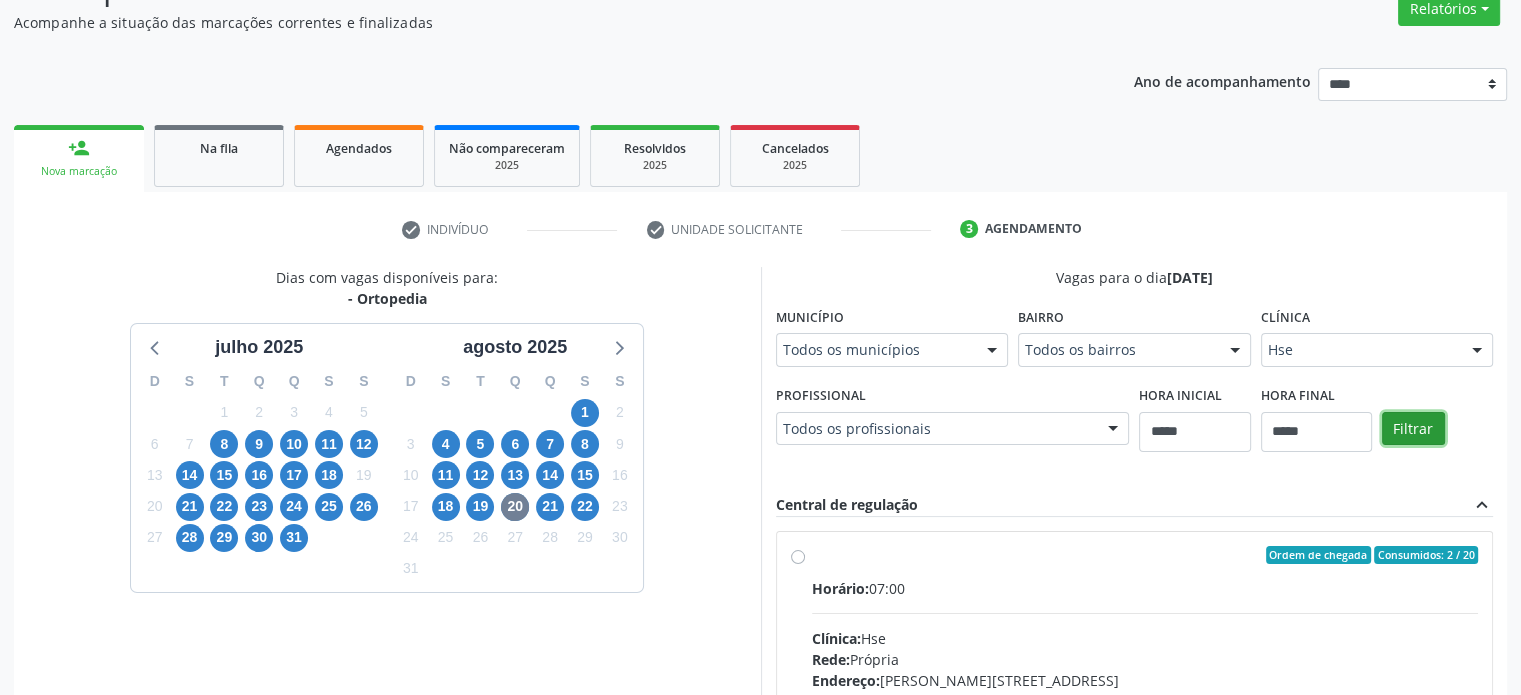 click on "Filtrar" at bounding box center (1413, 429) 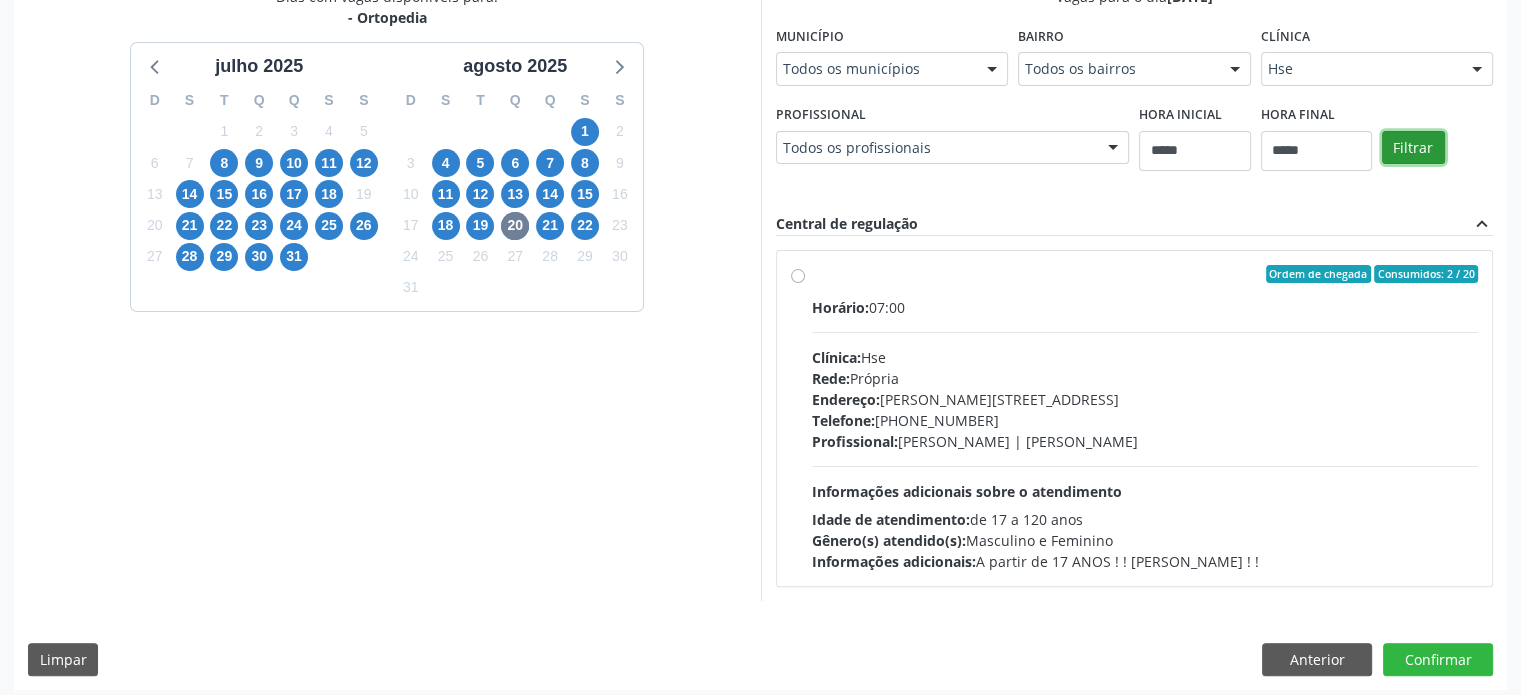 scroll, scrollTop: 462, scrollLeft: 0, axis: vertical 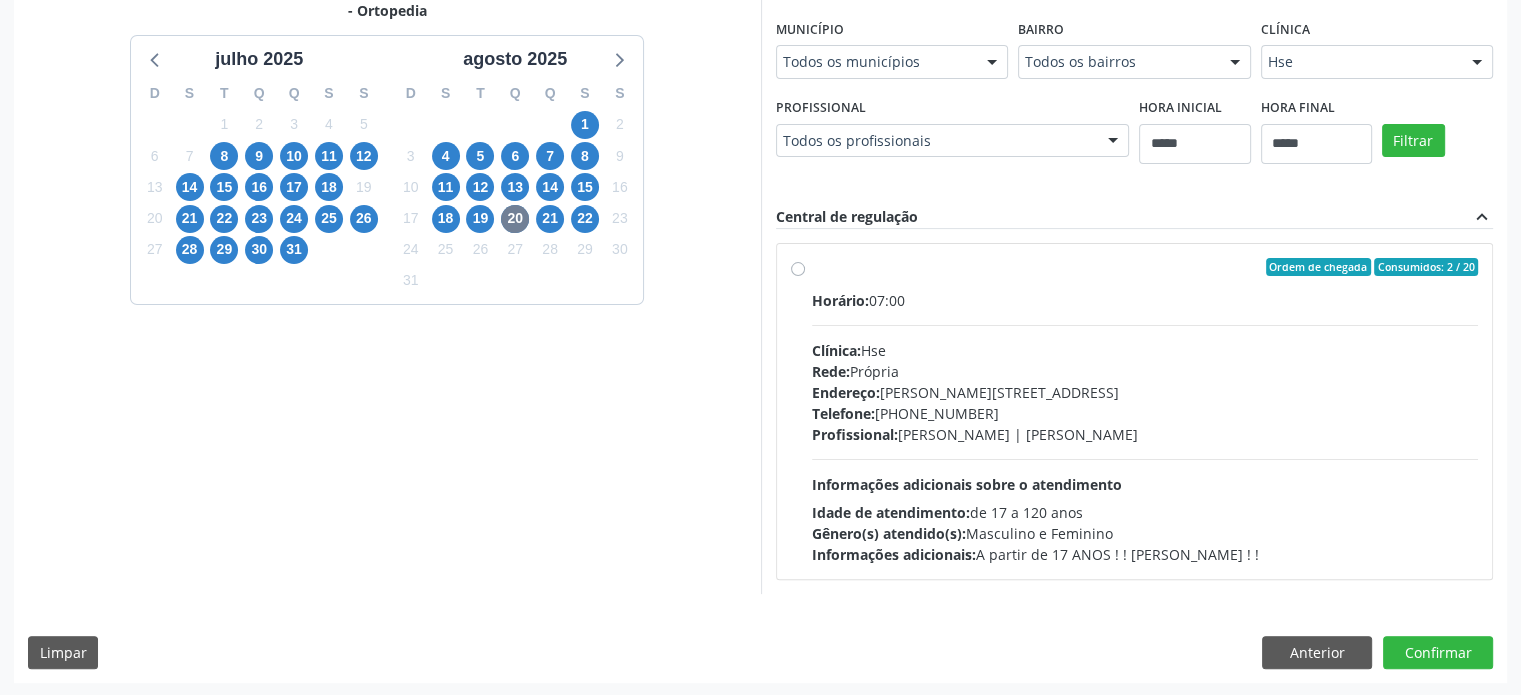 click on "Ordem de chegada
Consumidos: 2 / 20
Horário:   07:00
Clínica:  Hse
Rede:
Própria
Endereço:   Av Rosa e Silva, nº 36, Espinheiro, Recife - PE
Telefone:   (81) 31834500
Profissional:
Carlos Roberto Pinheiro Rihan | Joelho
Informações adicionais sobre o atendimento
Idade de atendimento:
de 17 a 120 anos
Gênero(s) atendido(s):
Masculino e Feminino
Informações adicionais:
A partir de 17 ANOS ! !
JOELHO ! !" at bounding box center [1145, 411] 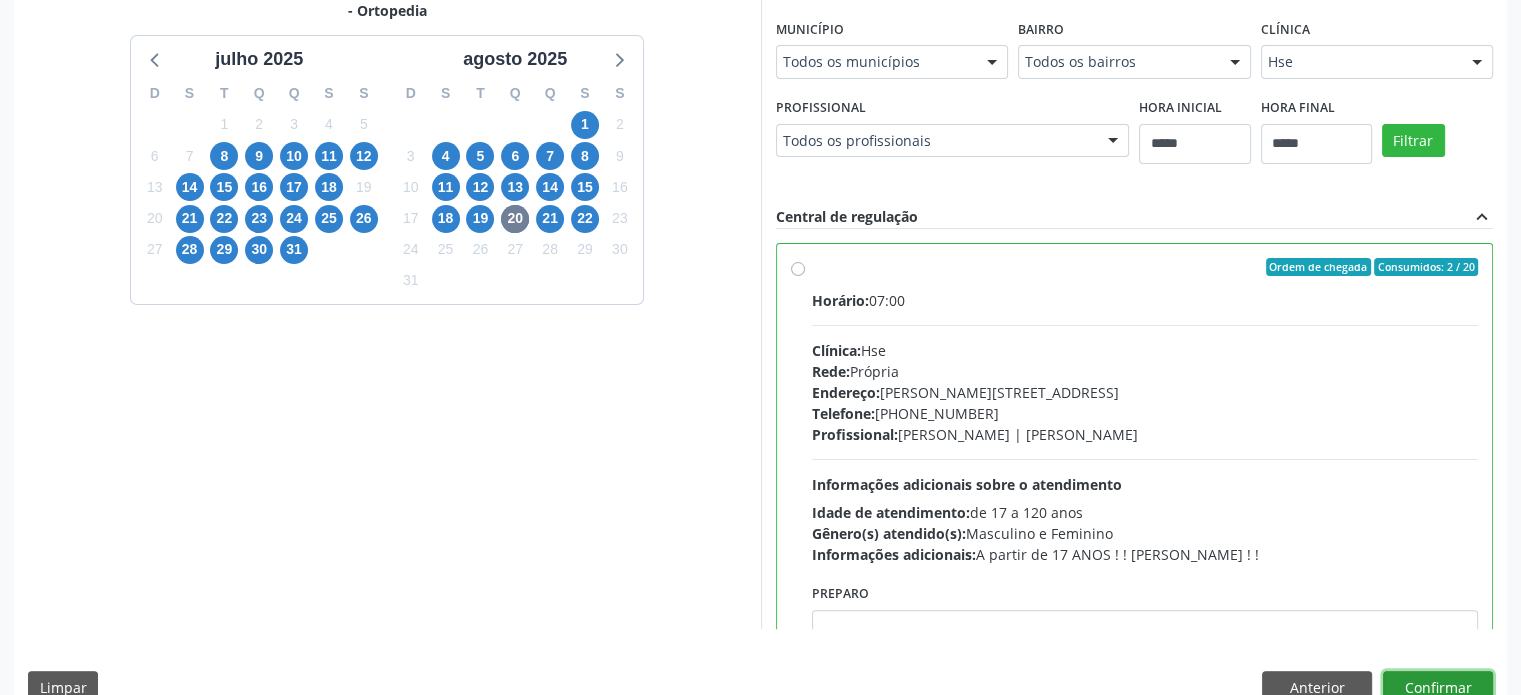 click on "Confirmar" at bounding box center [1438, 688] 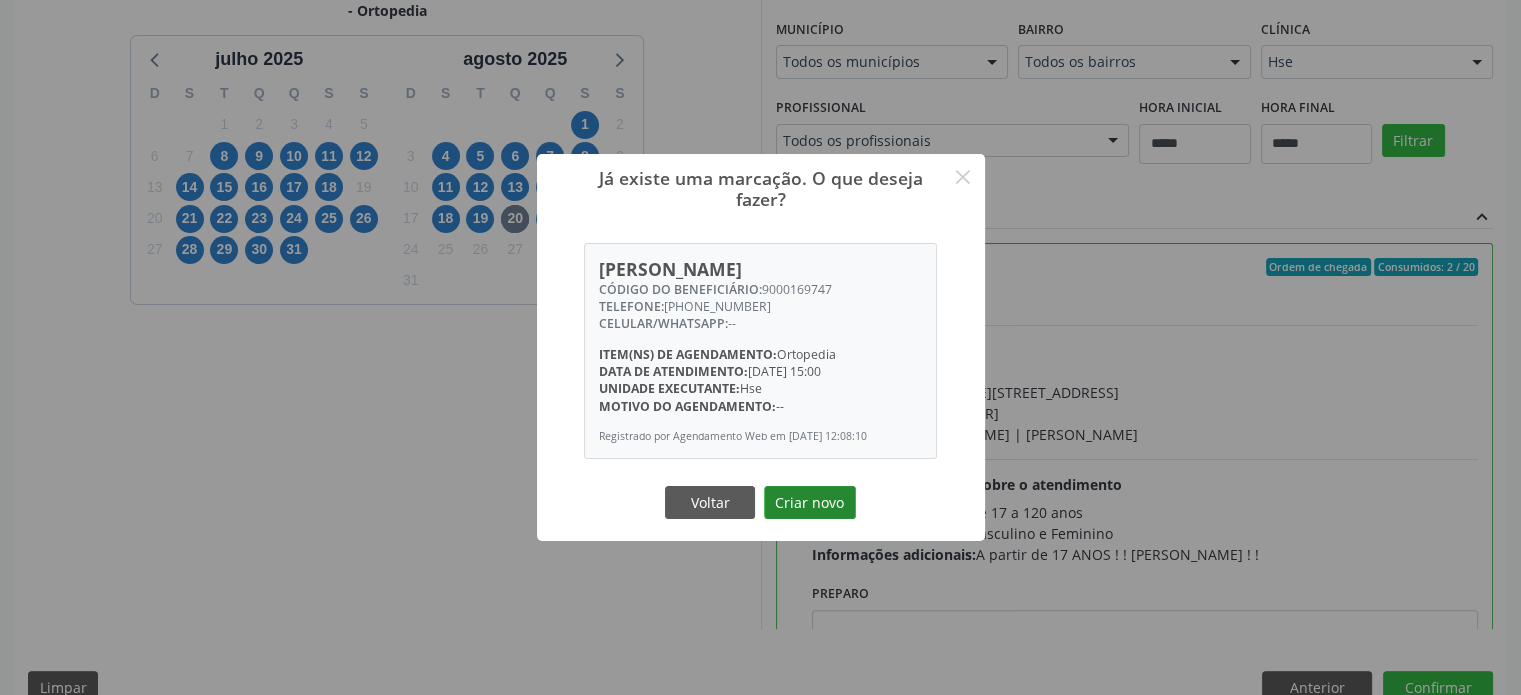 click on "Criar novo" at bounding box center (810, 503) 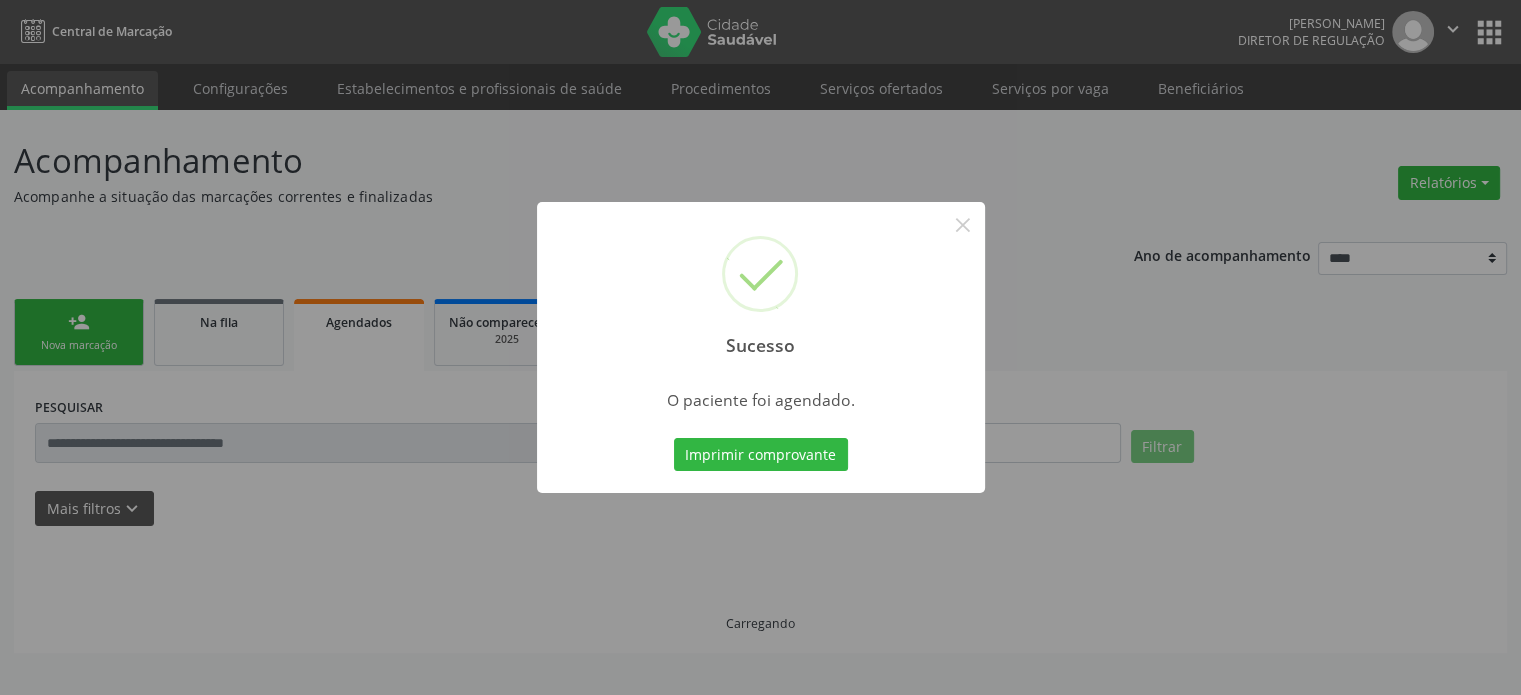 scroll, scrollTop: 0, scrollLeft: 0, axis: both 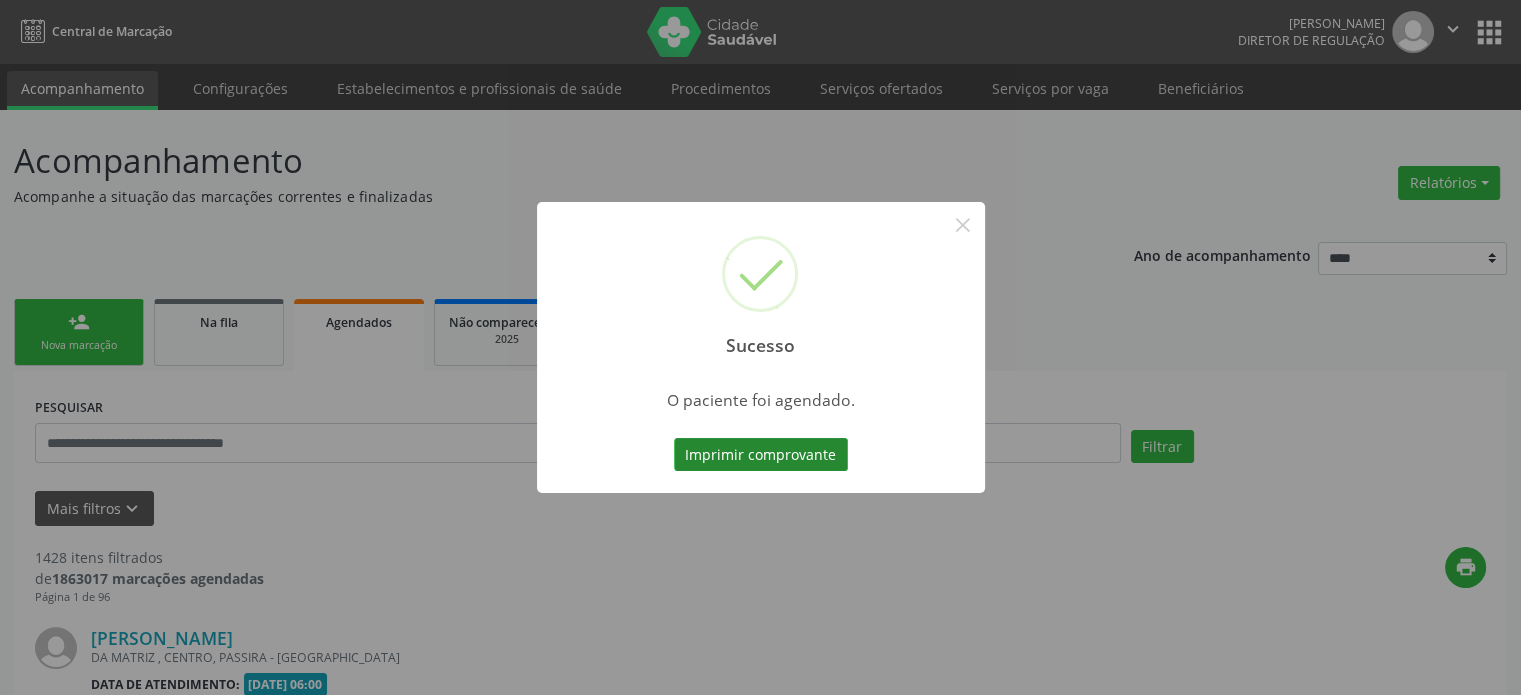 click on "Imprimir comprovante" at bounding box center [761, 455] 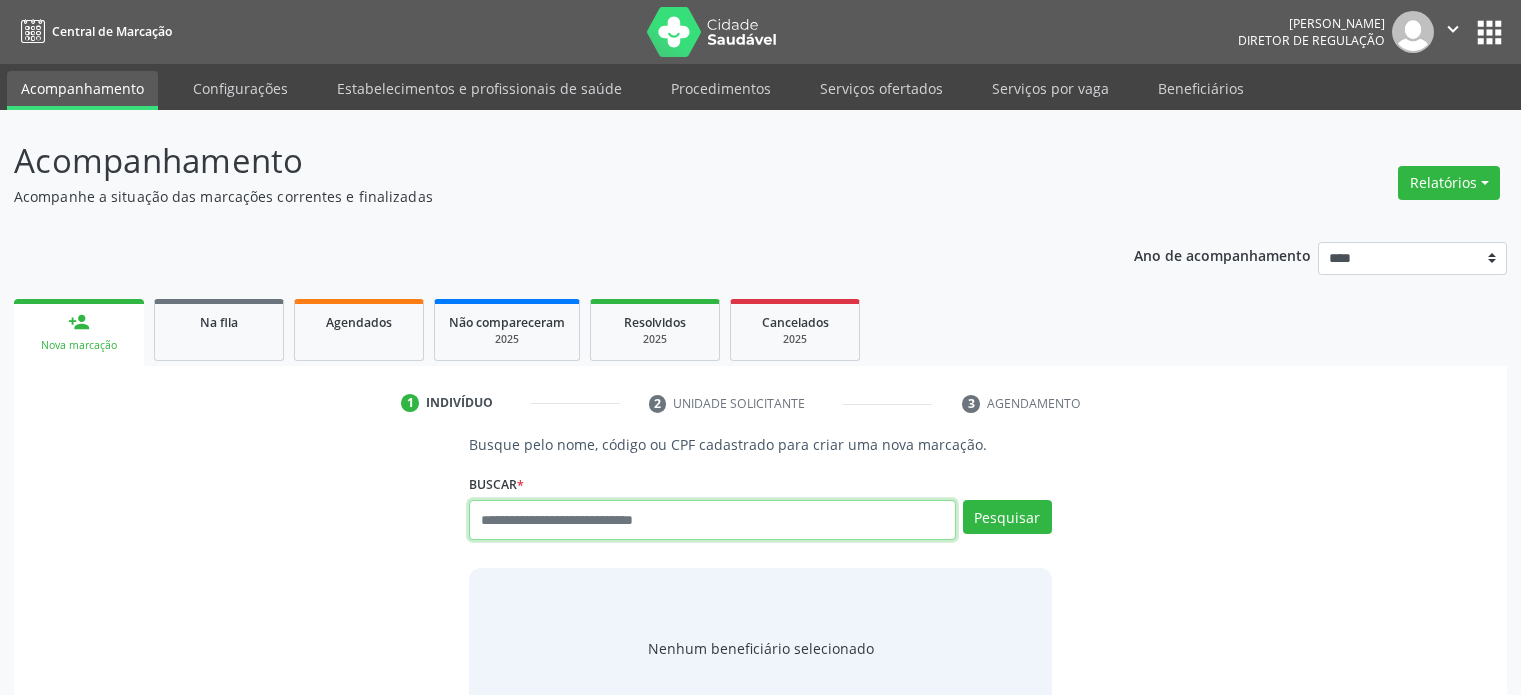 scroll, scrollTop: 0, scrollLeft: 0, axis: both 